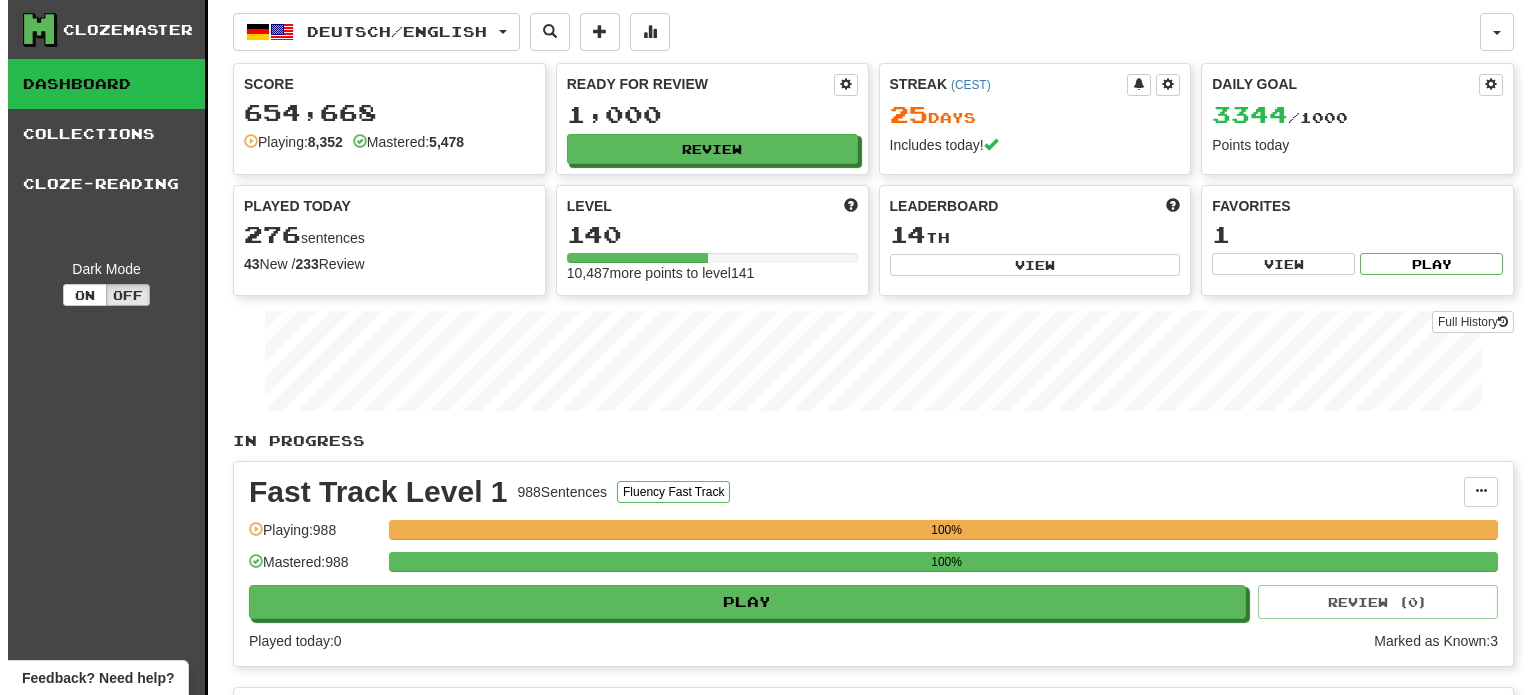 scroll, scrollTop: 1100, scrollLeft: 0, axis: vertical 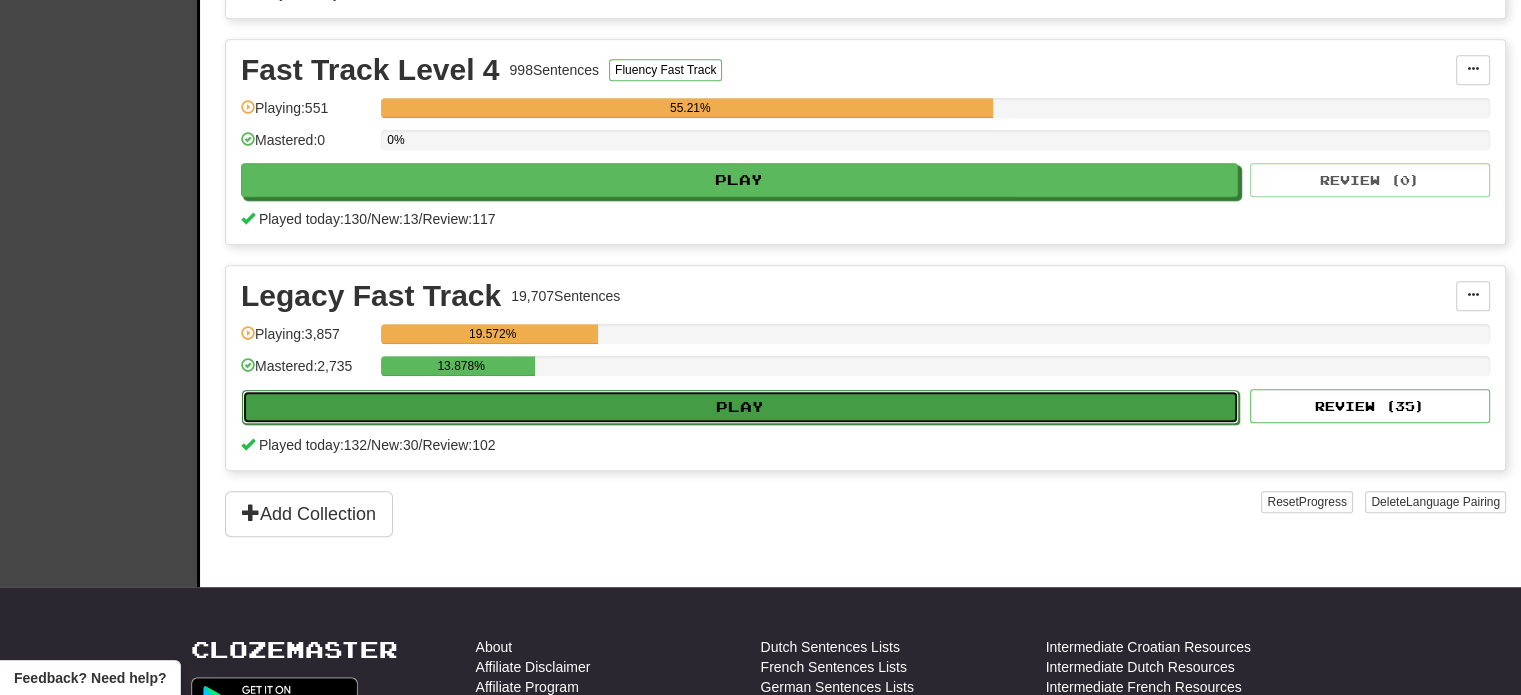 click on "Play" at bounding box center (740, 407) 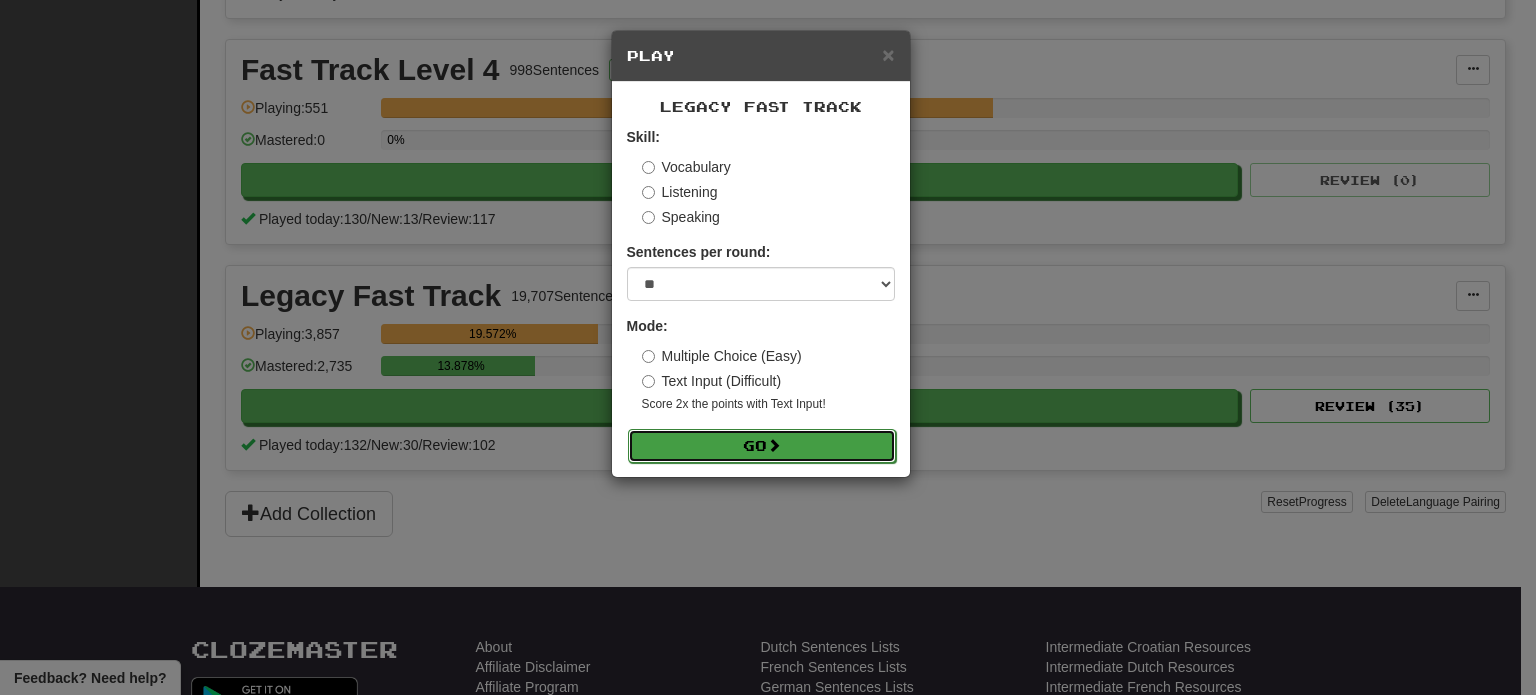 click on "Go" at bounding box center (762, 446) 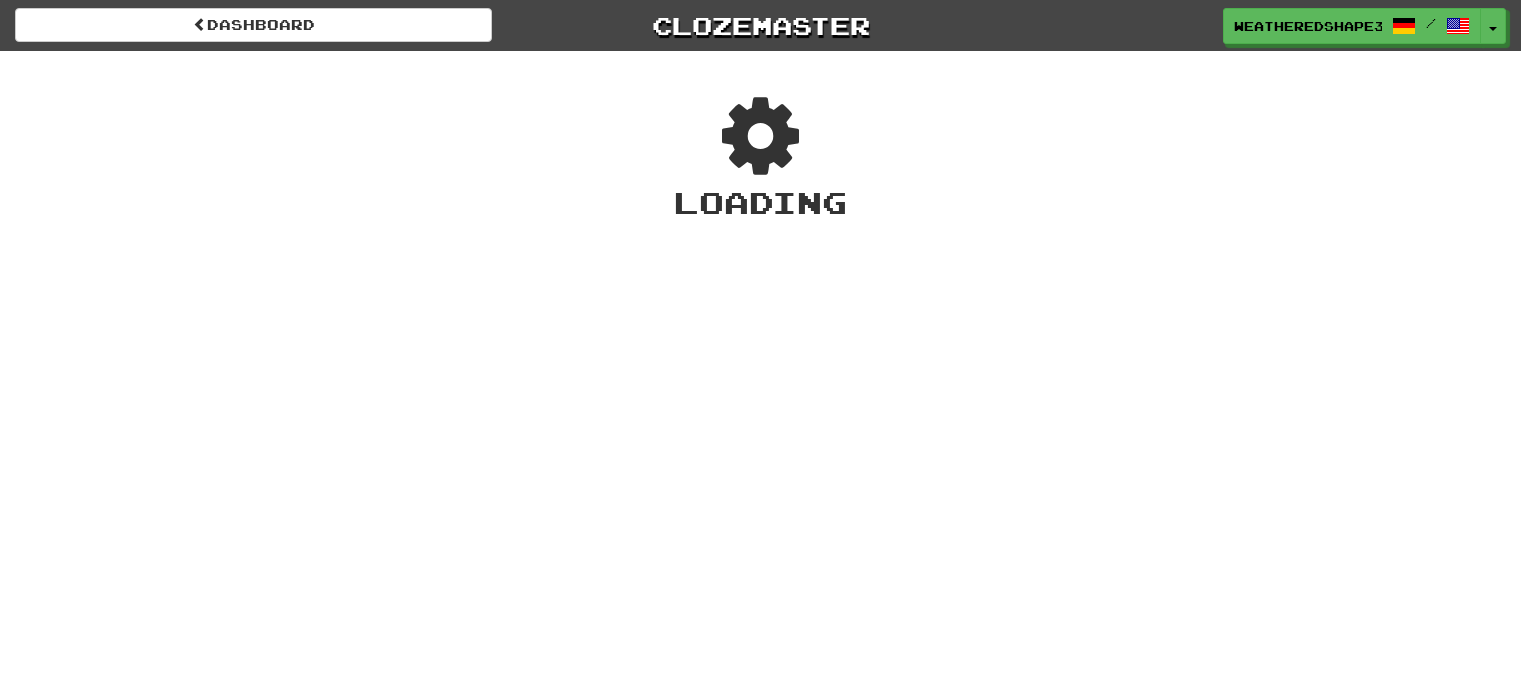 scroll, scrollTop: 0, scrollLeft: 0, axis: both 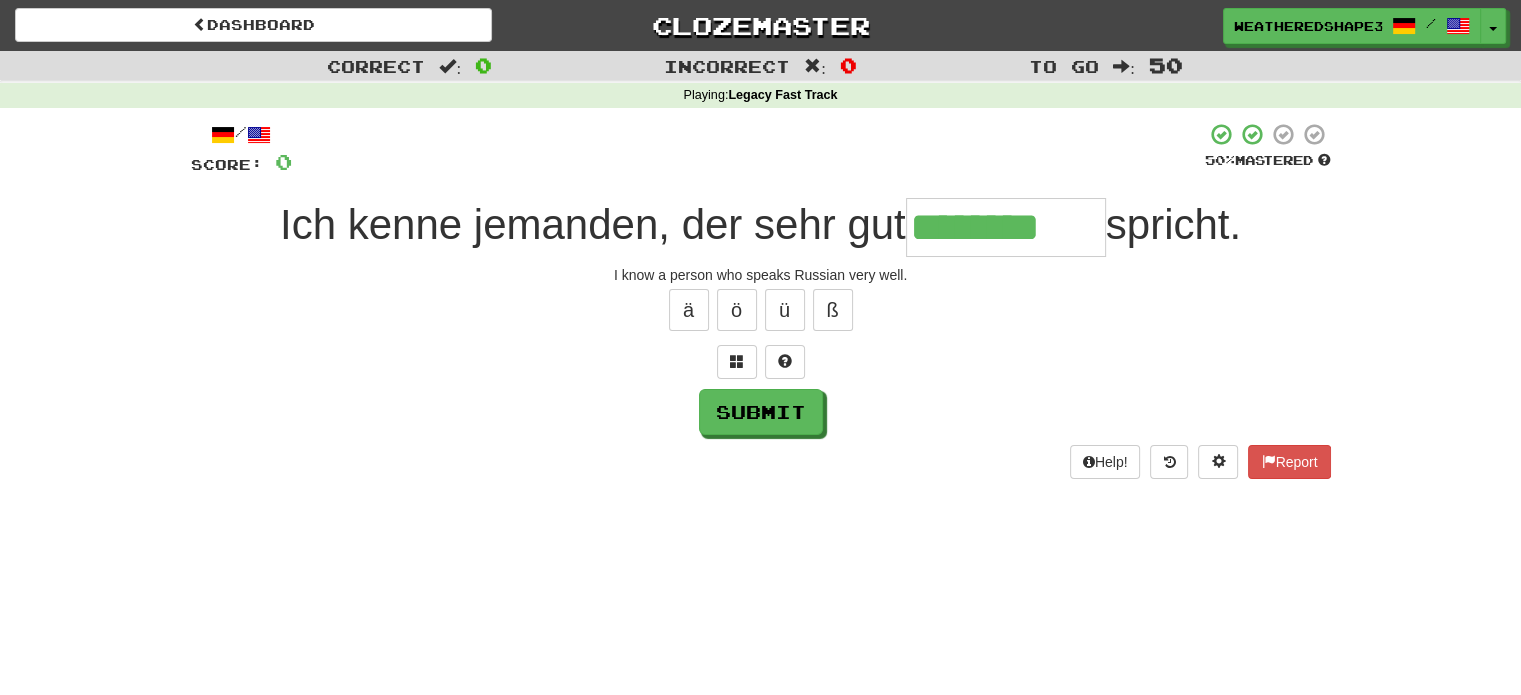 type on "********" 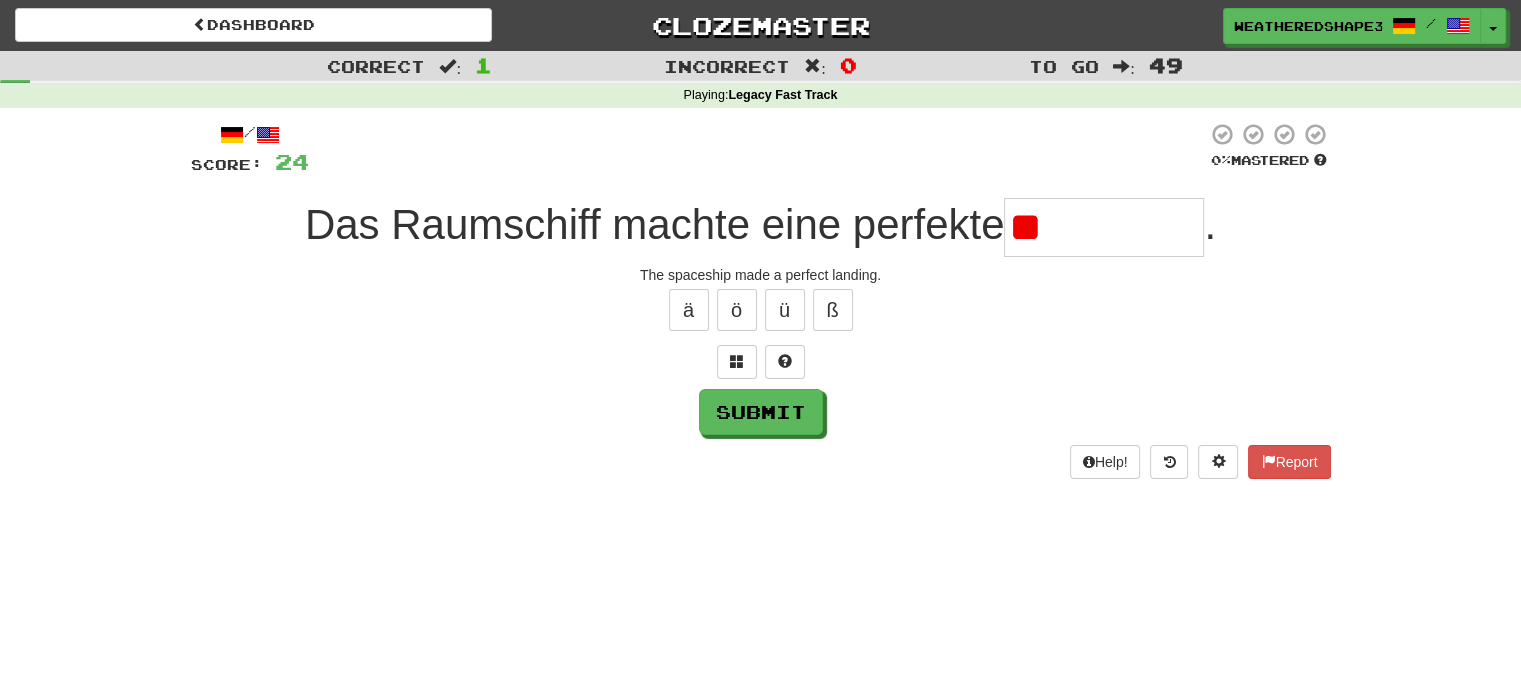 type on "*" 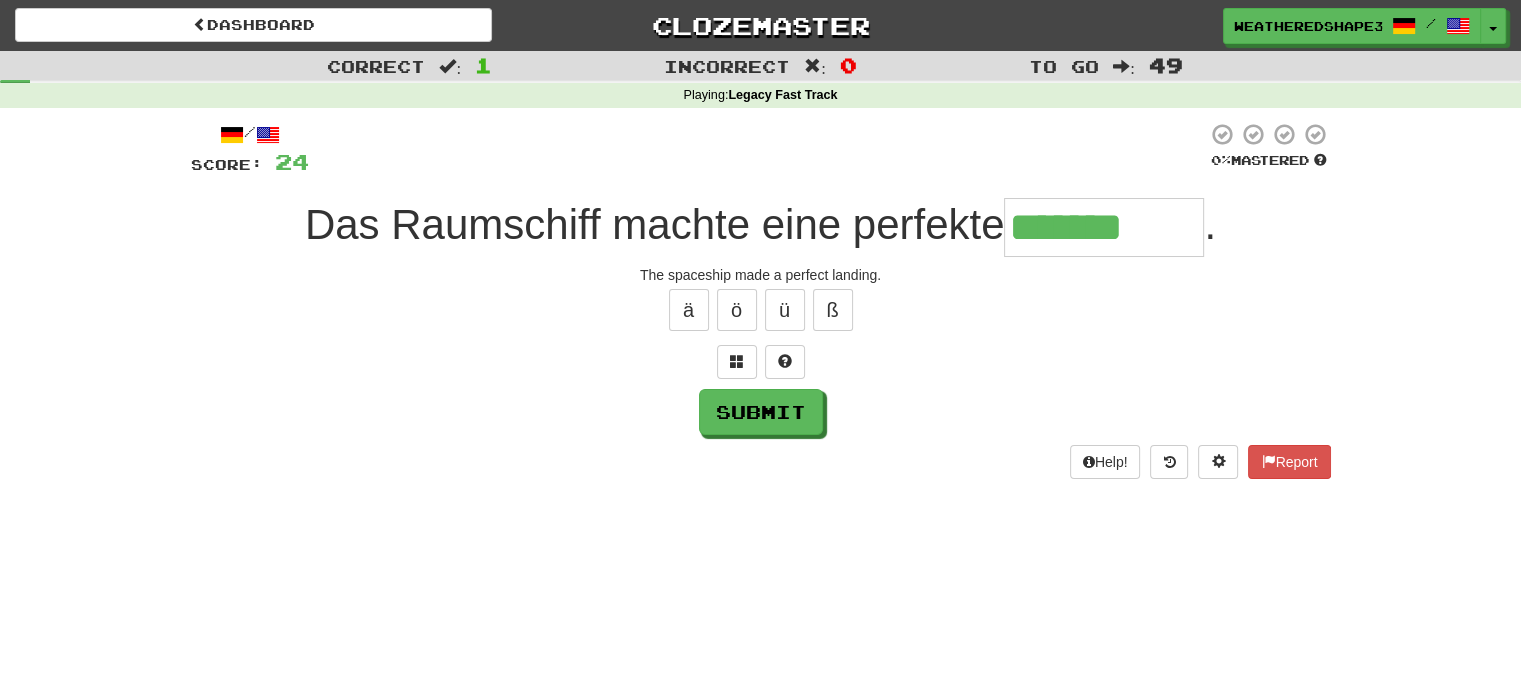 type on "*******" 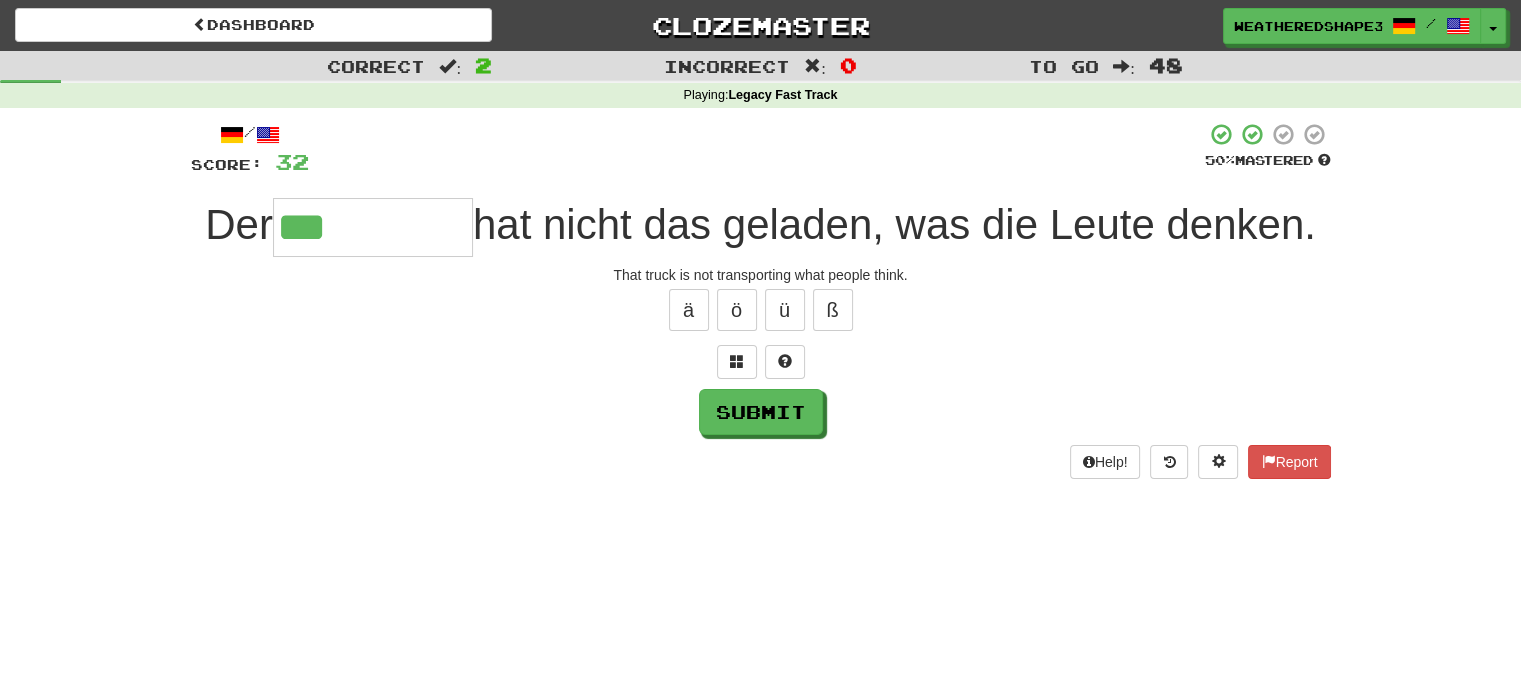 type on "***" 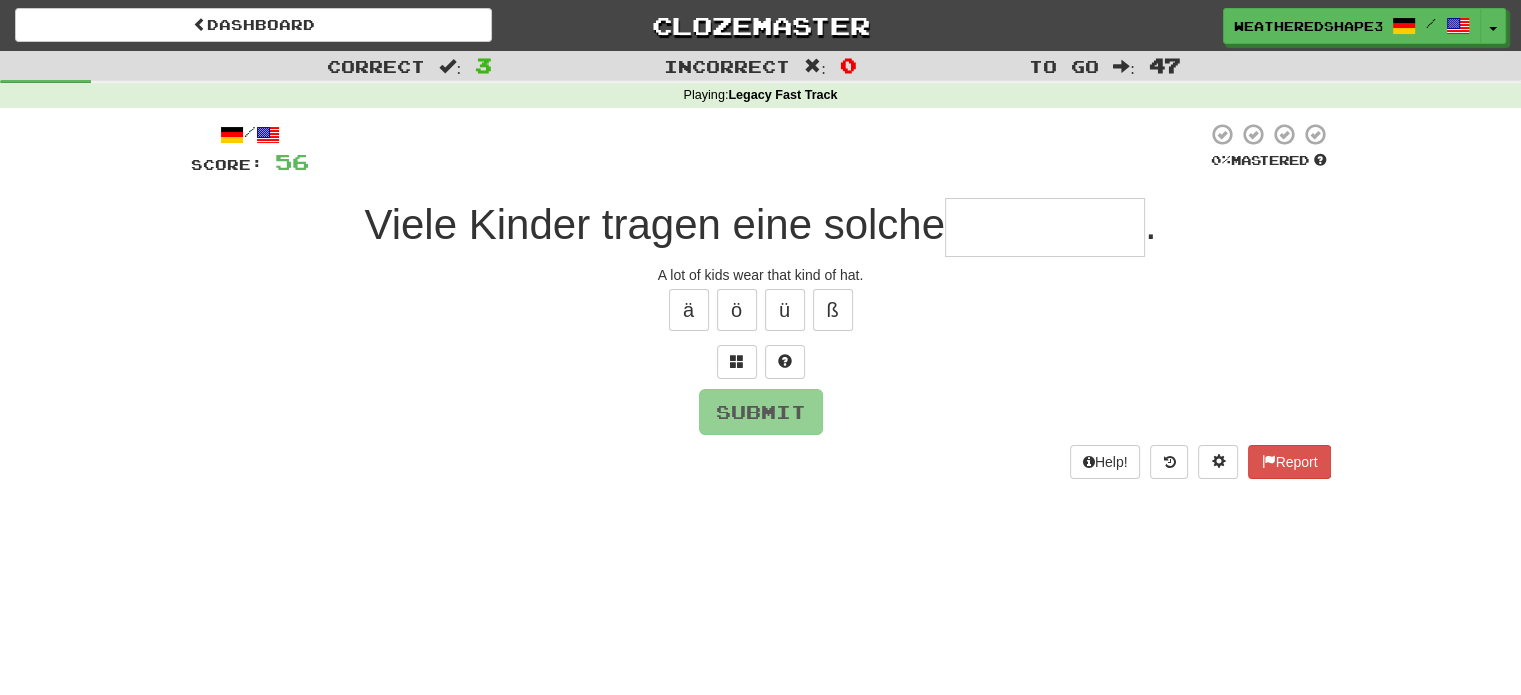 type on "*" 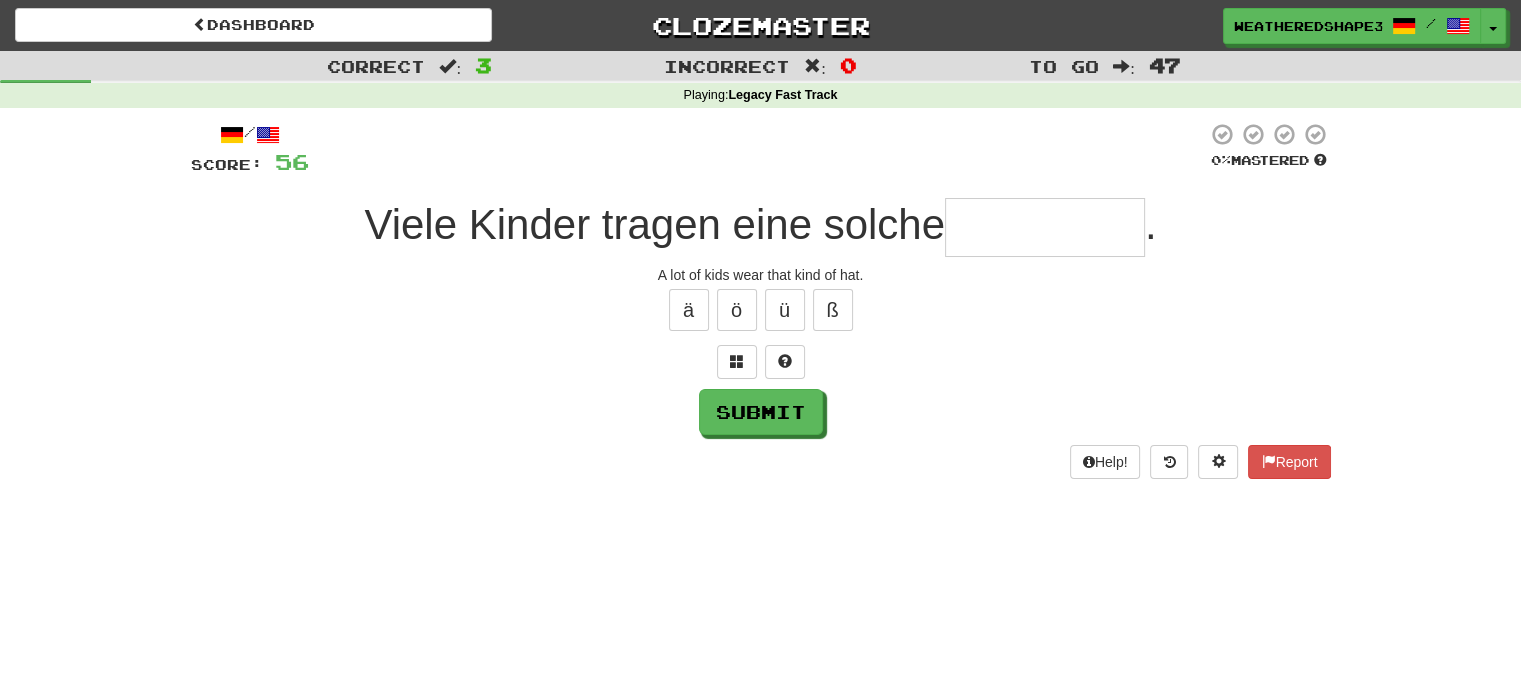 type on "*" 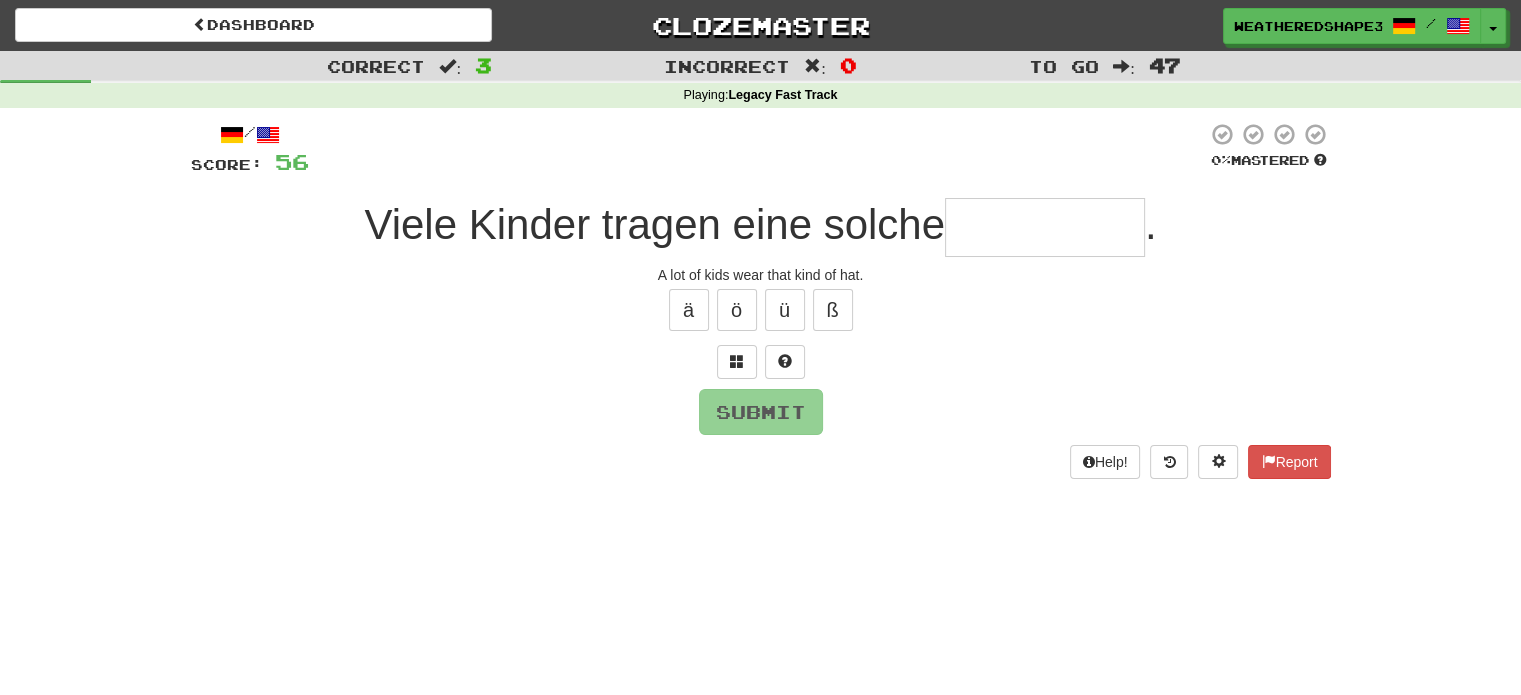 type on "*" 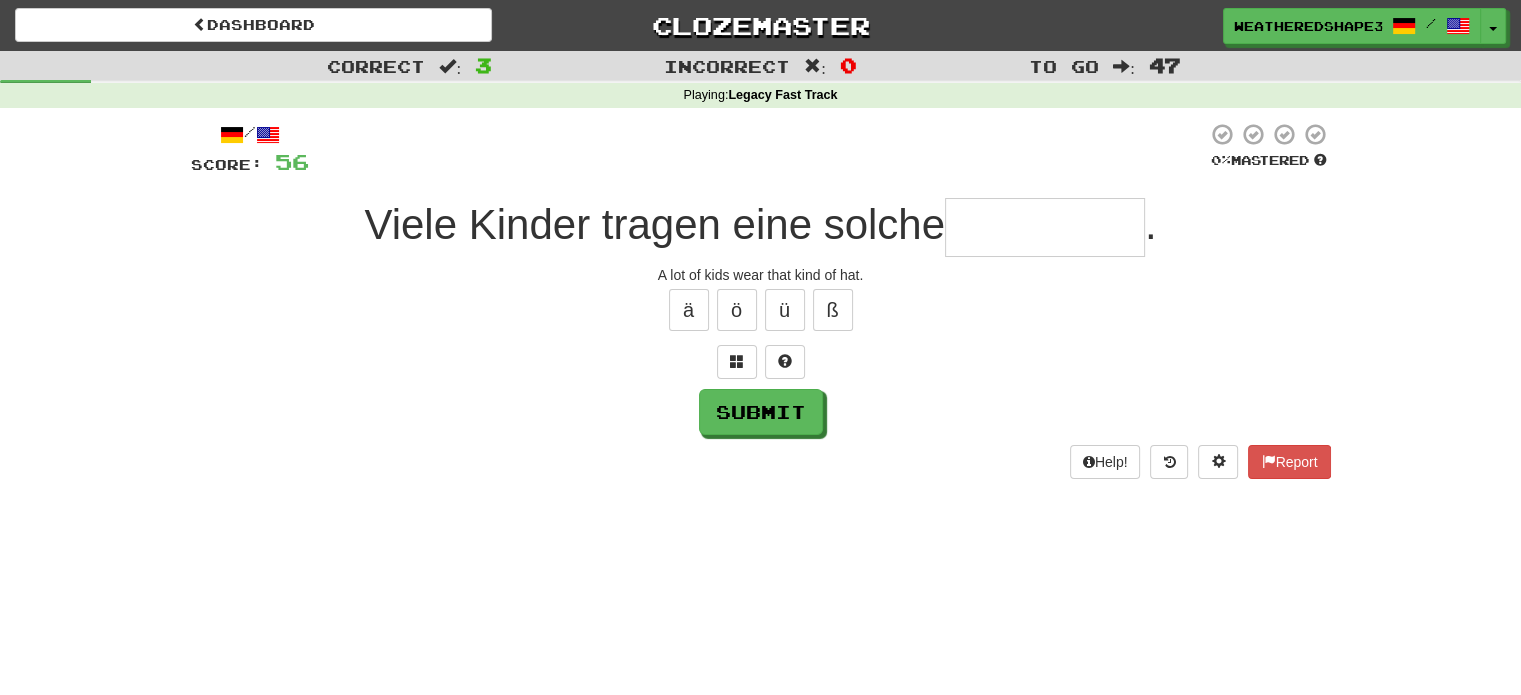 type on "*" 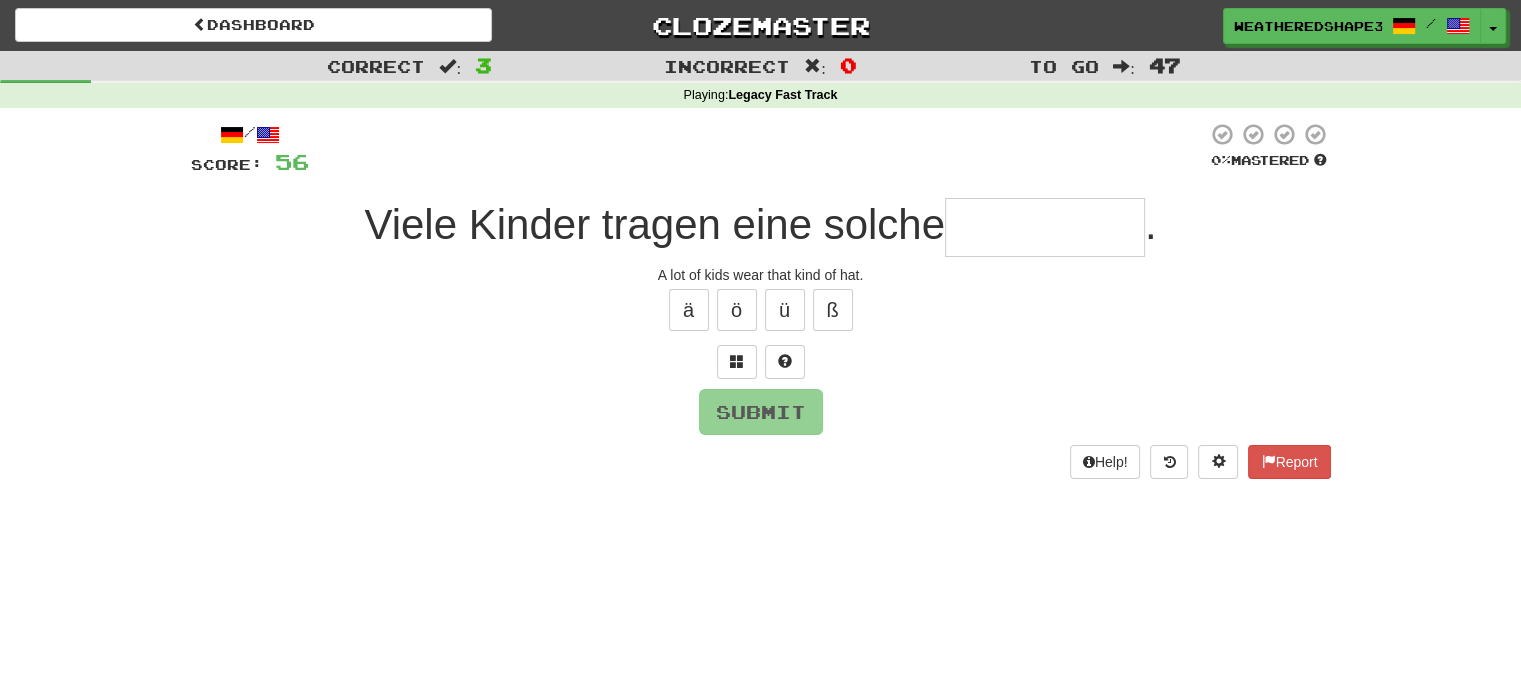 type on "*" 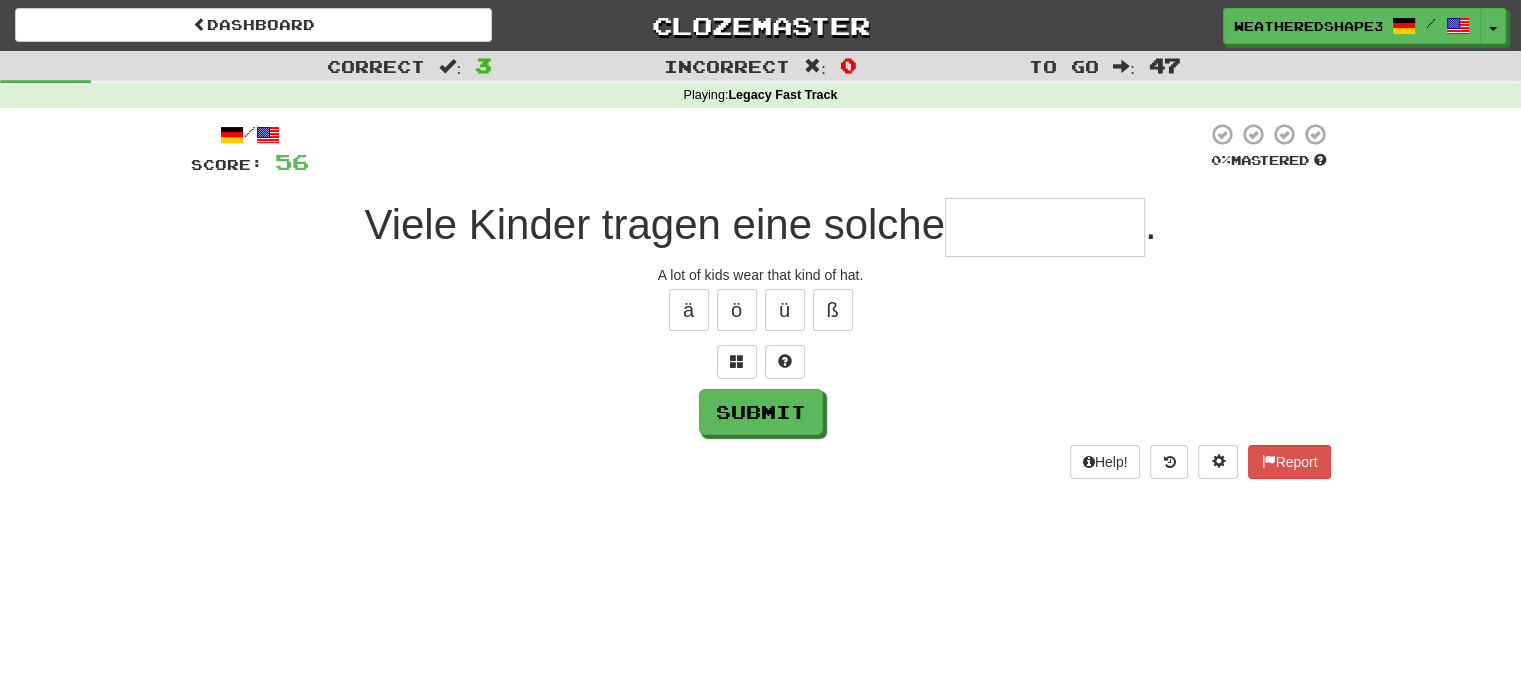 type on "*" 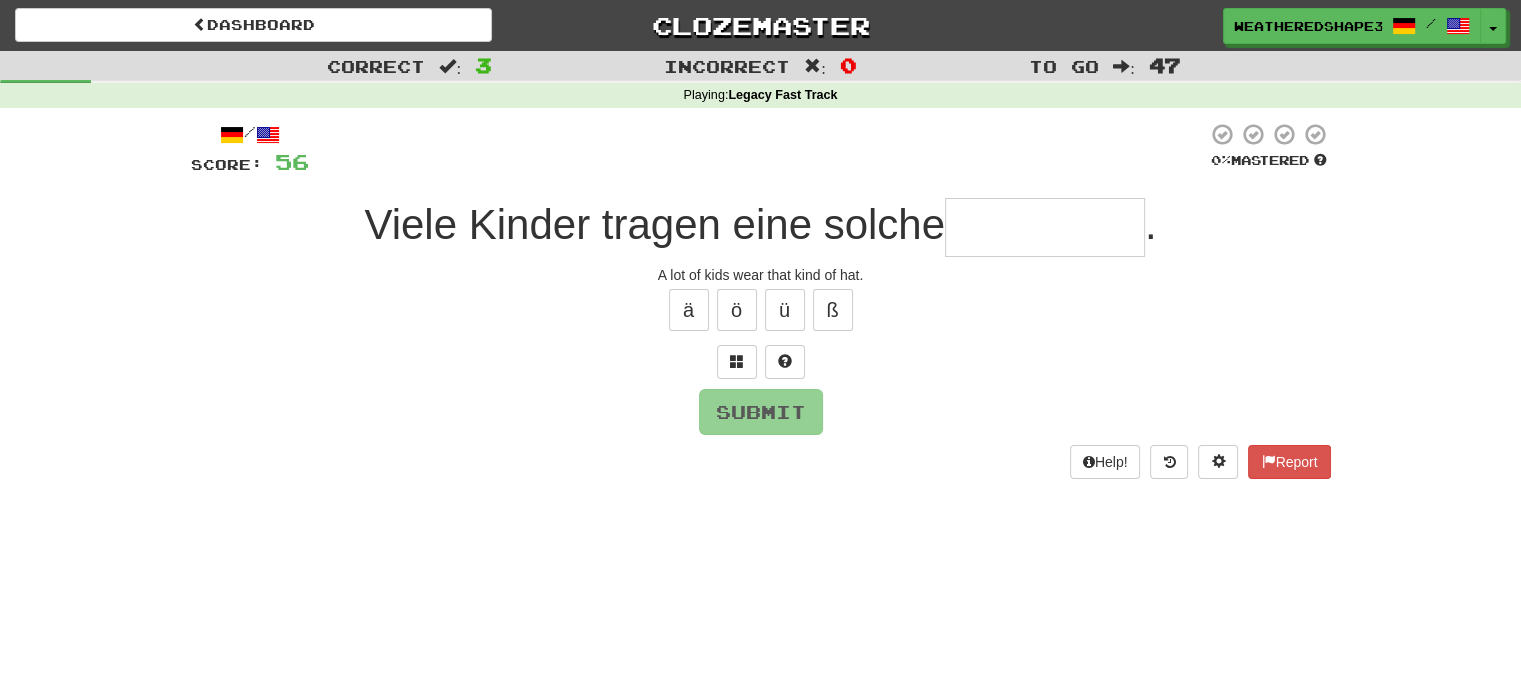 type on "*" 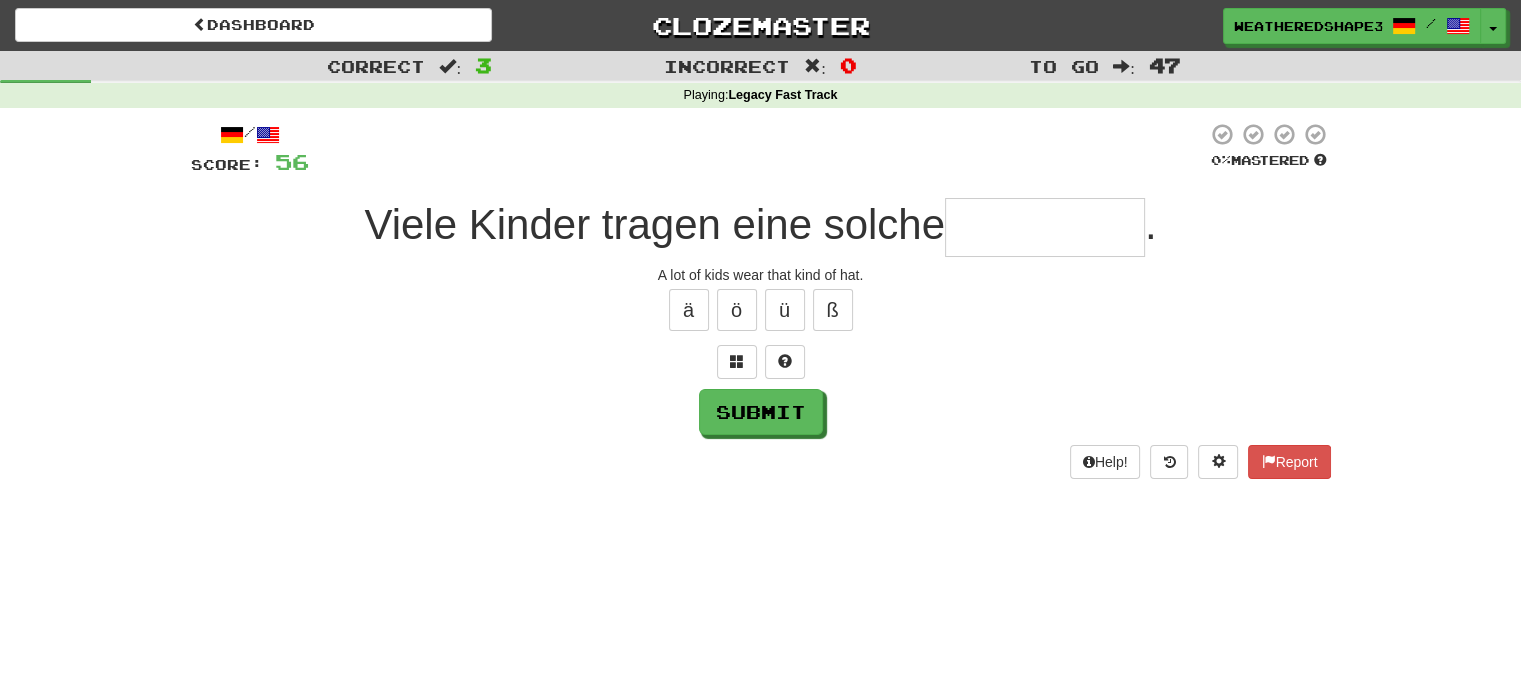 type on "*" 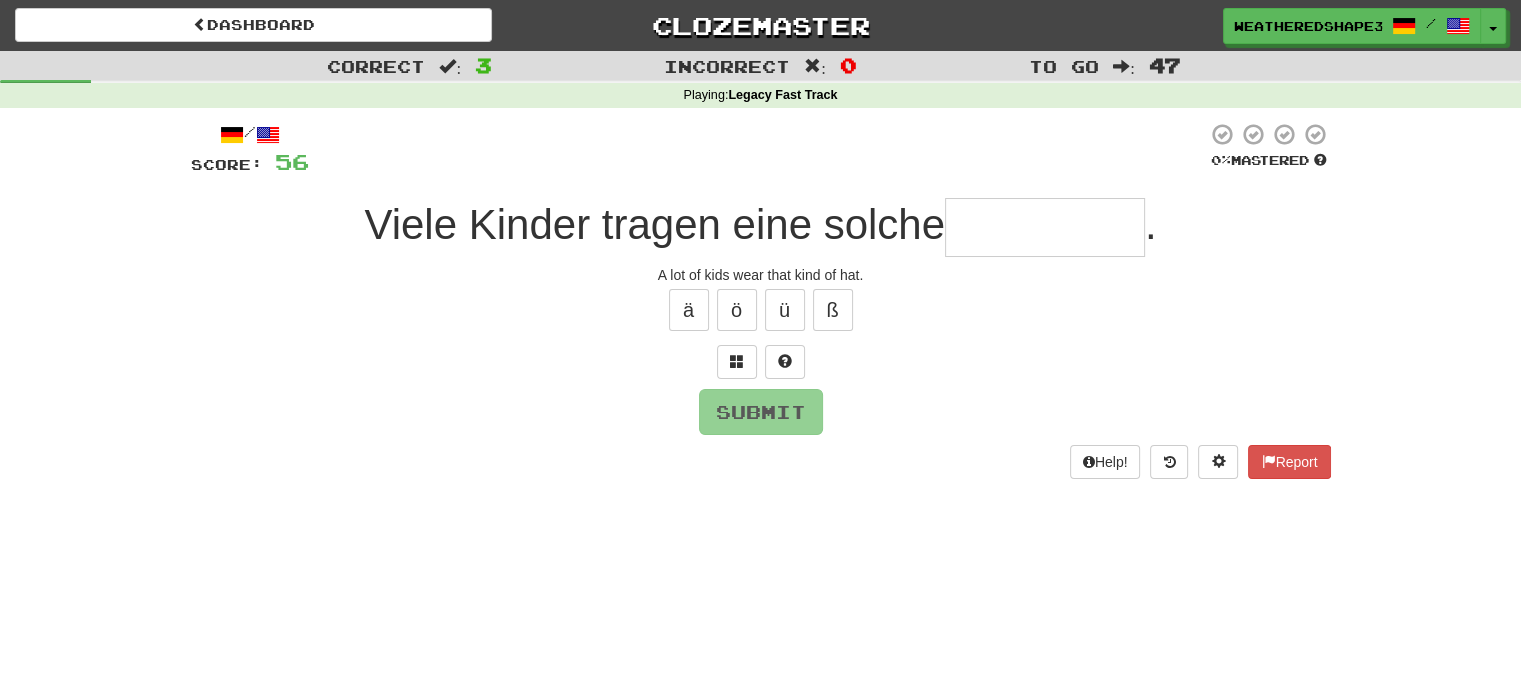 type on "*" 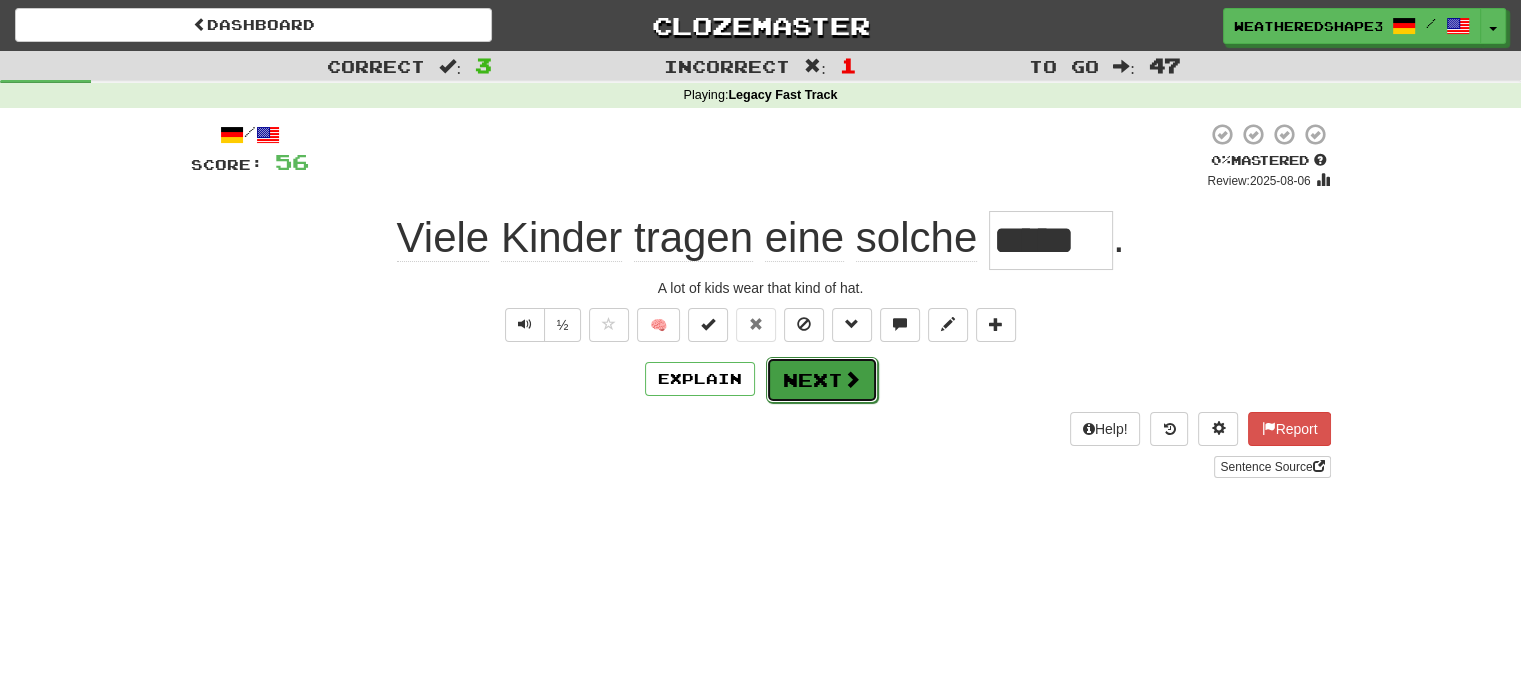click on "Next" at bounding box center (822, 380) 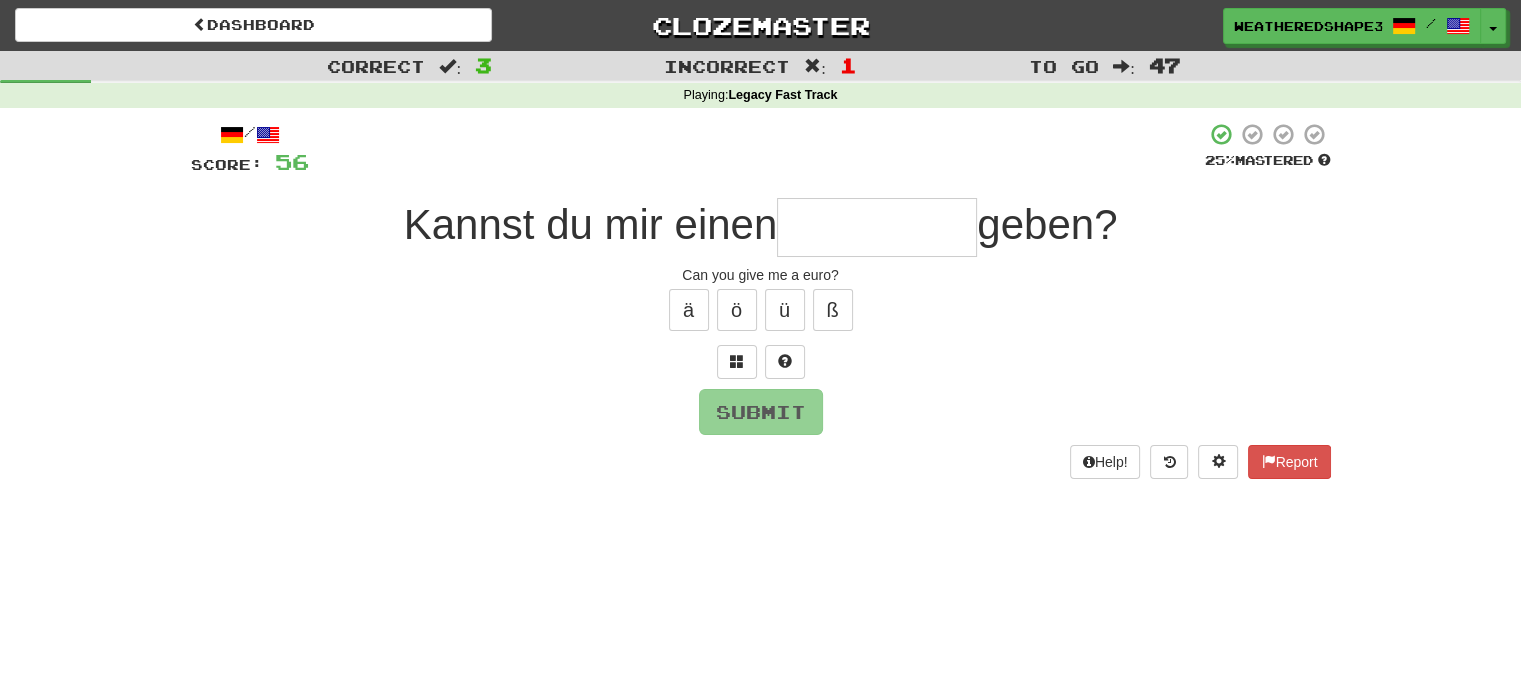 click at bounding box center (877, 227) 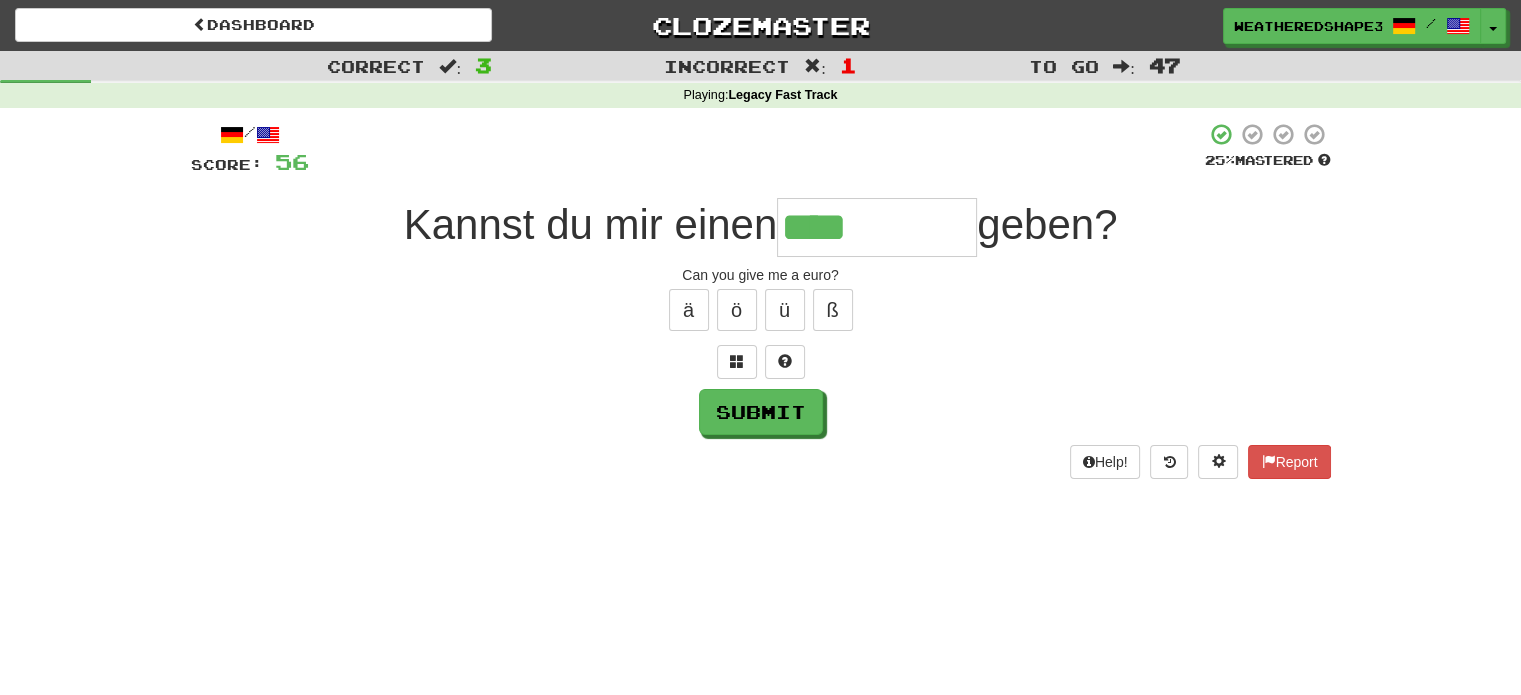 type on "****" 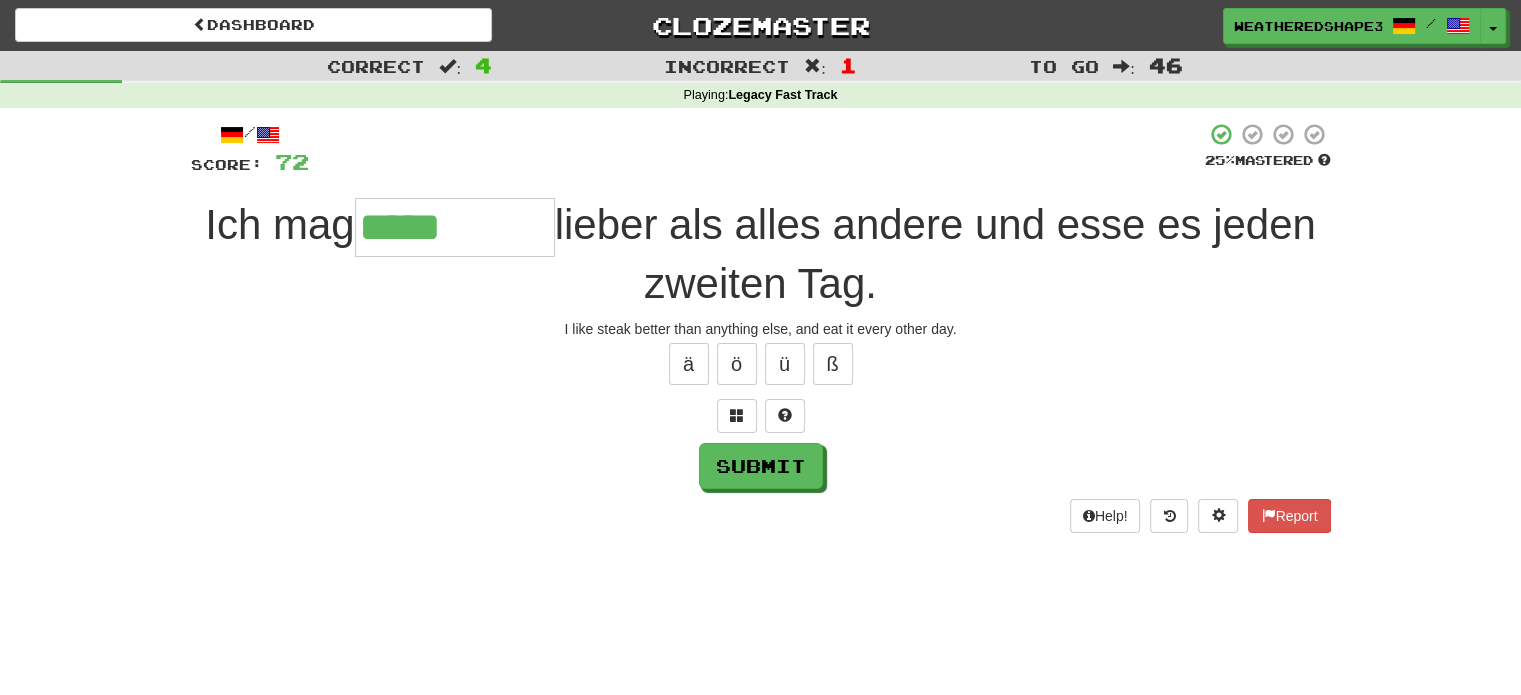 type on "*****" 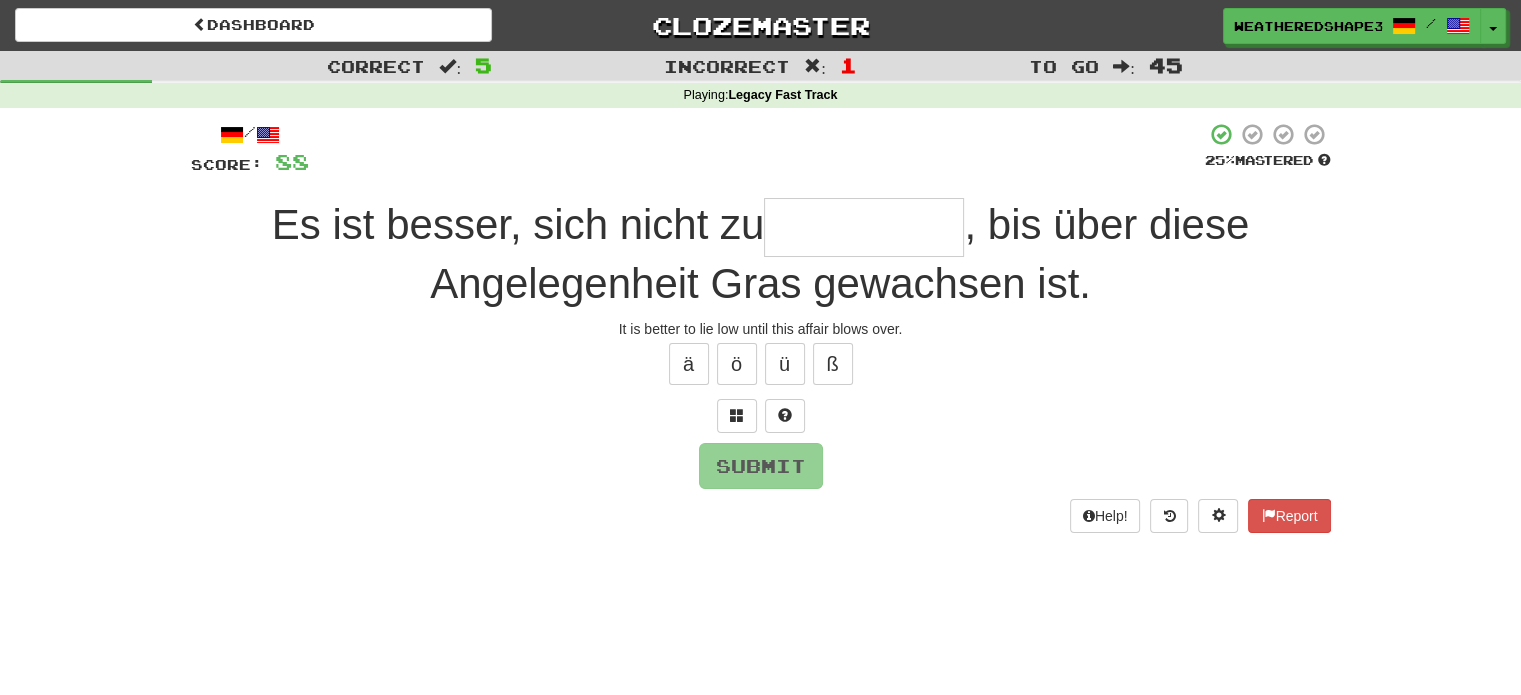 type on "*" 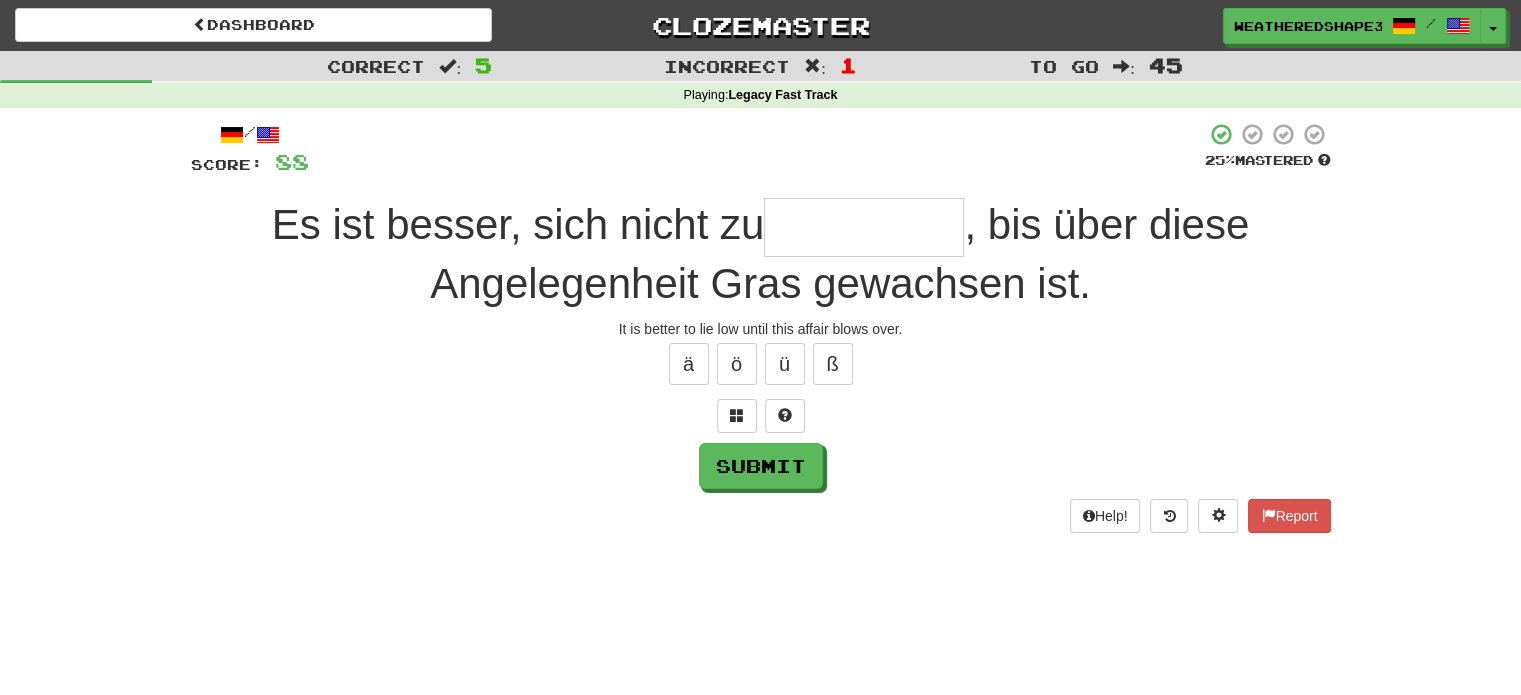 type on "*" 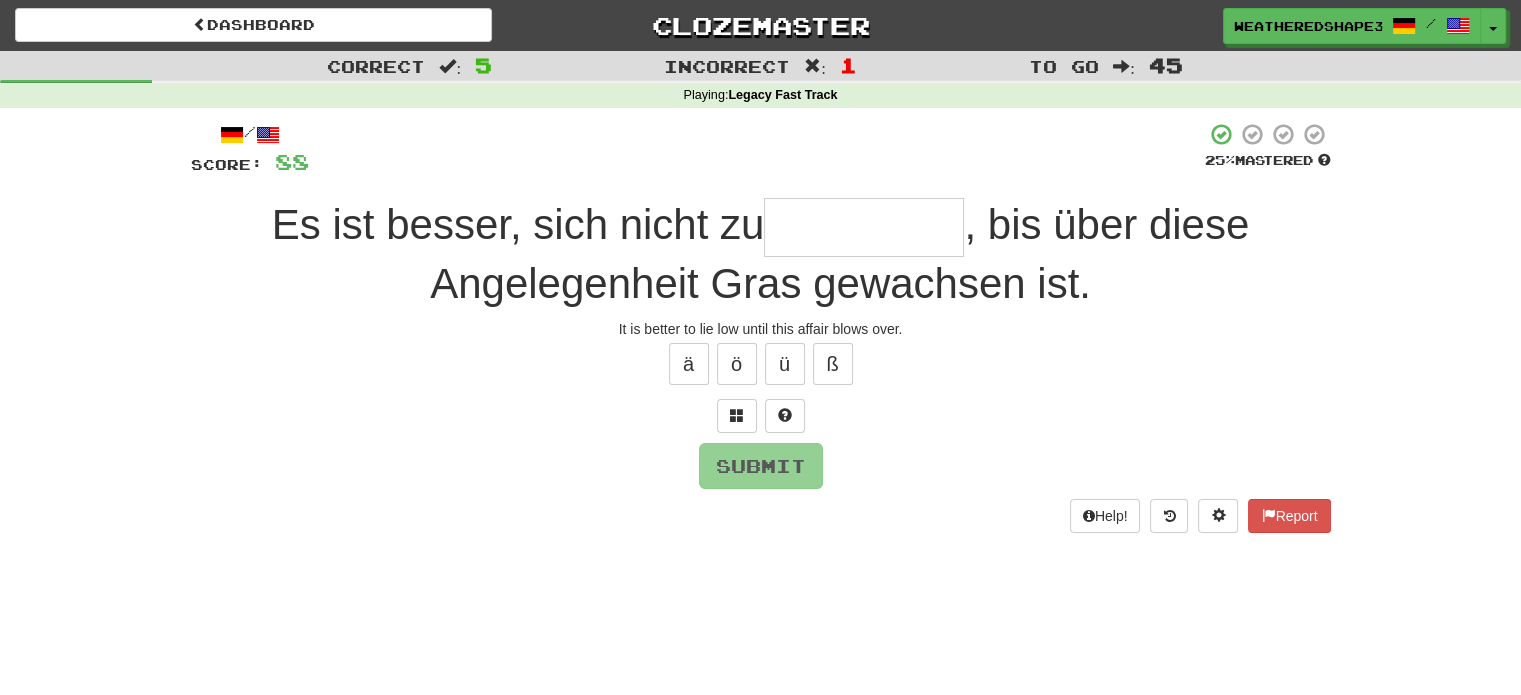 type on "*" 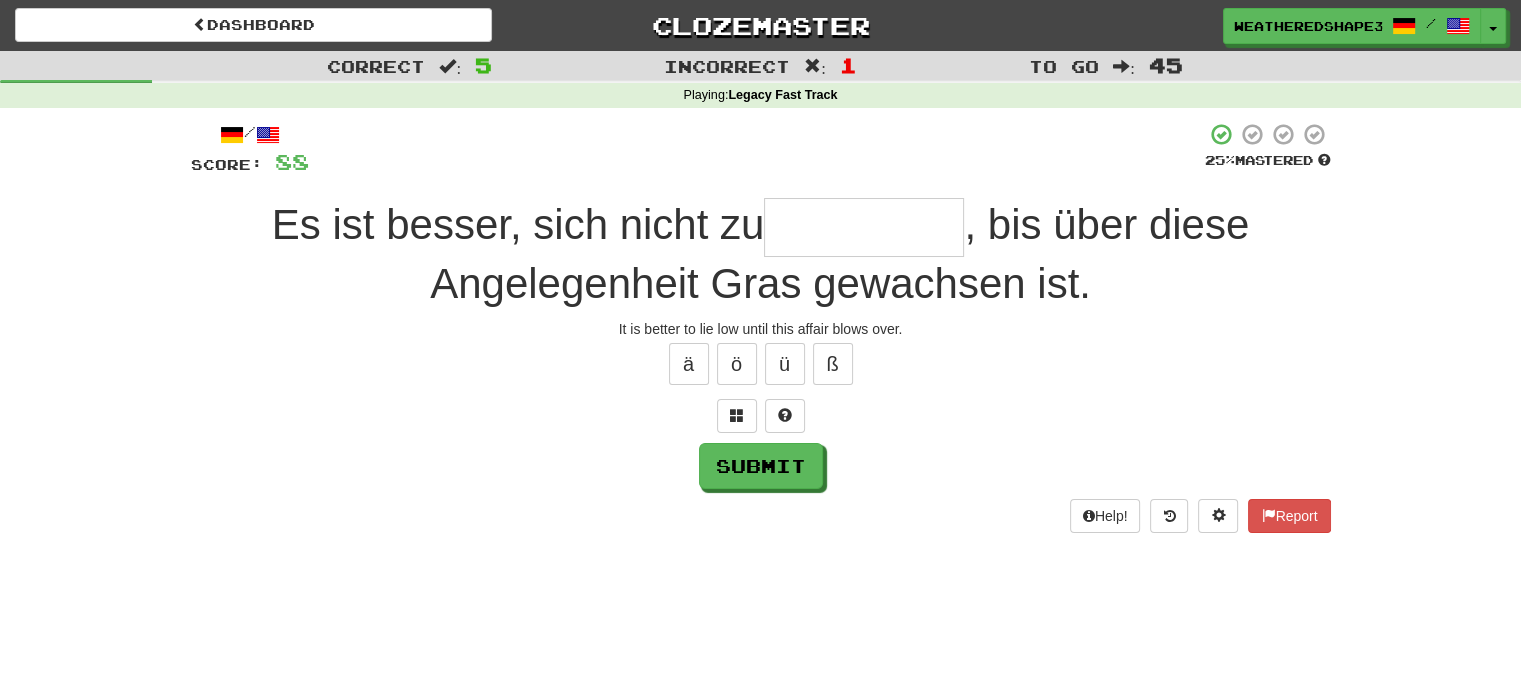 type on "******" 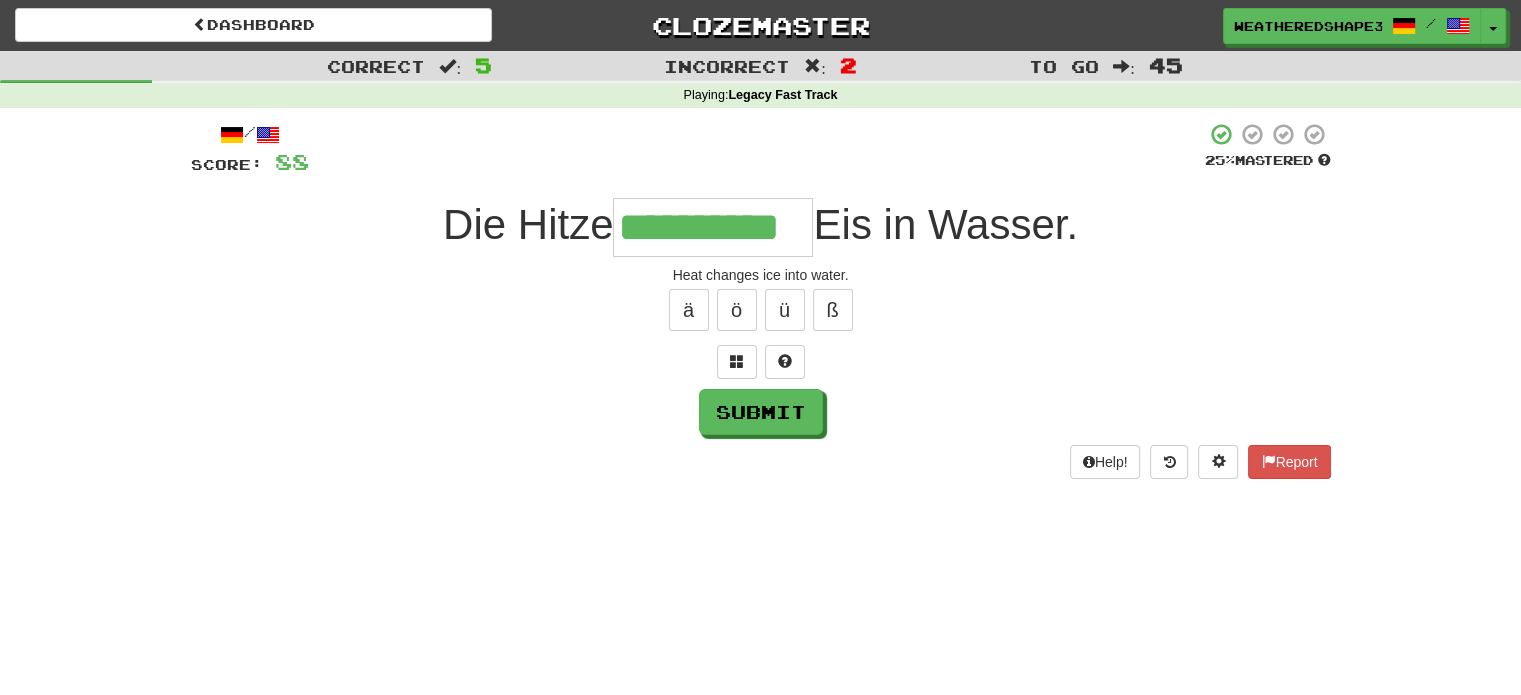 scroll, scrollTop: 0, scrollLeft: 10, axis: horizontal 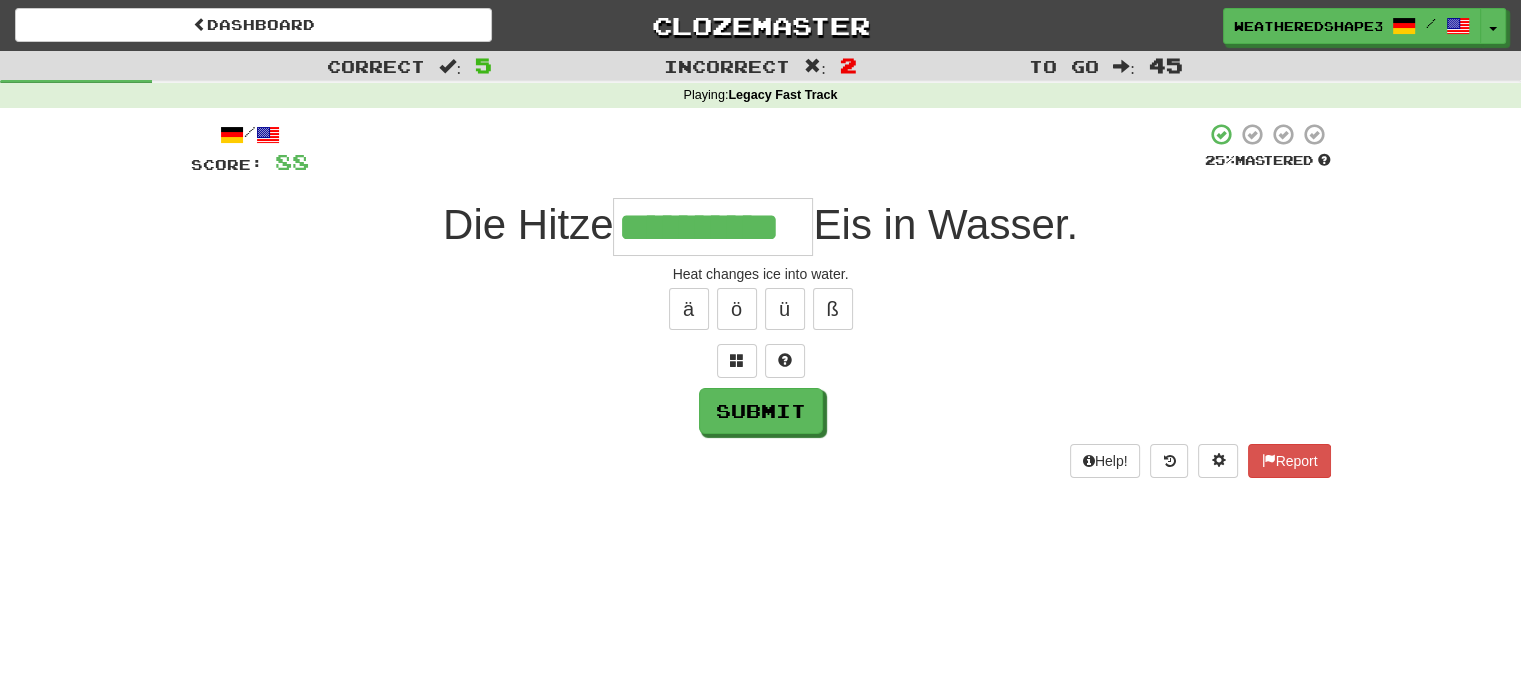 type on "**********" 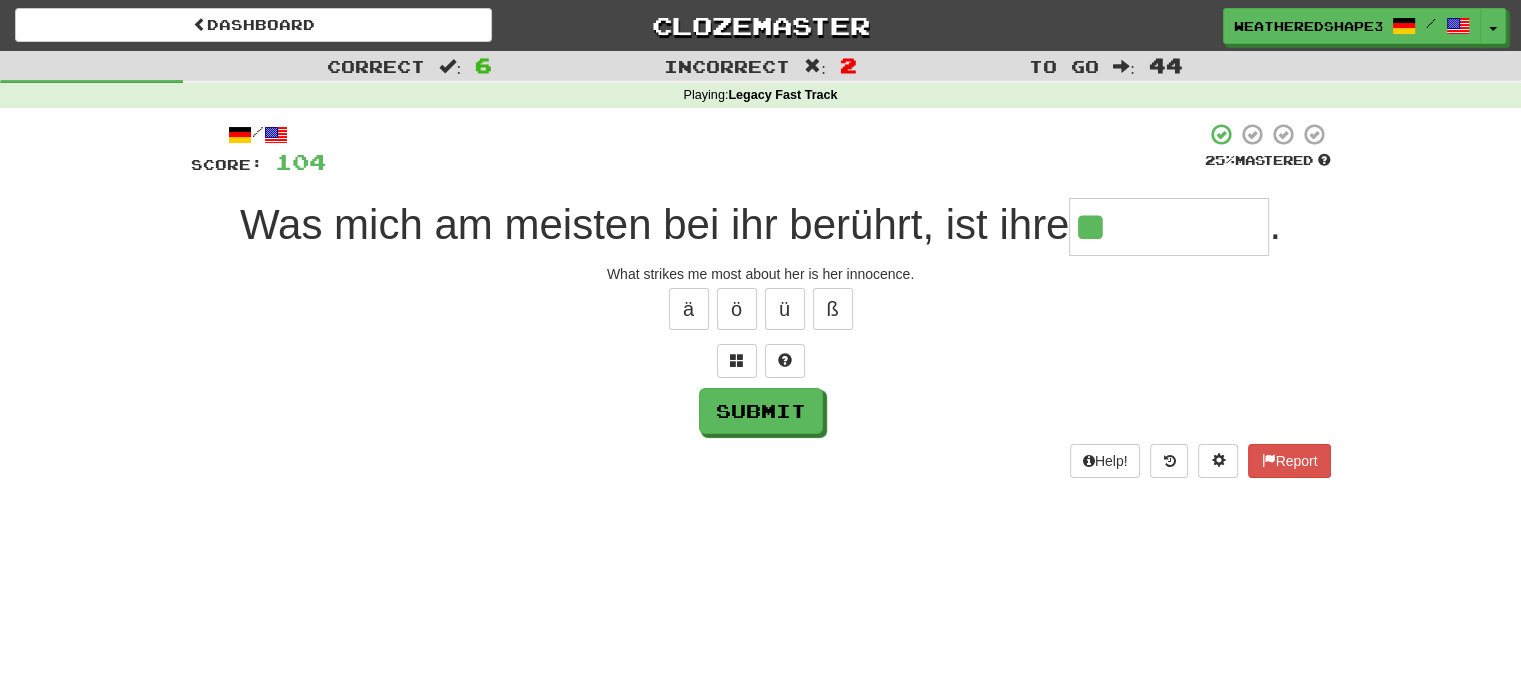 type on "********" 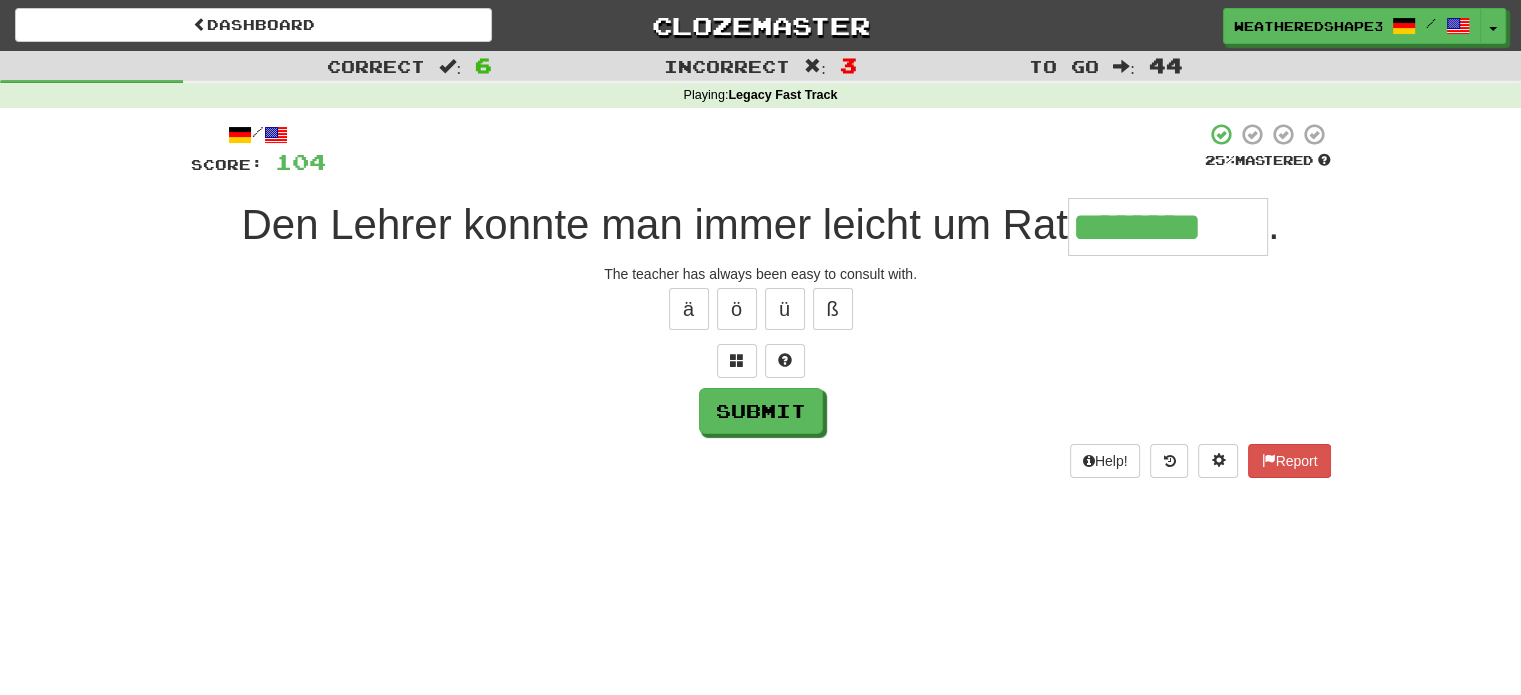 type on "********" 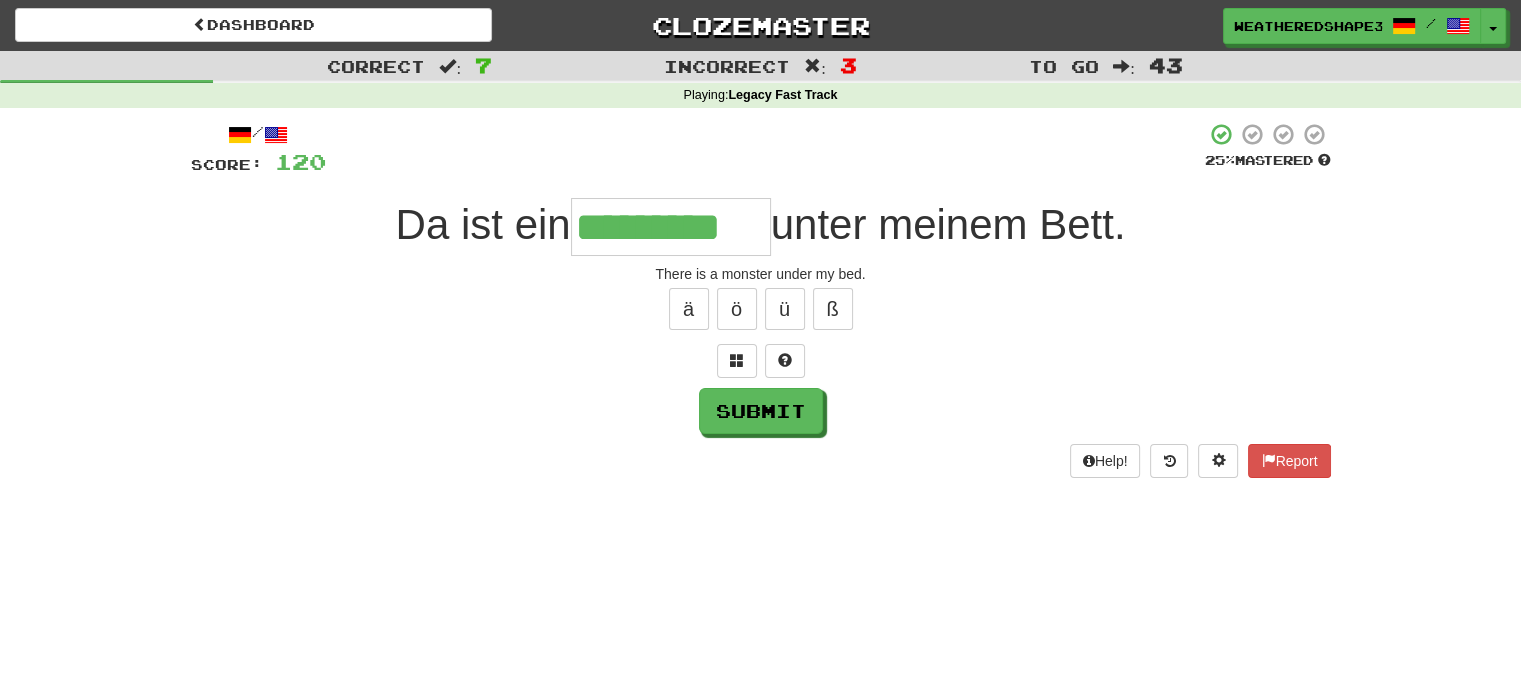 scroll, scrollTop: 0, scrollLeft: 8, axis: horizontal 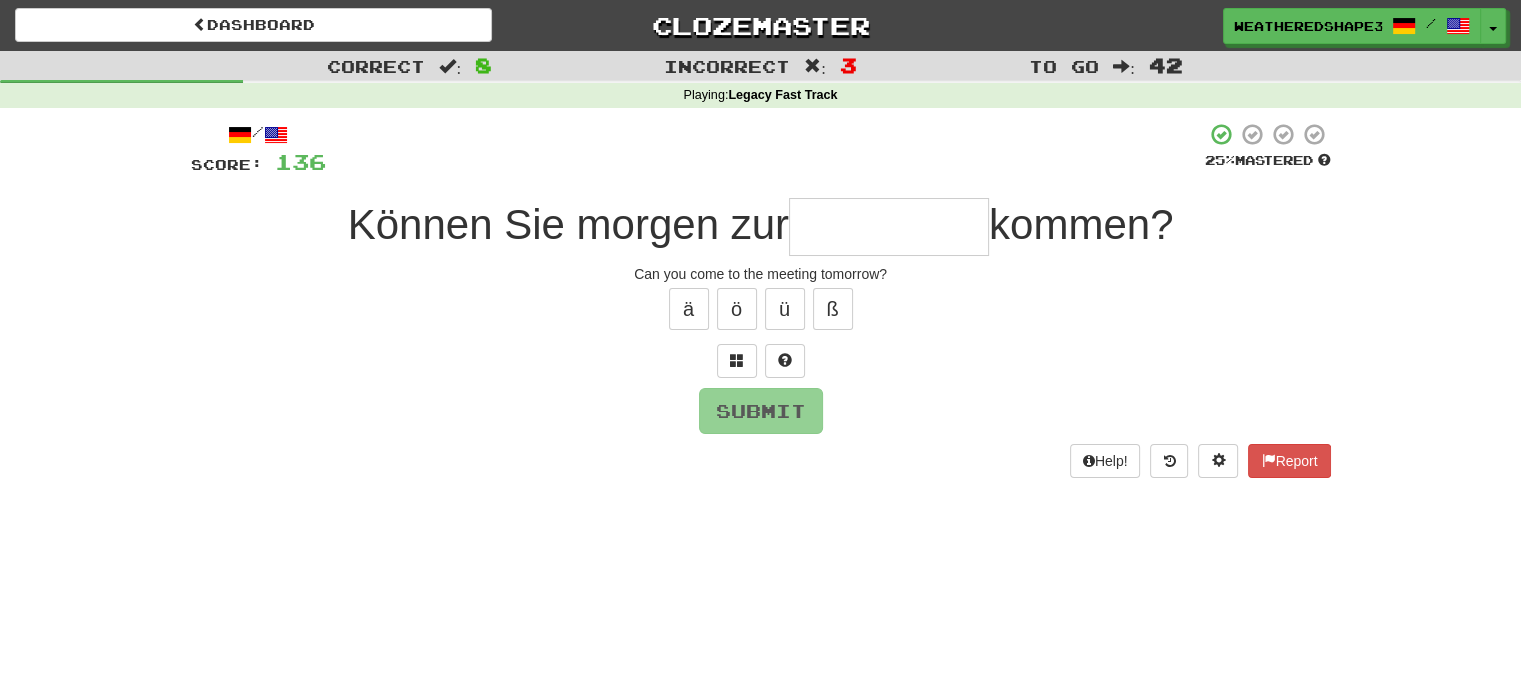 type on "*" 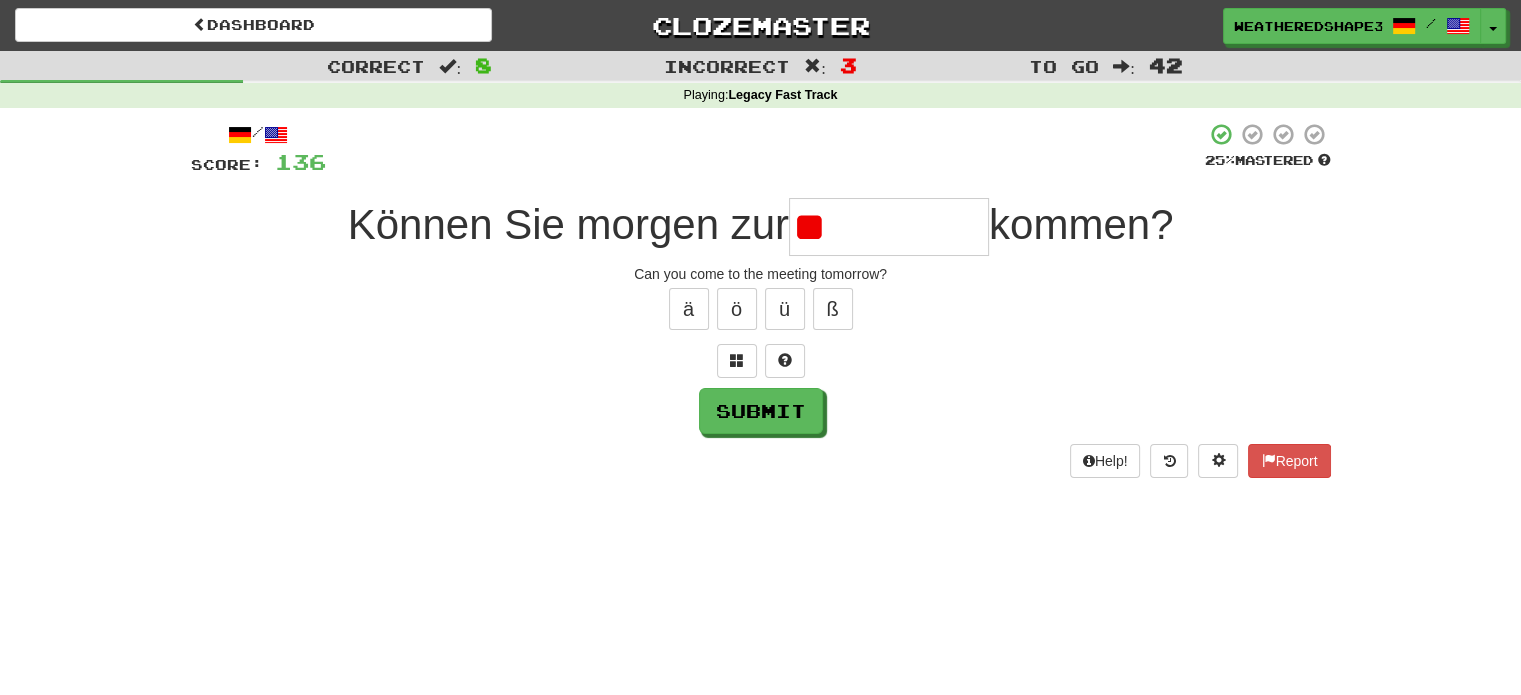 type on "*" 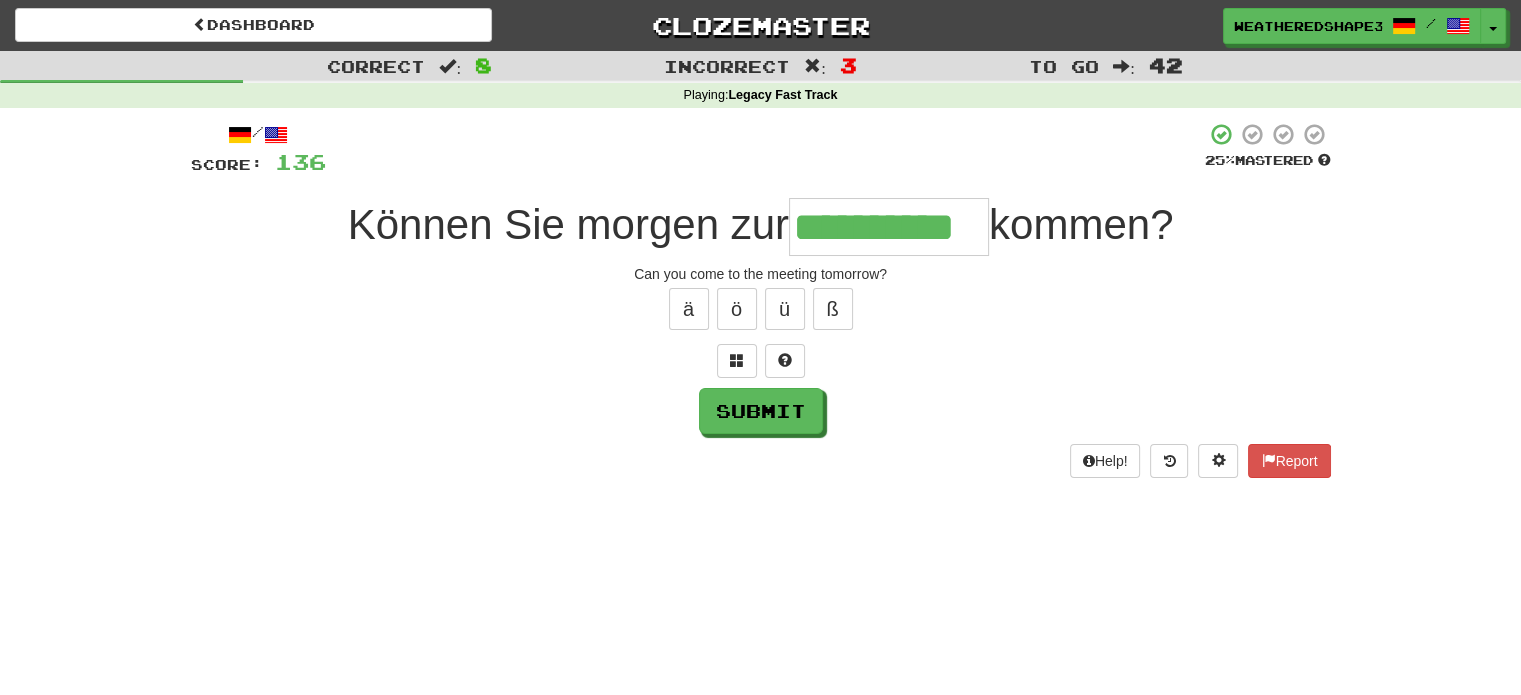 scroll, scrollTop: 0, scrollLeft: 36, axis: horizontal 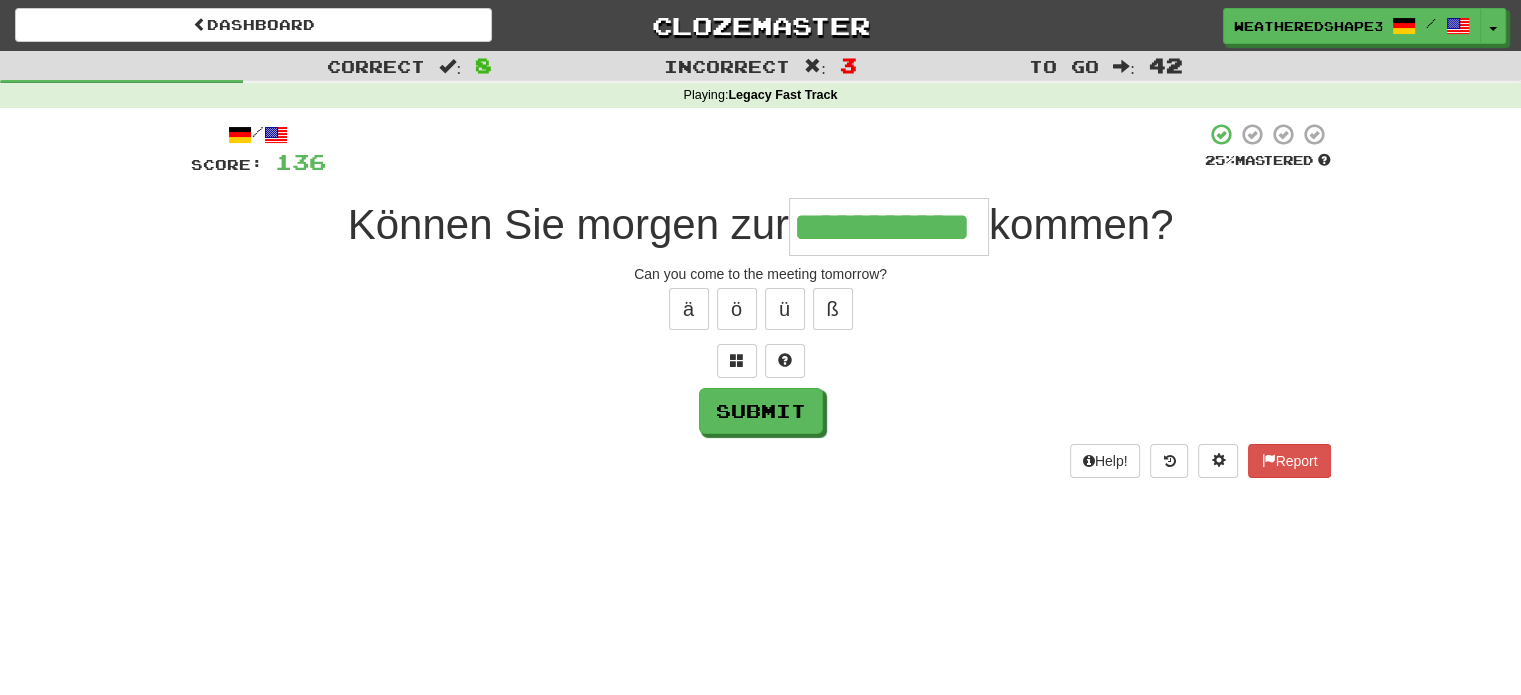 type on "**********" 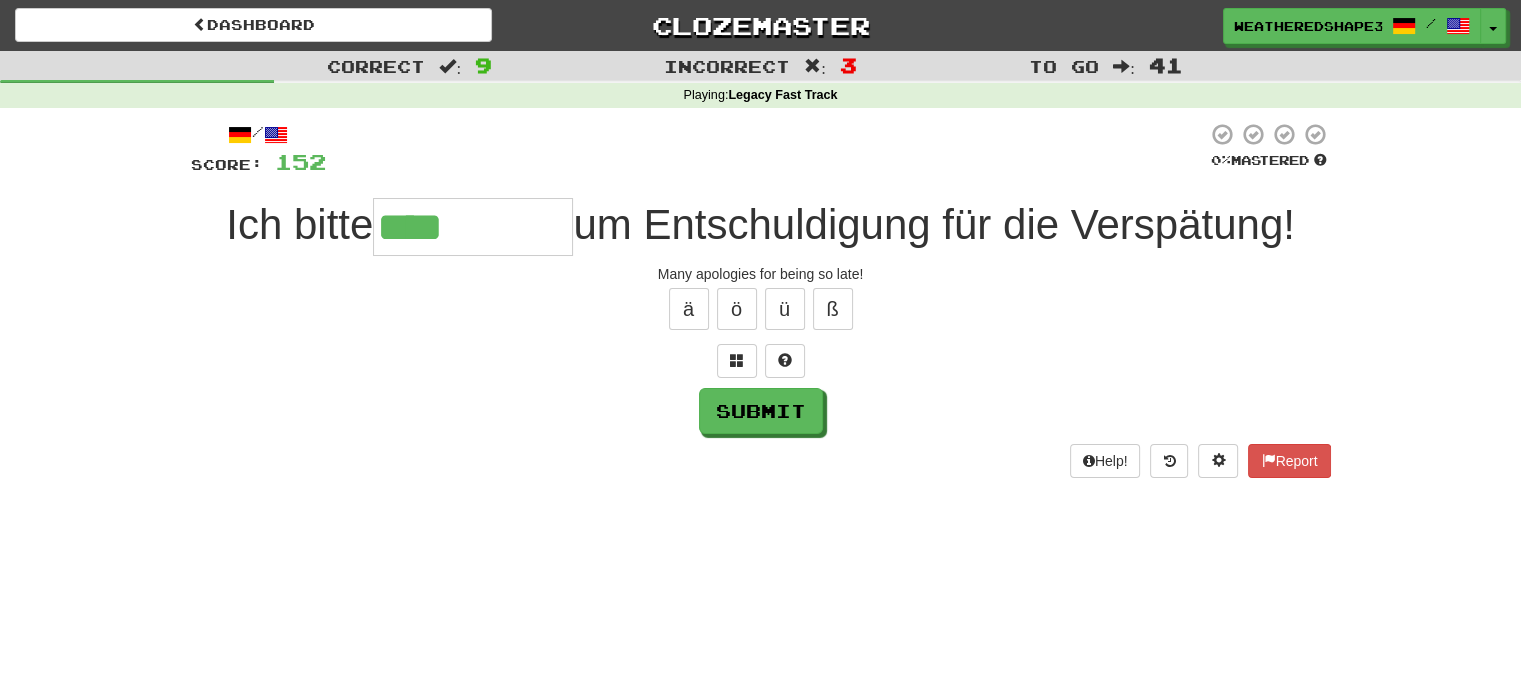 type on "********" 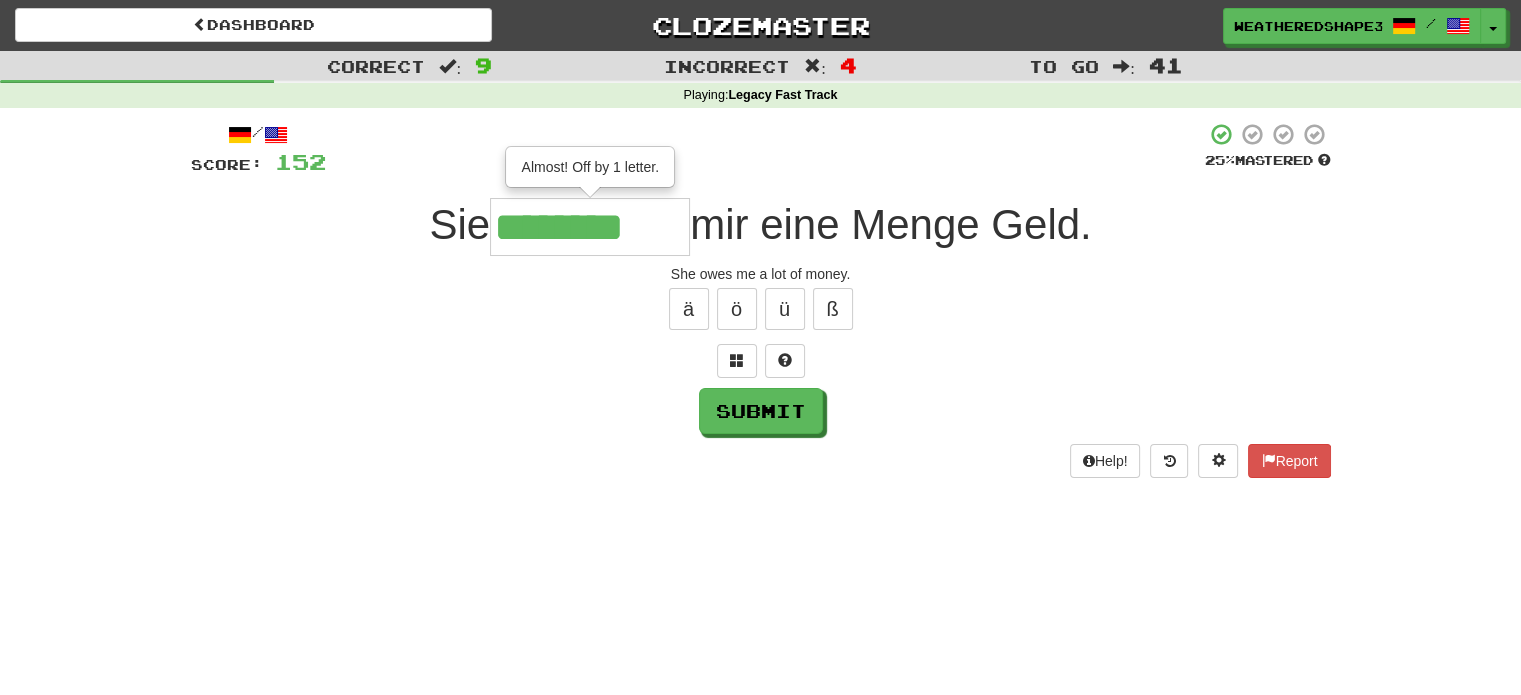 type on "********" 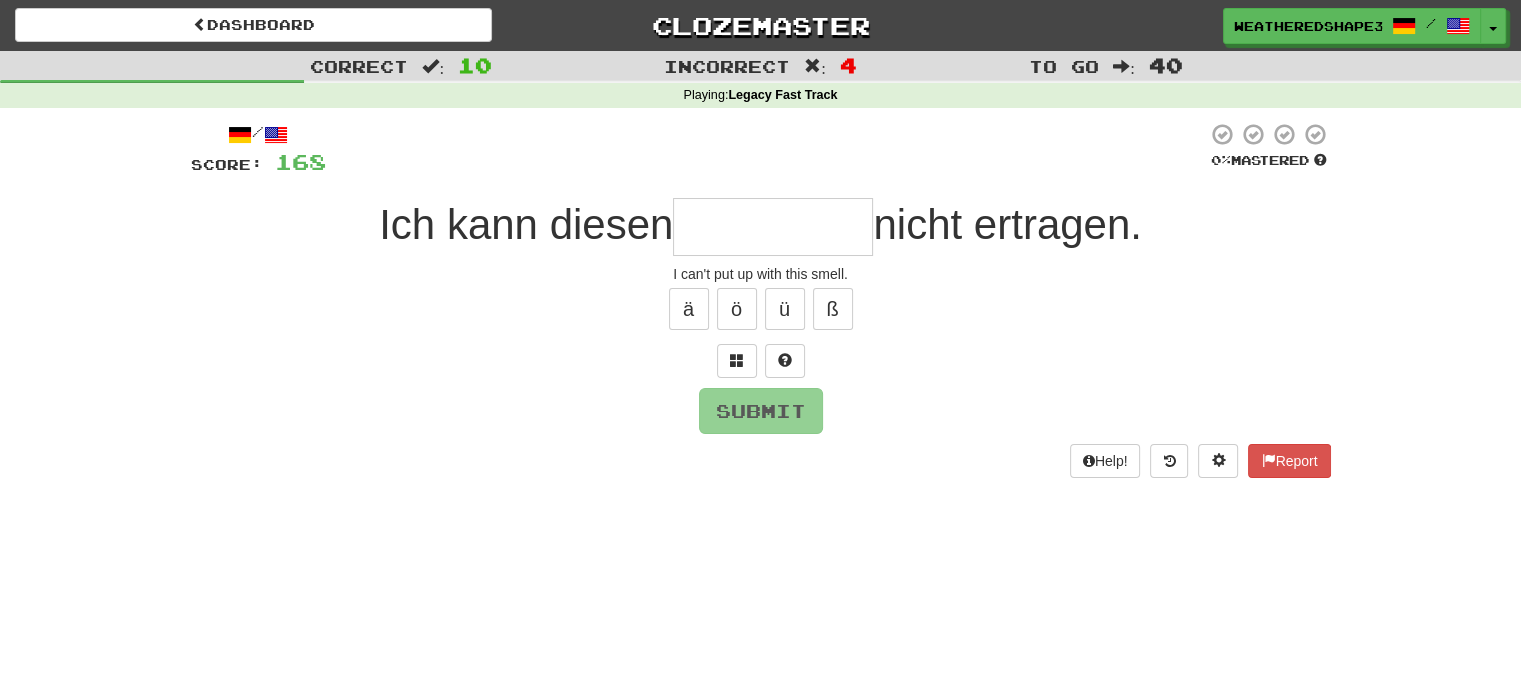 type on "*" 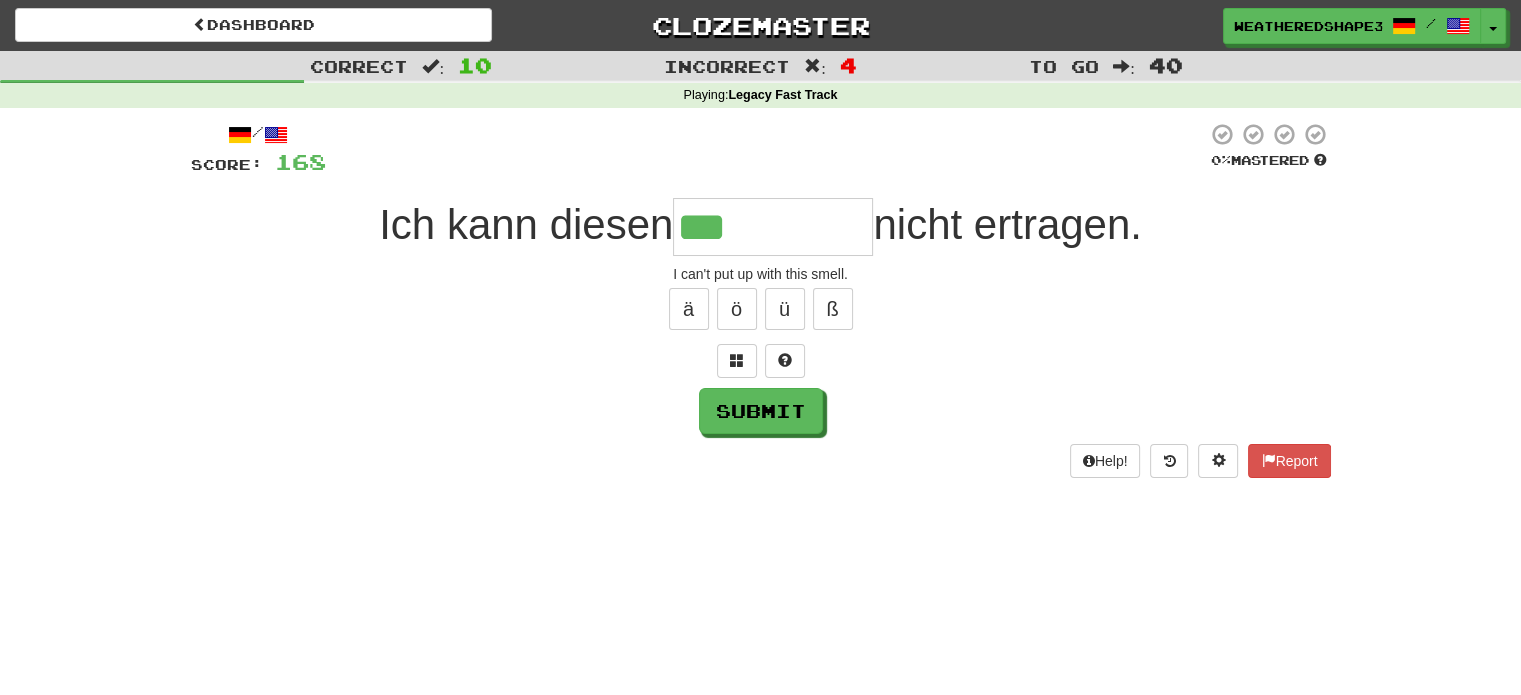 type on "*******" 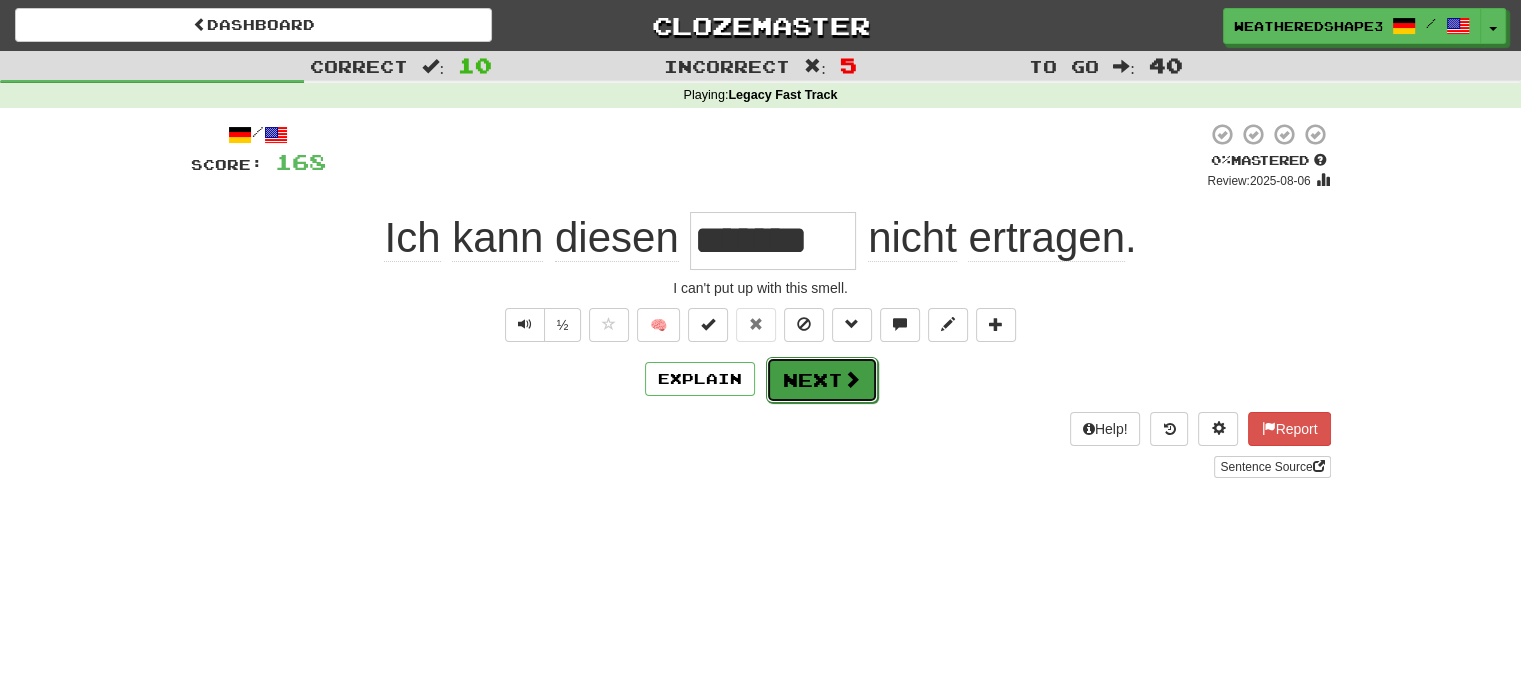 click on "Next" at bounding box center [822, 380] 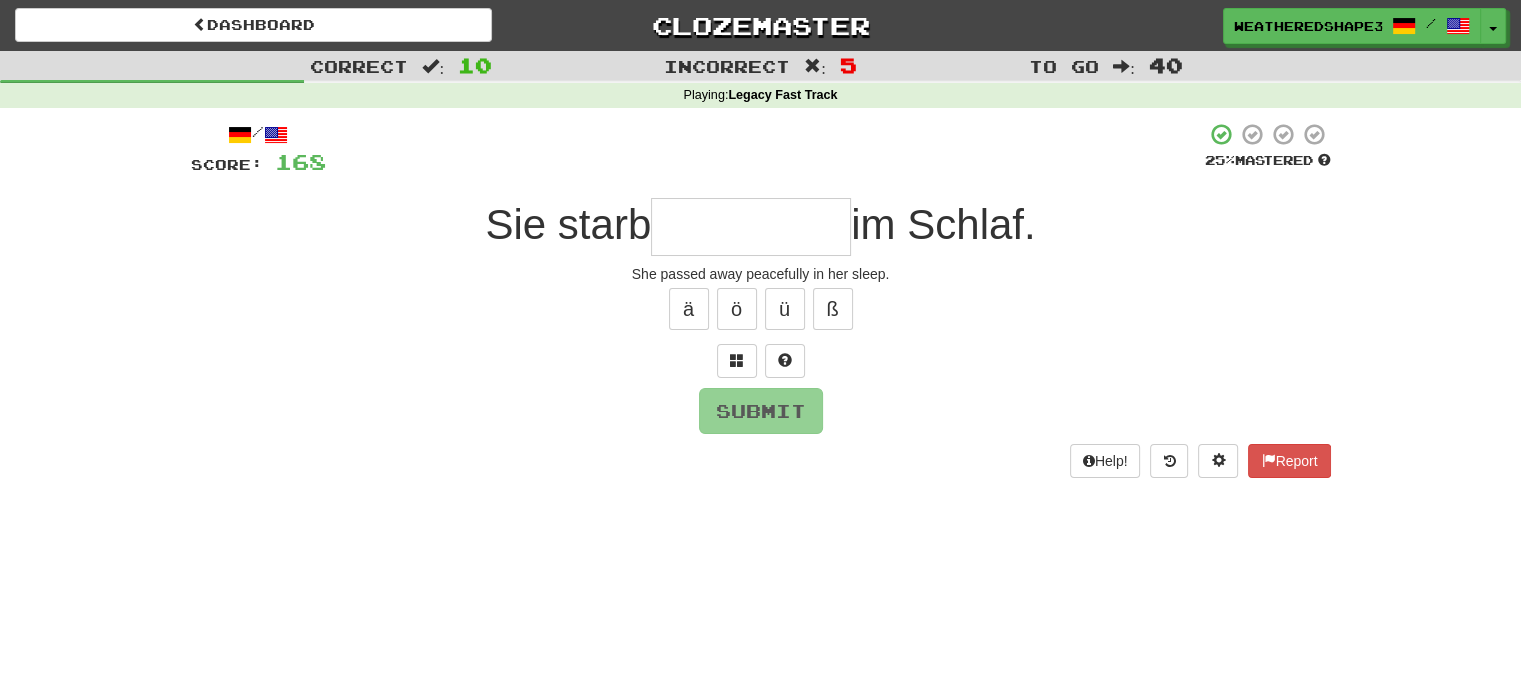 click at bounding box center [751, 227] 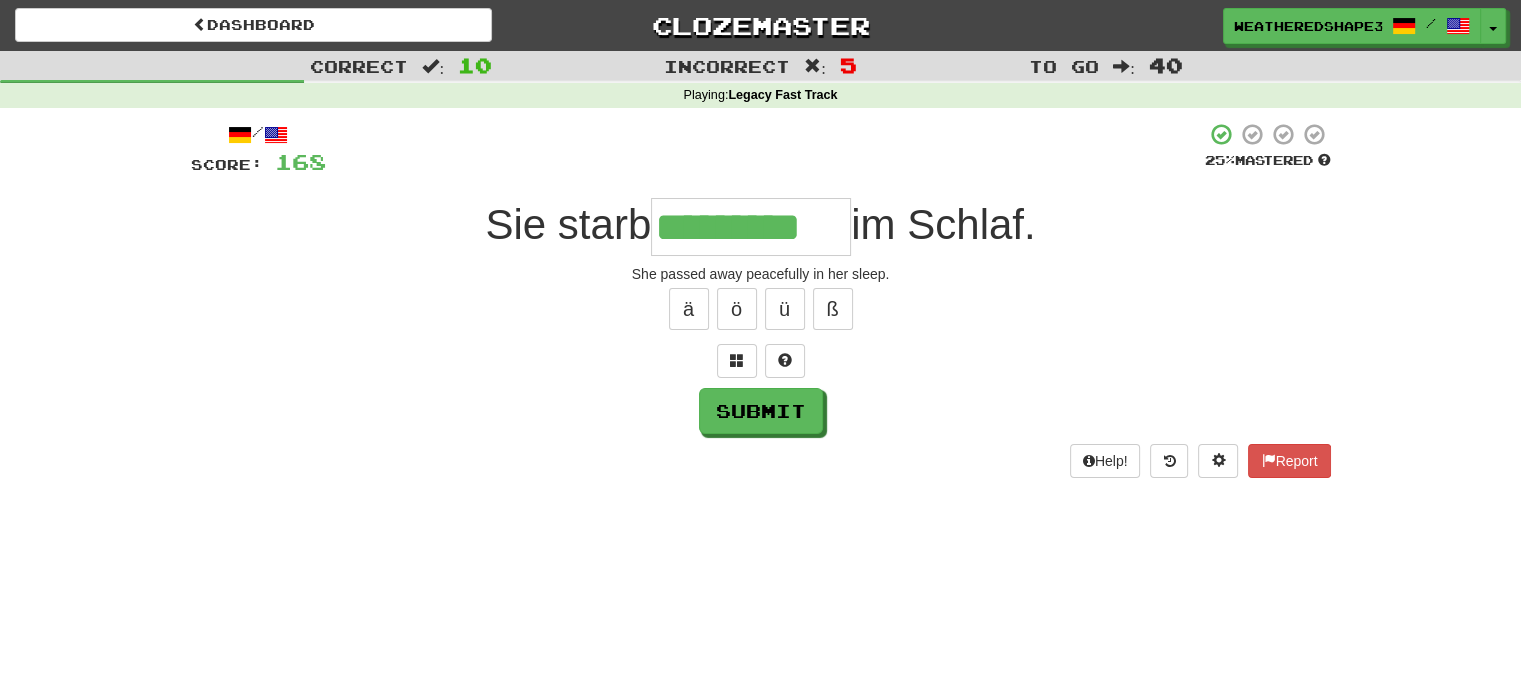 type on "*********" 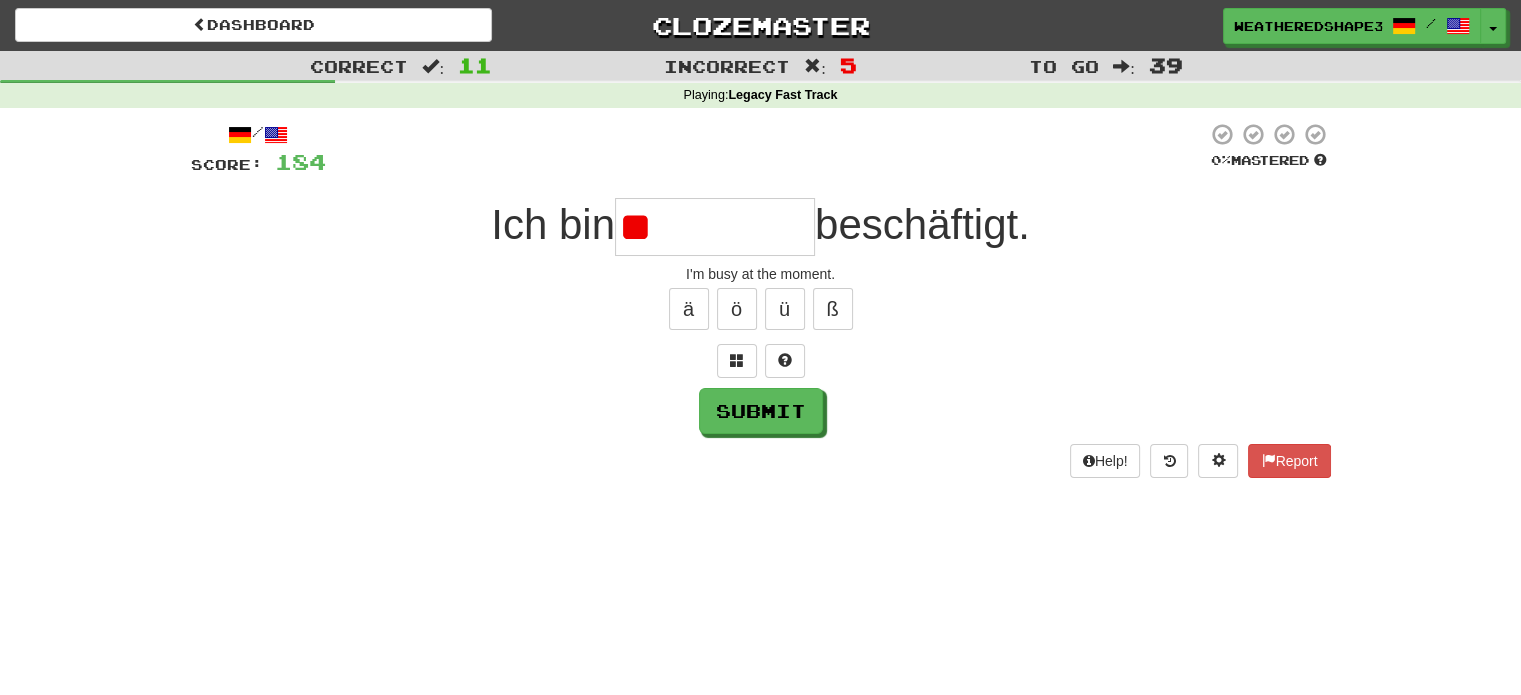 type on "*" 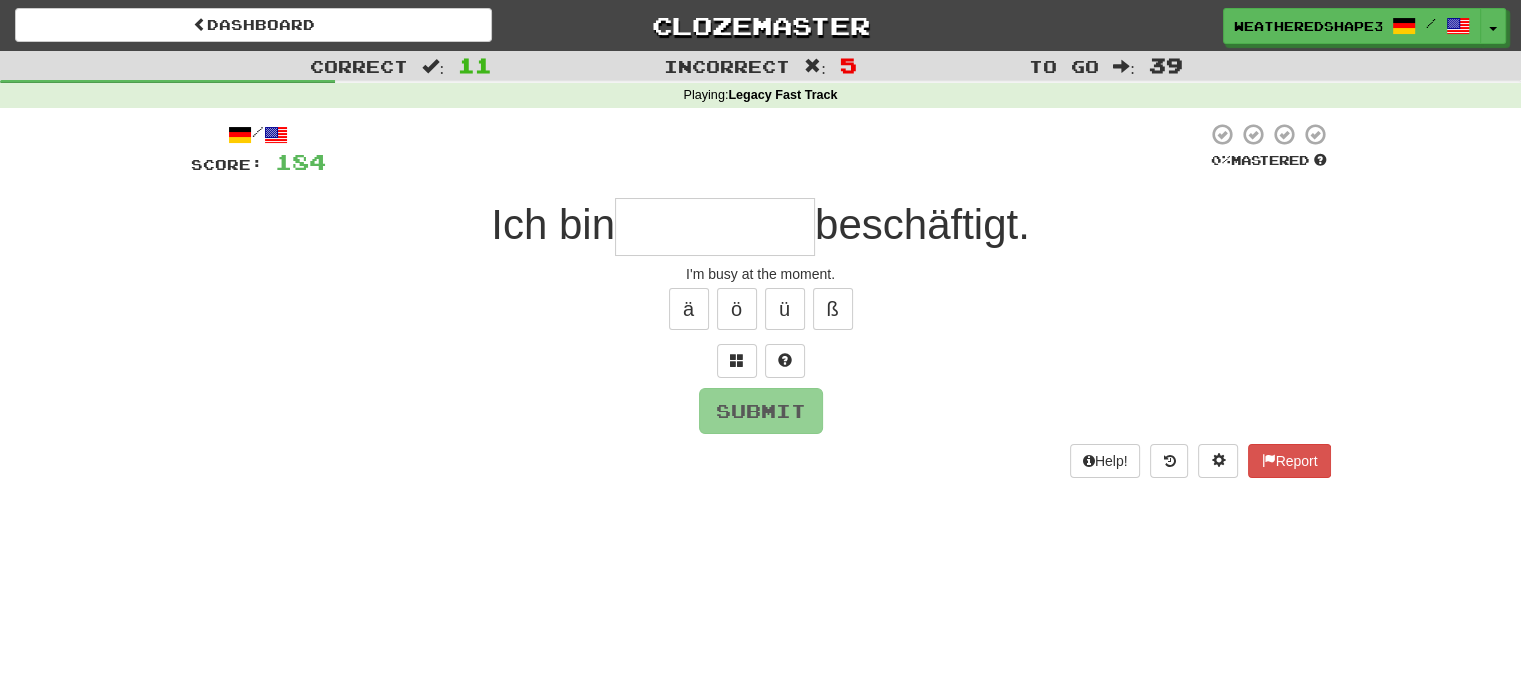 type on "*" 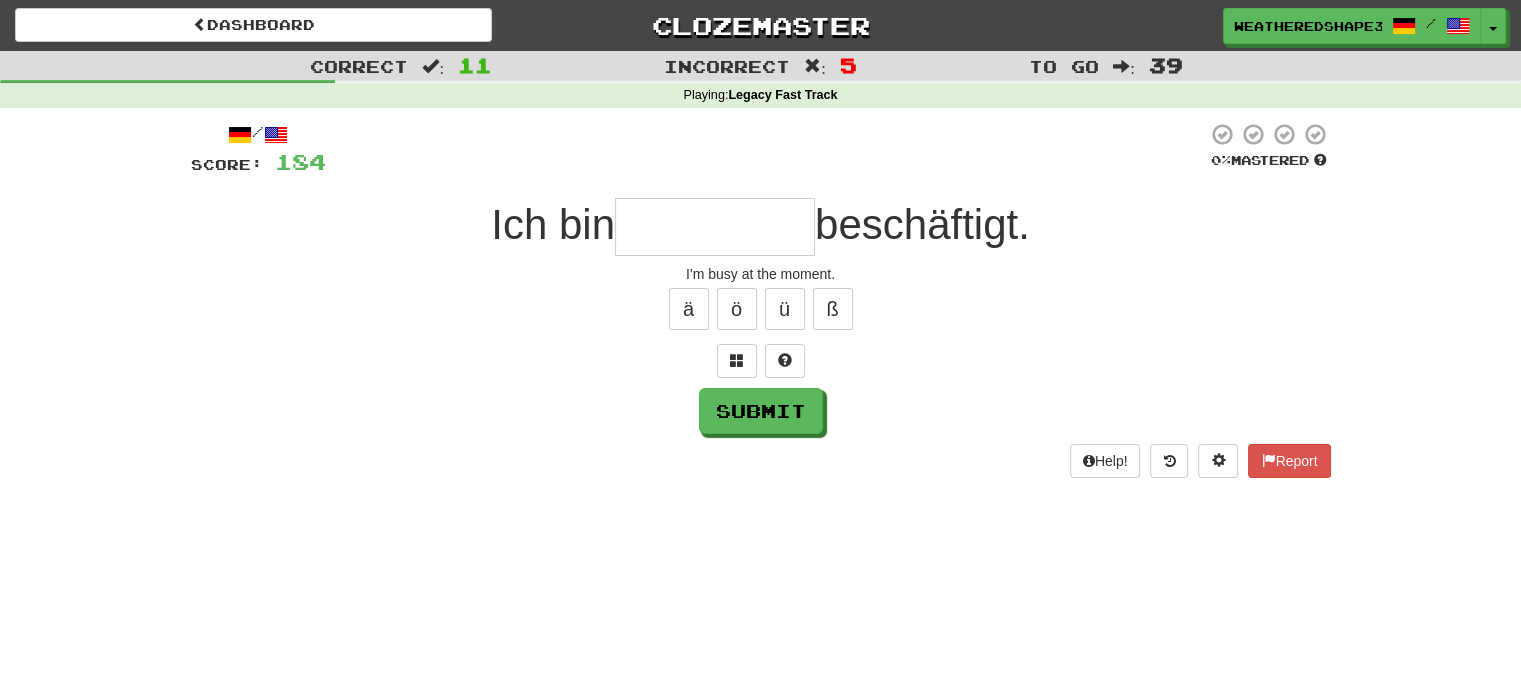 type on "*" 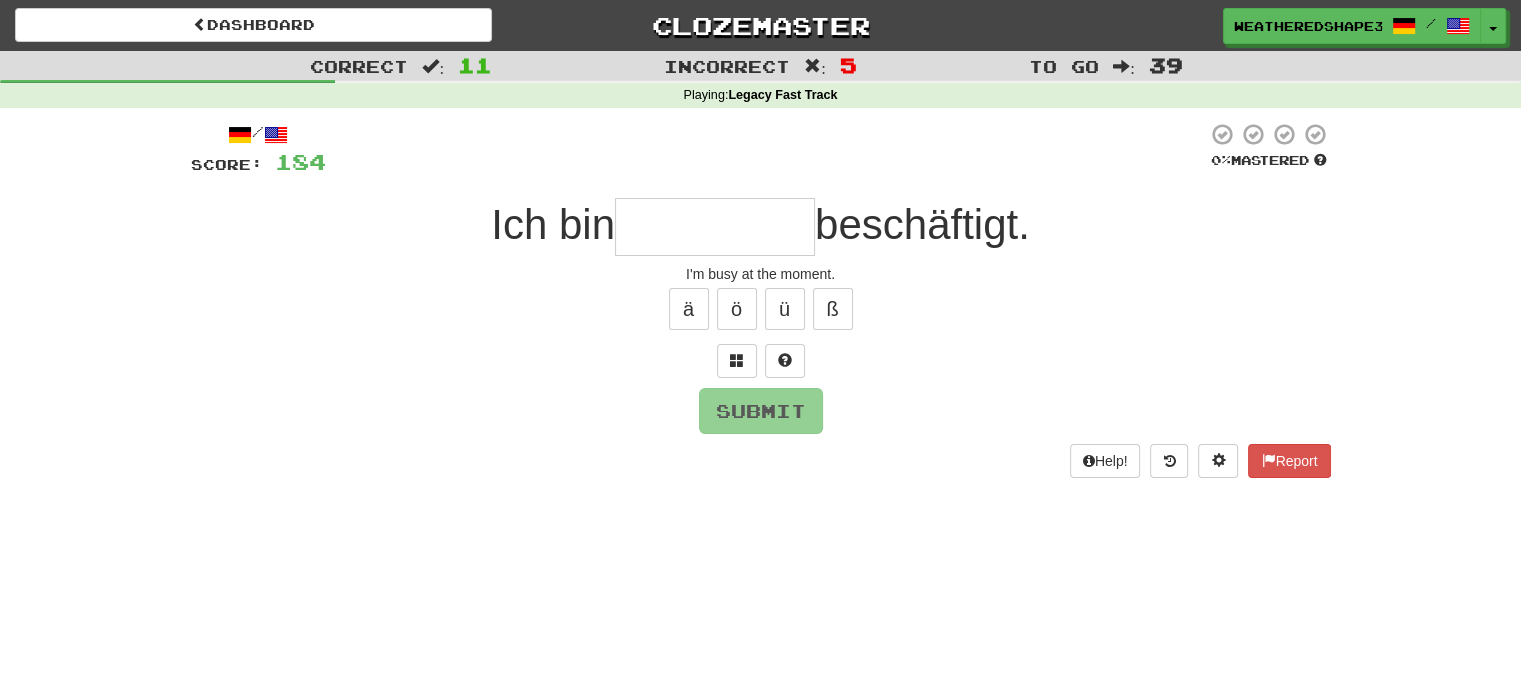 type on "*" 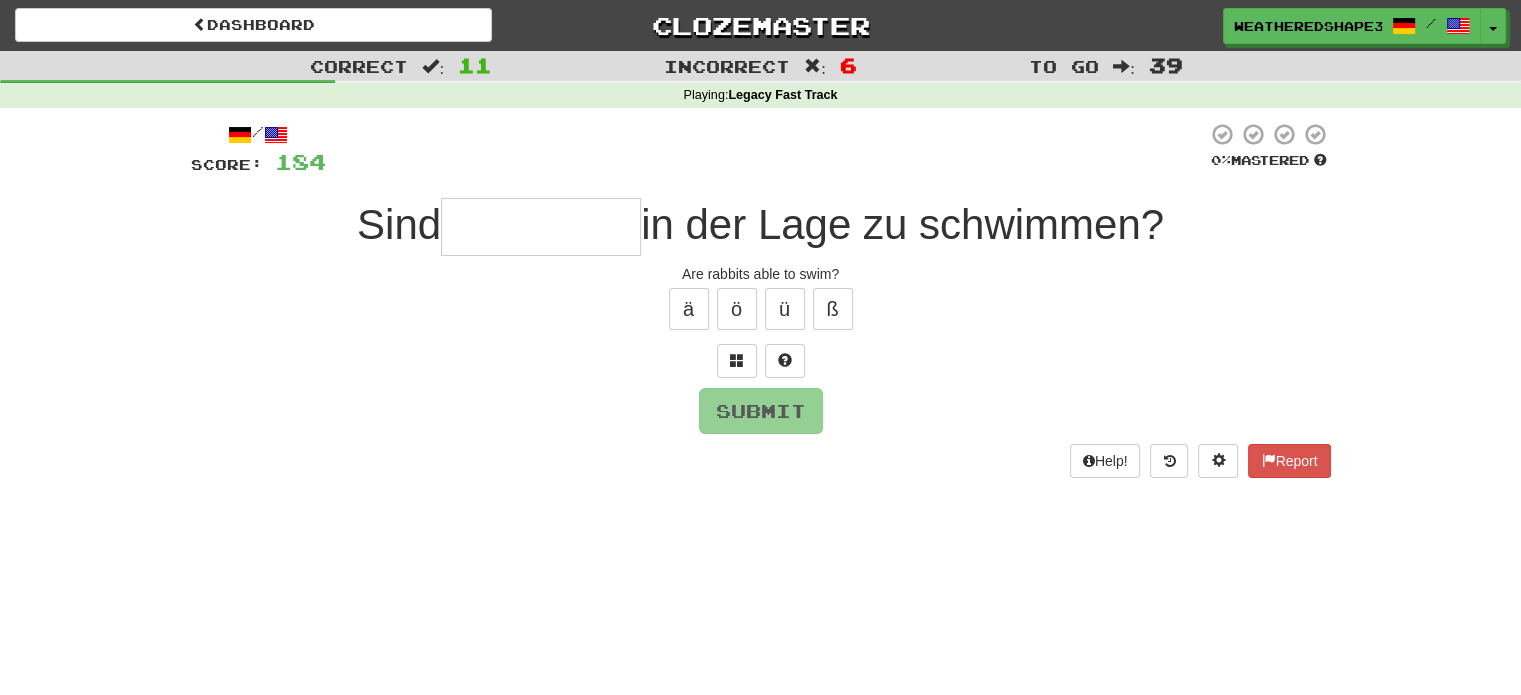 type on "*" 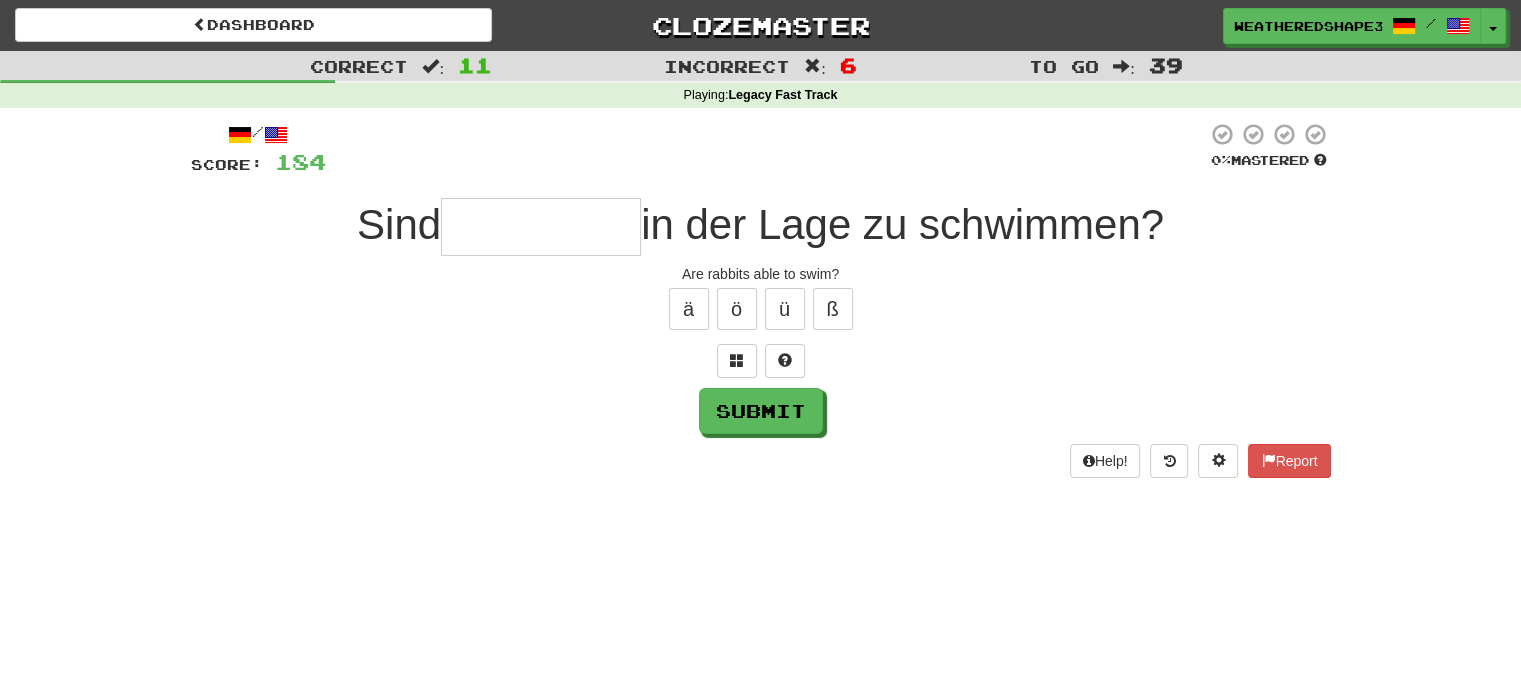 type on "*" 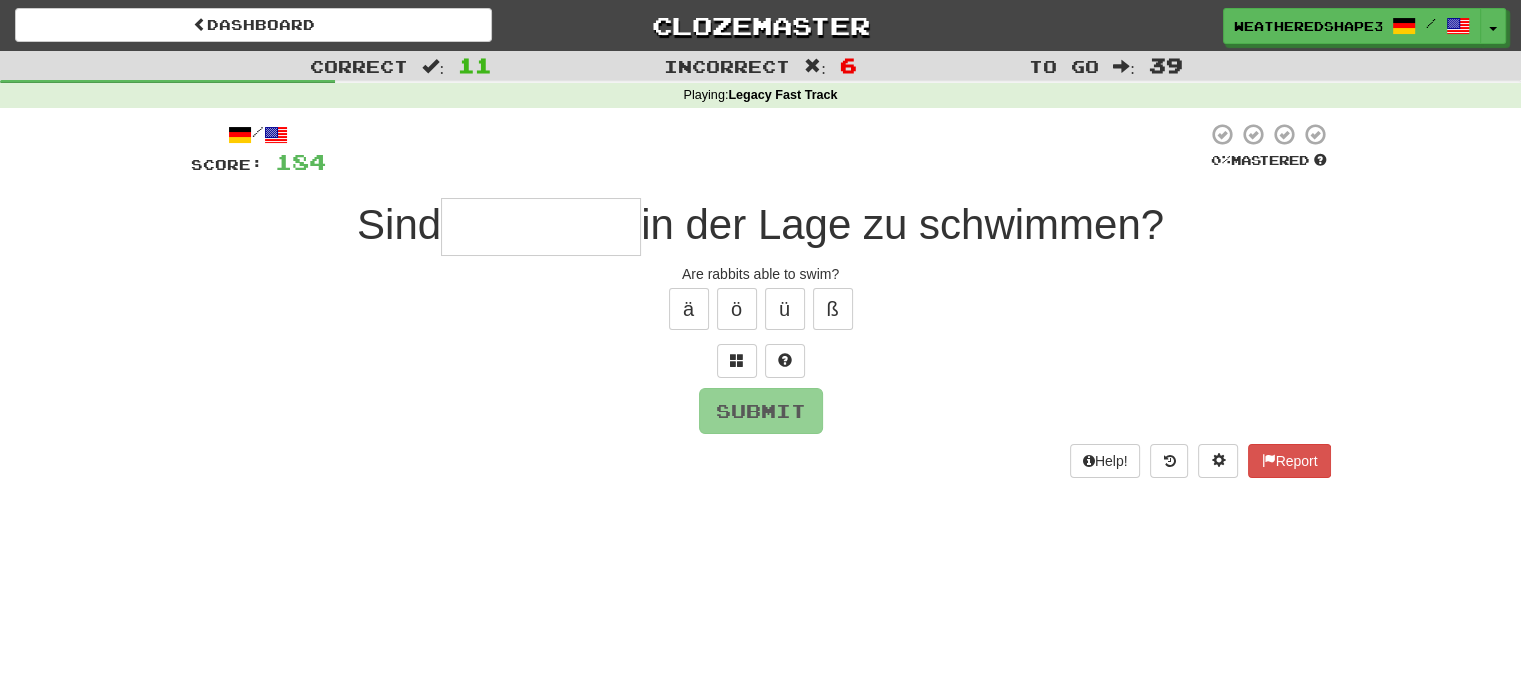 type on "*" 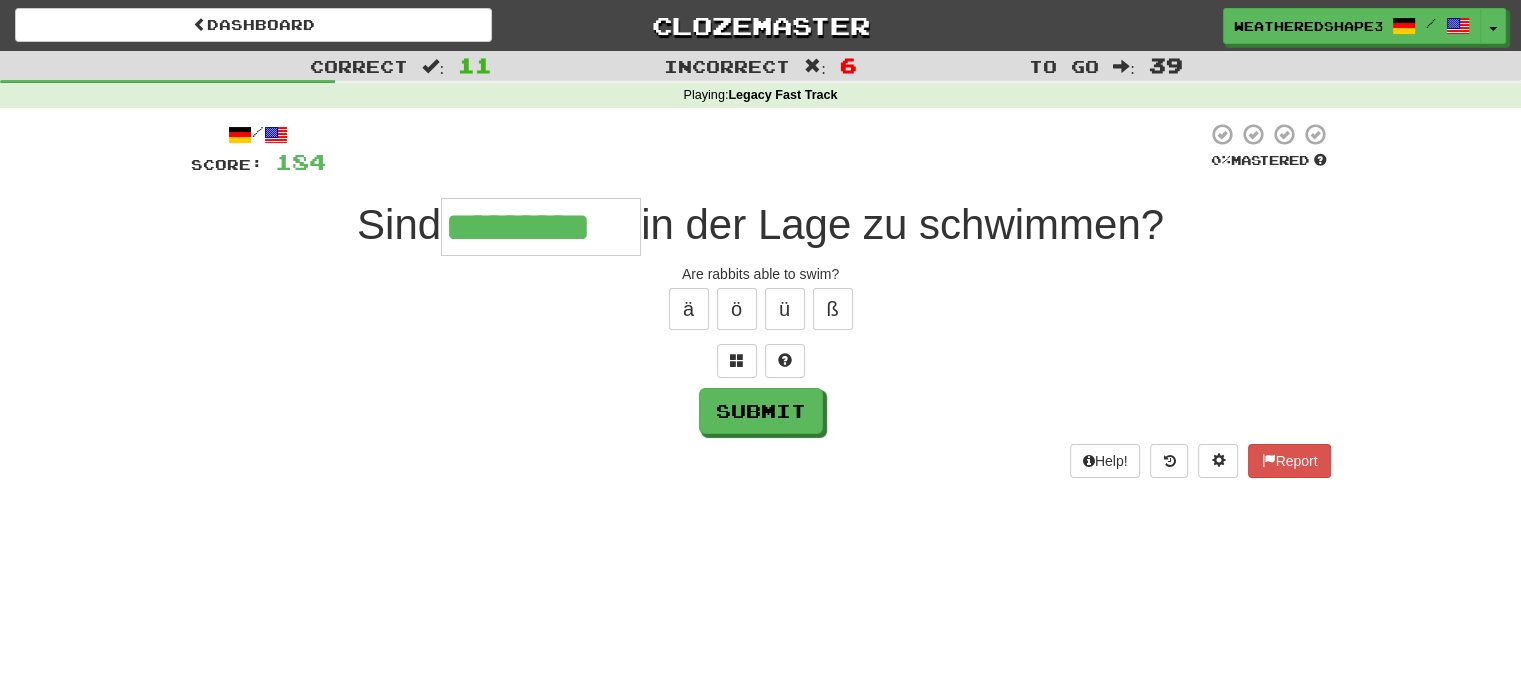 type on "*********" 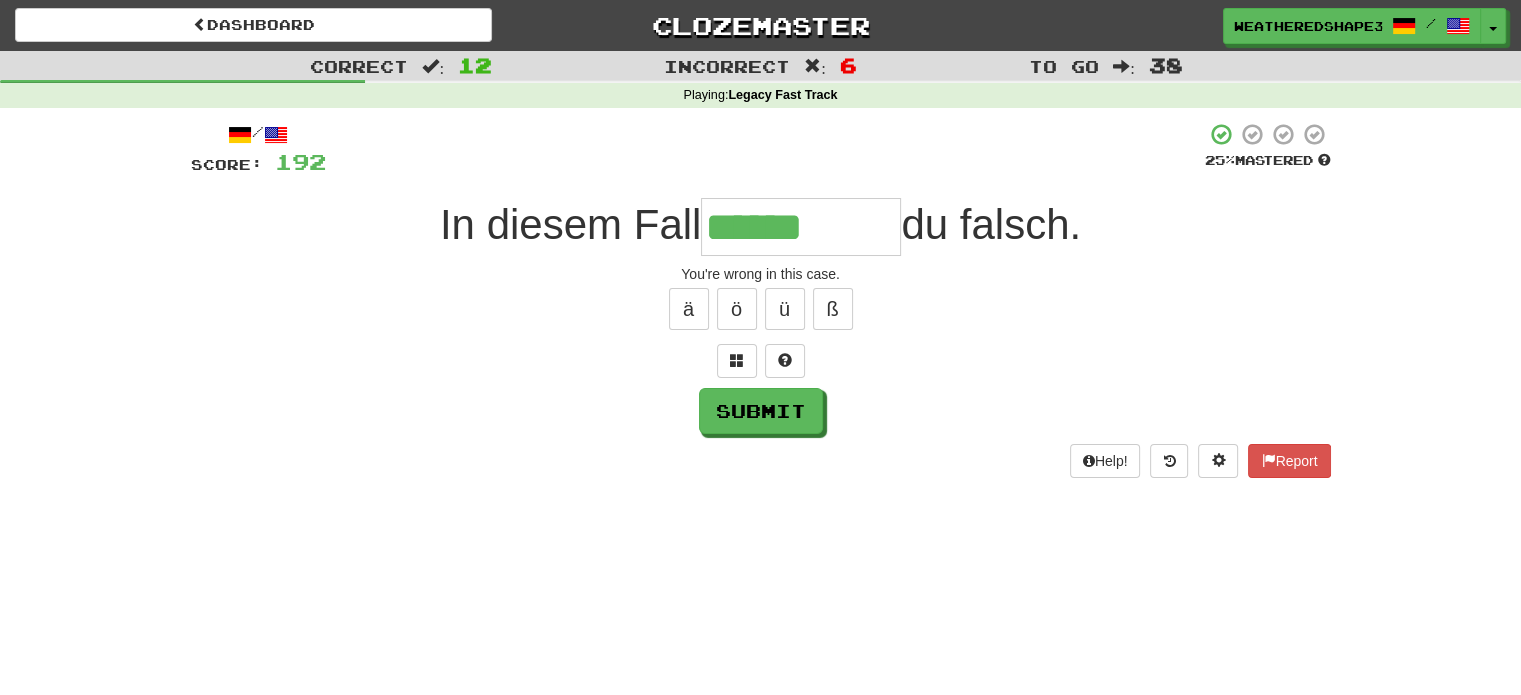 type on "******" 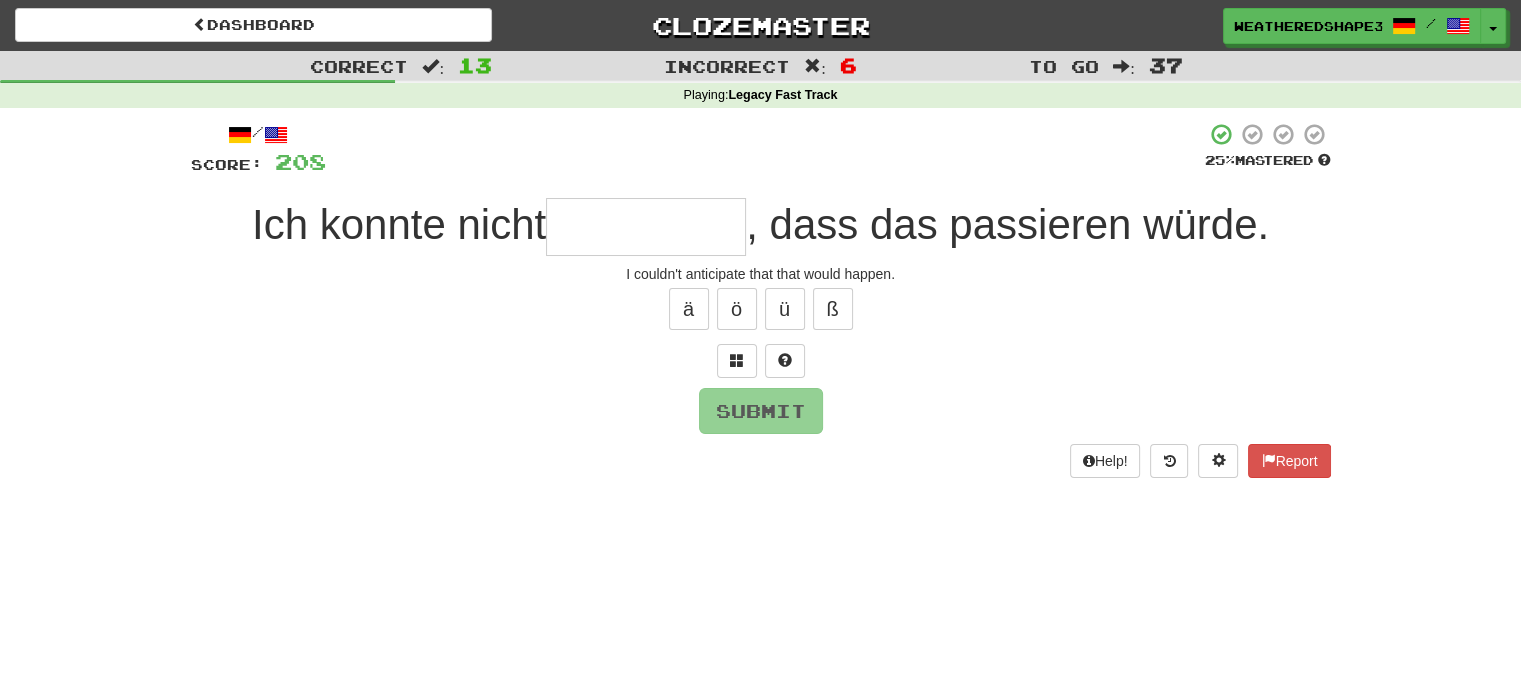 type on "*" 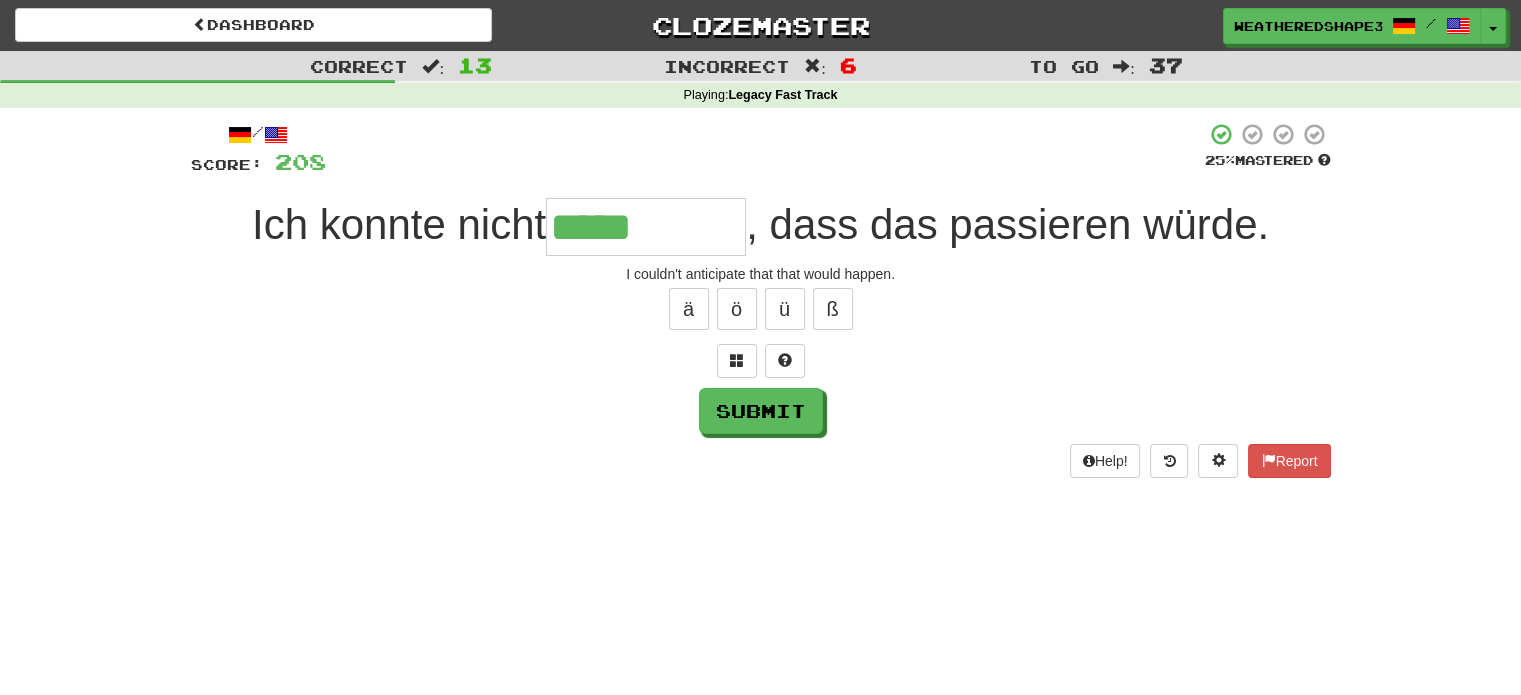 type on "*****" 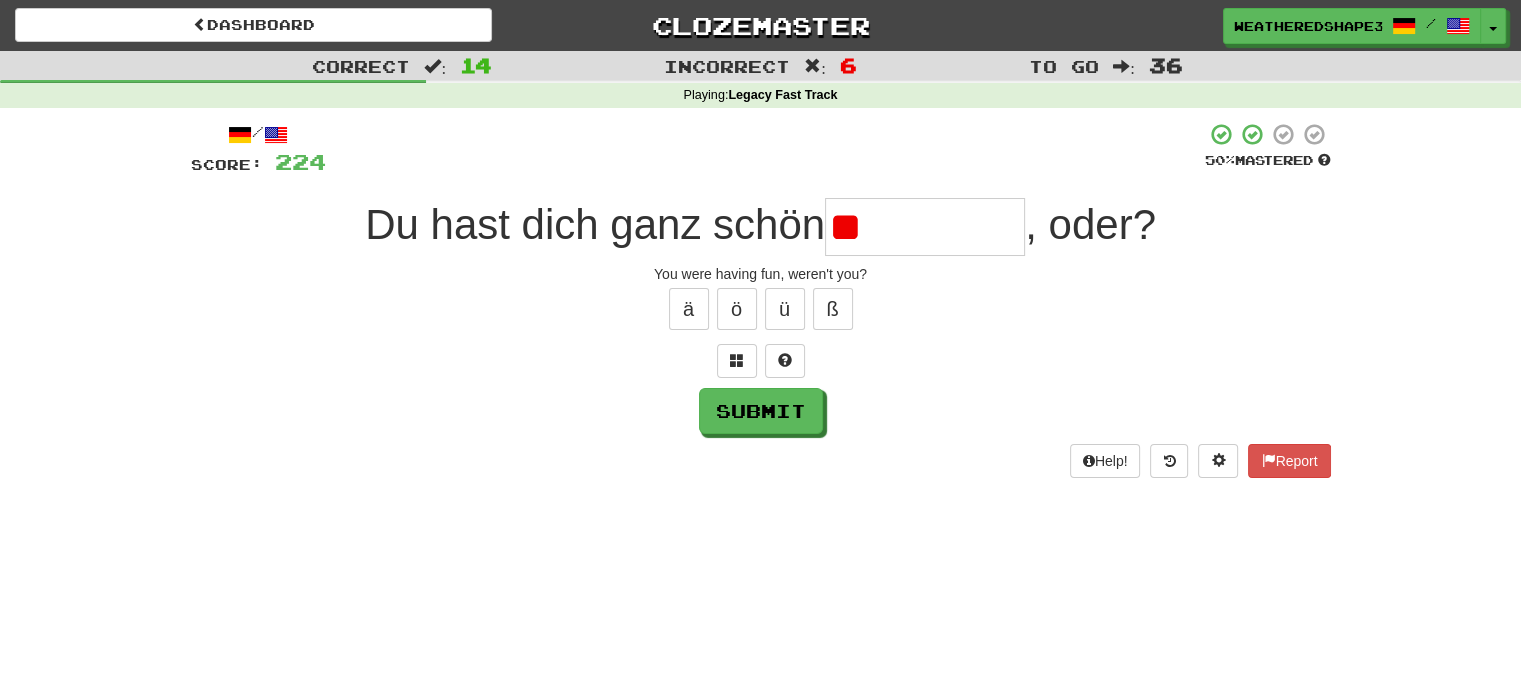 type on "*" 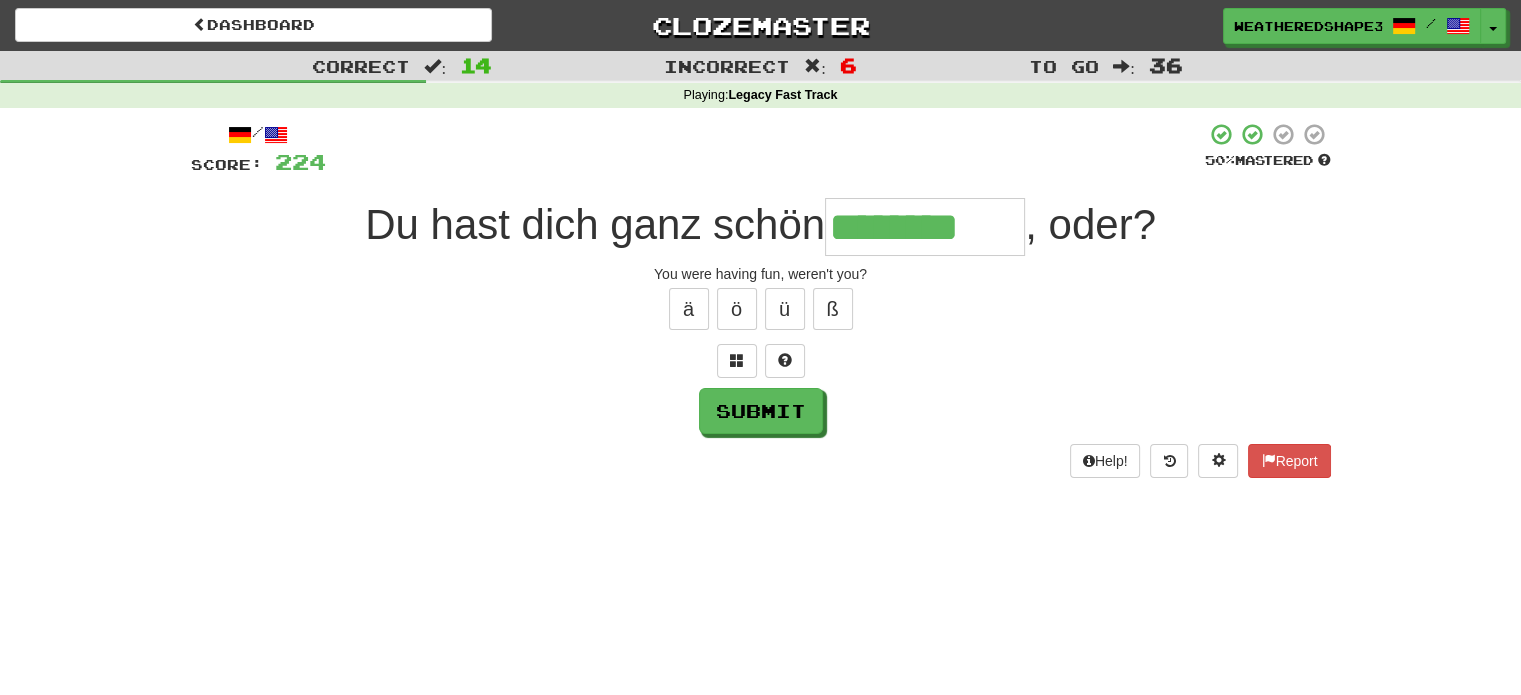 type on "********" 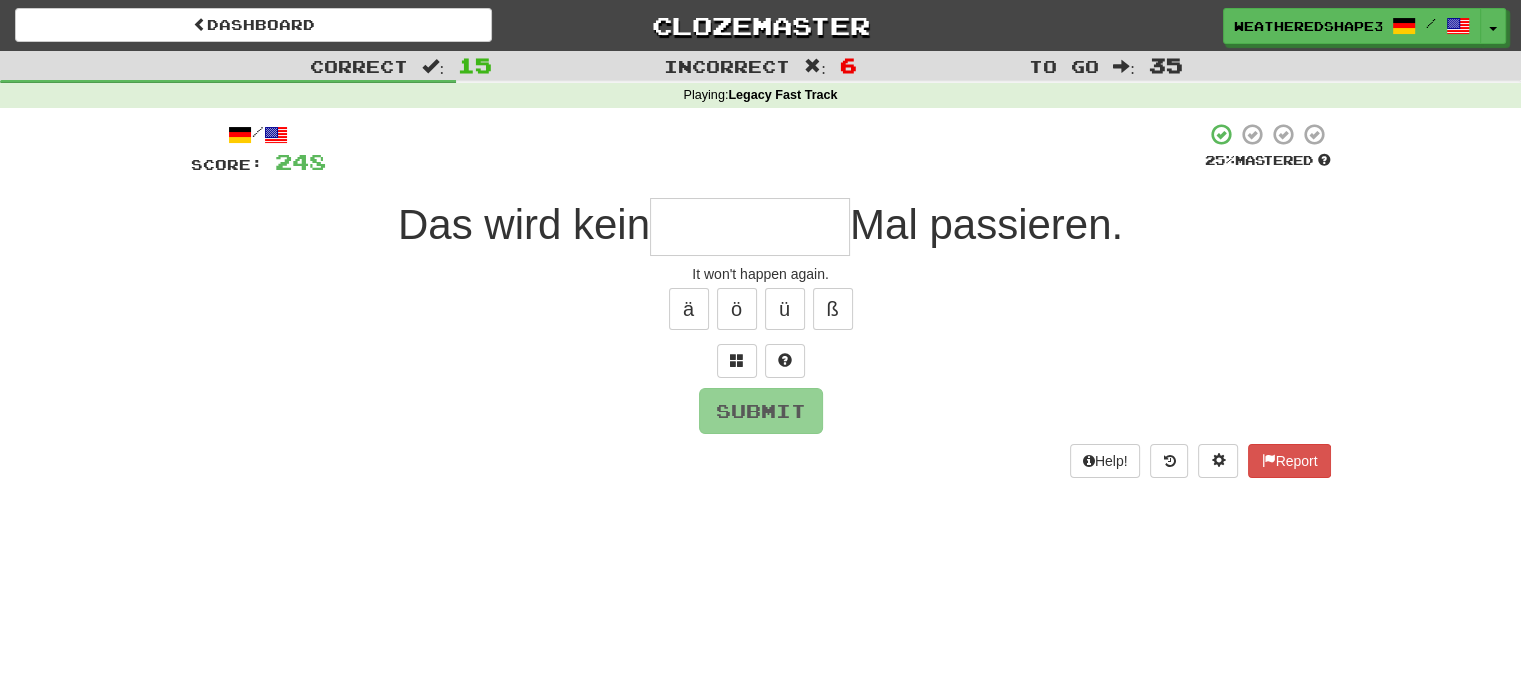 type on "*" 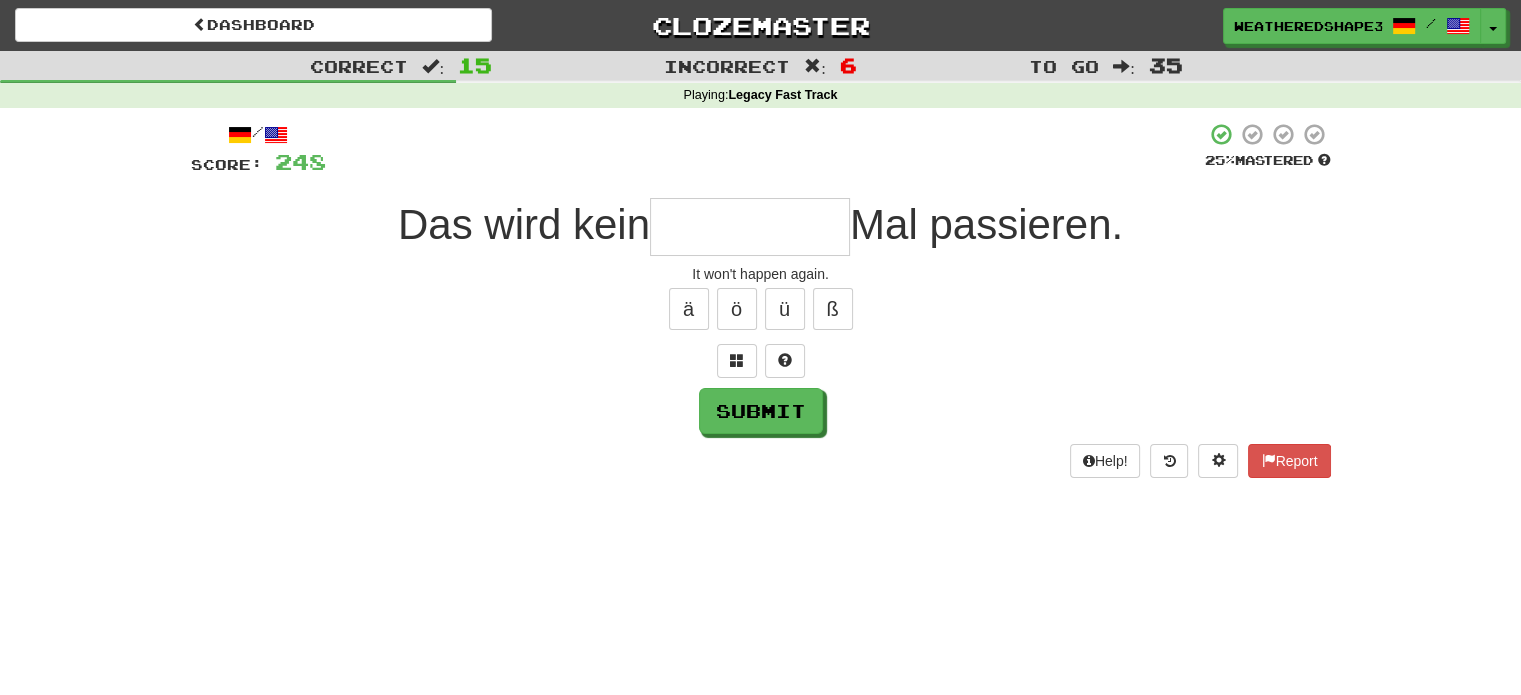 type on "*" 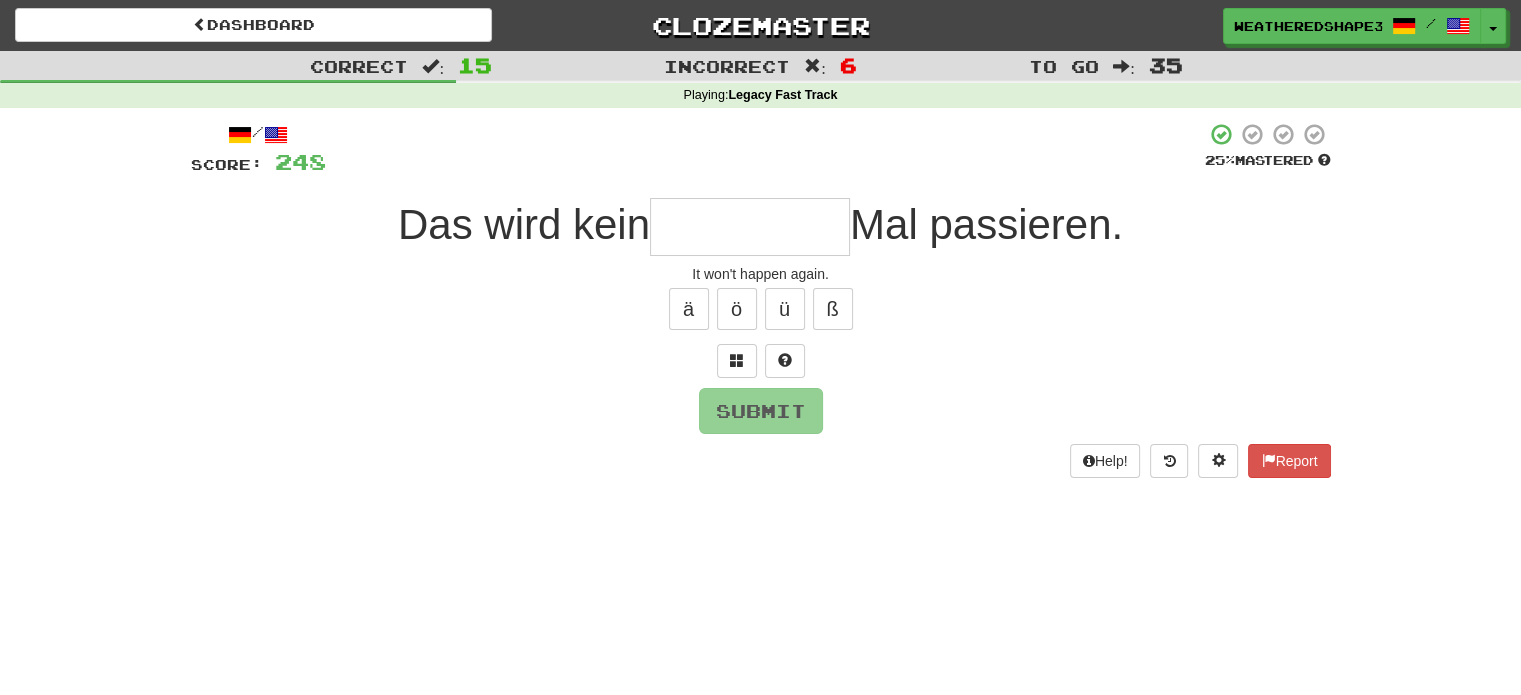 type on "*" 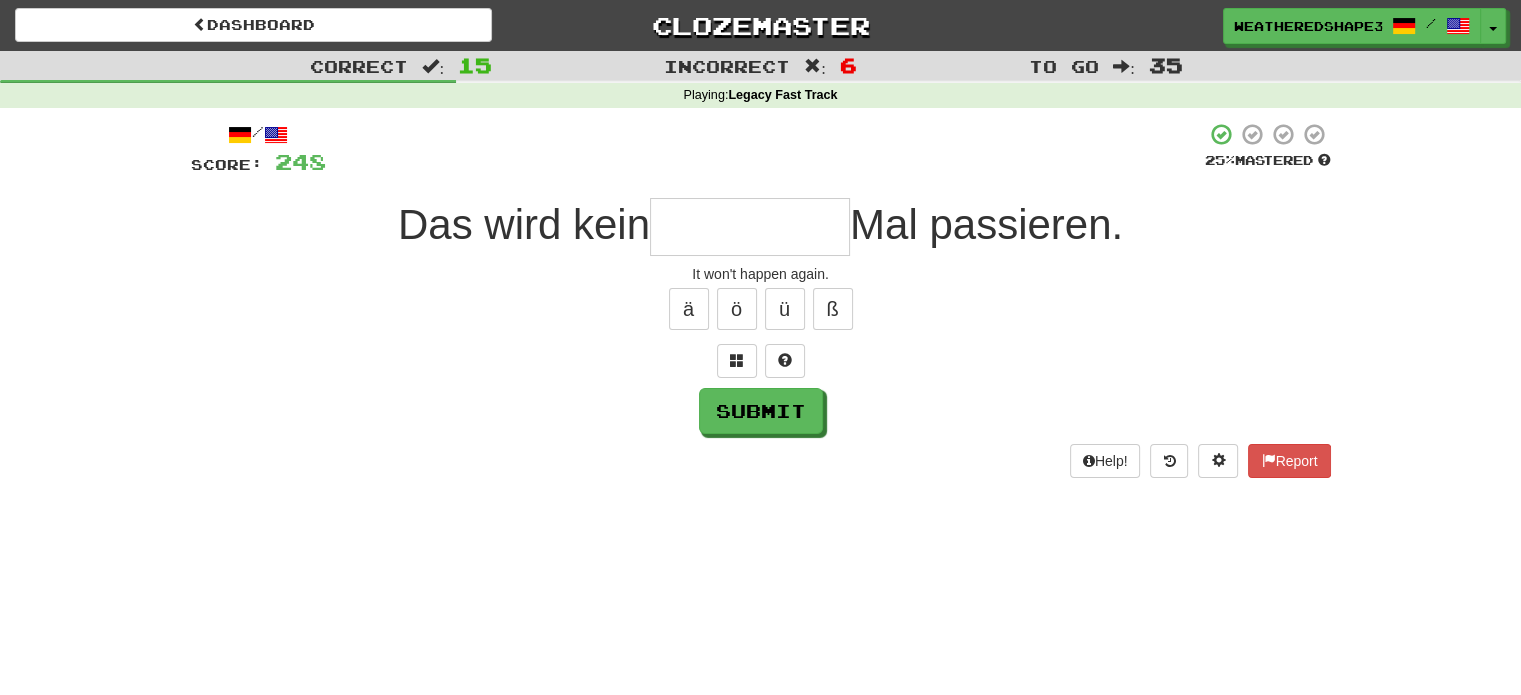 type on "*" 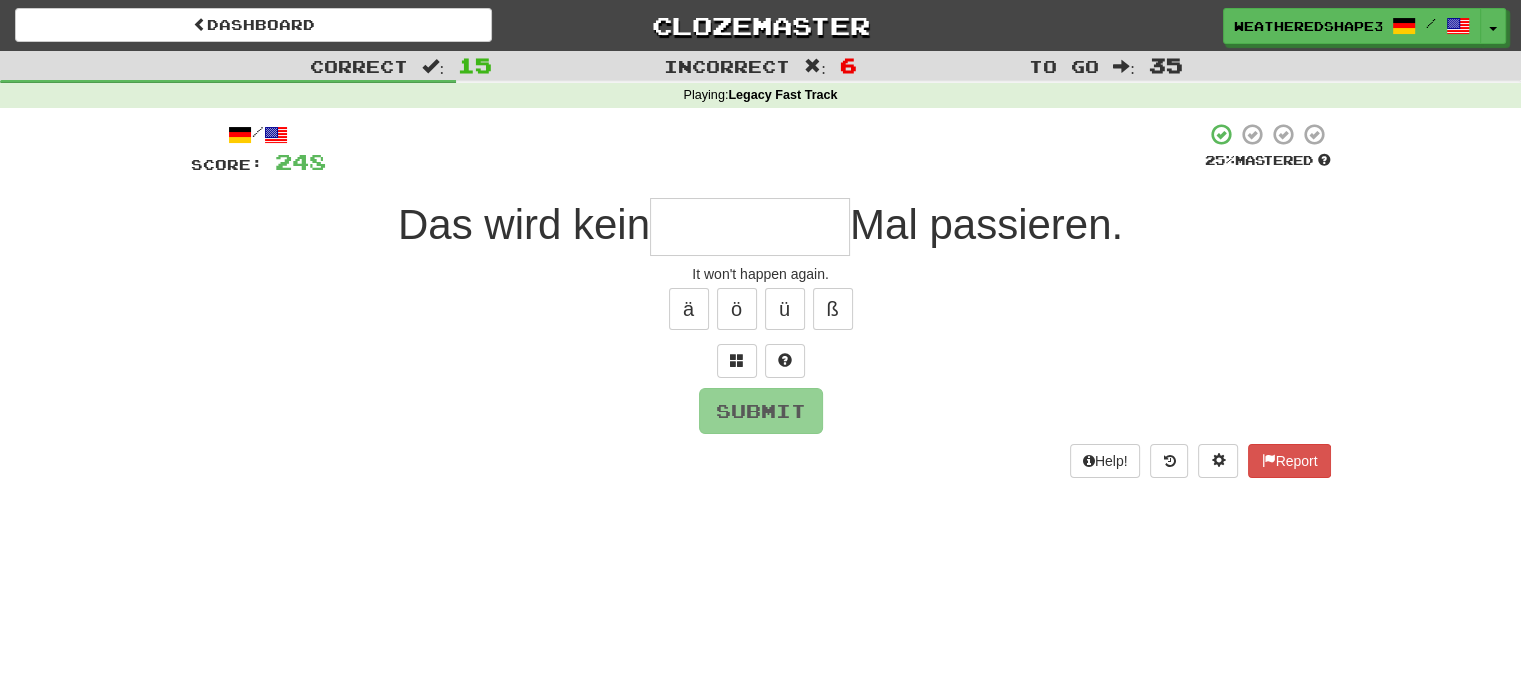 type on "*******" 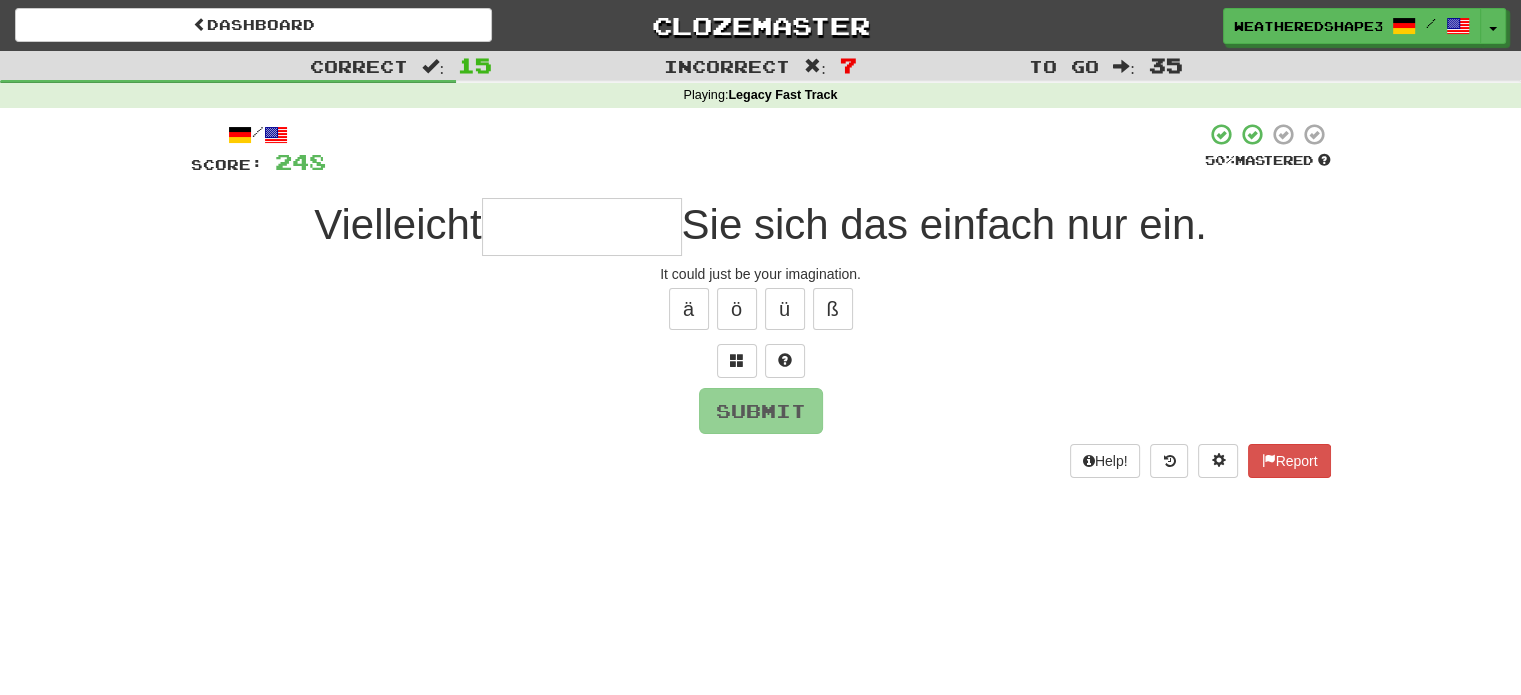 type on "*" 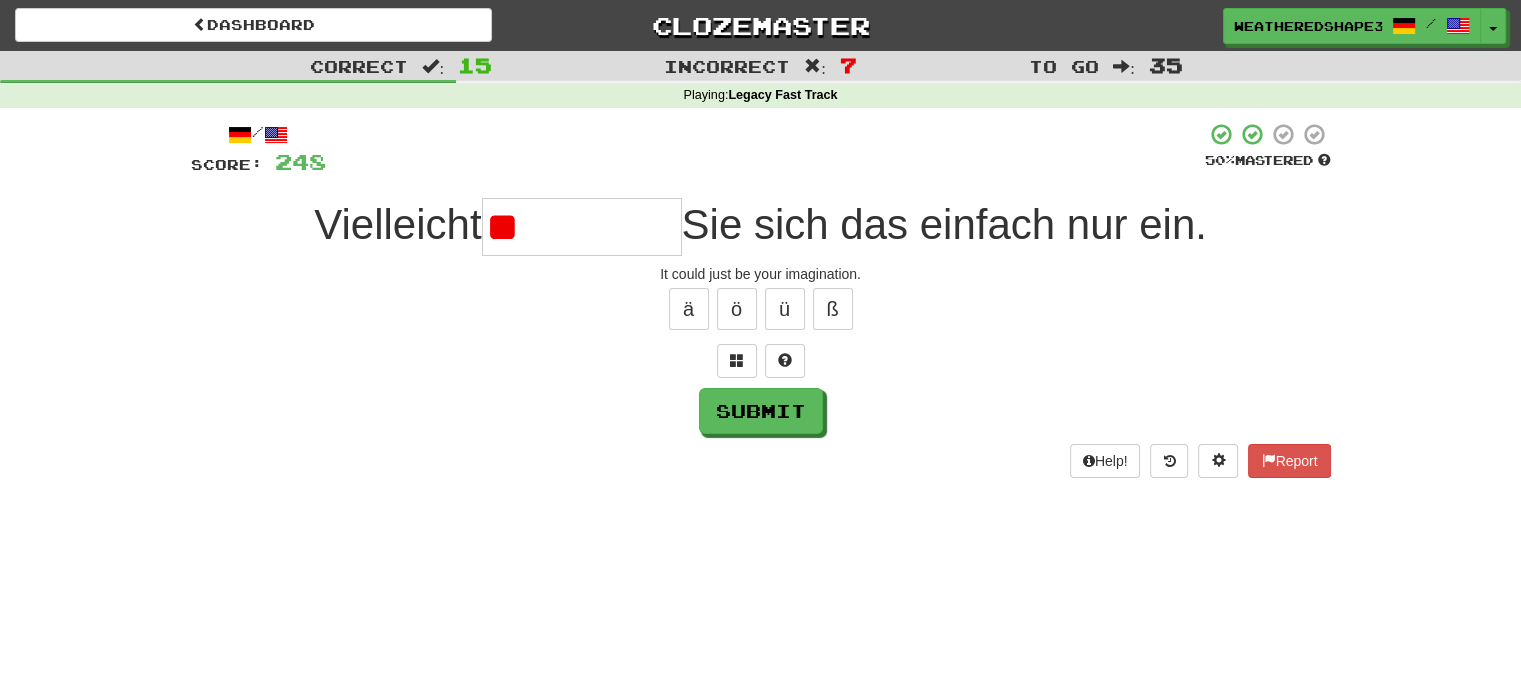 type on "*" 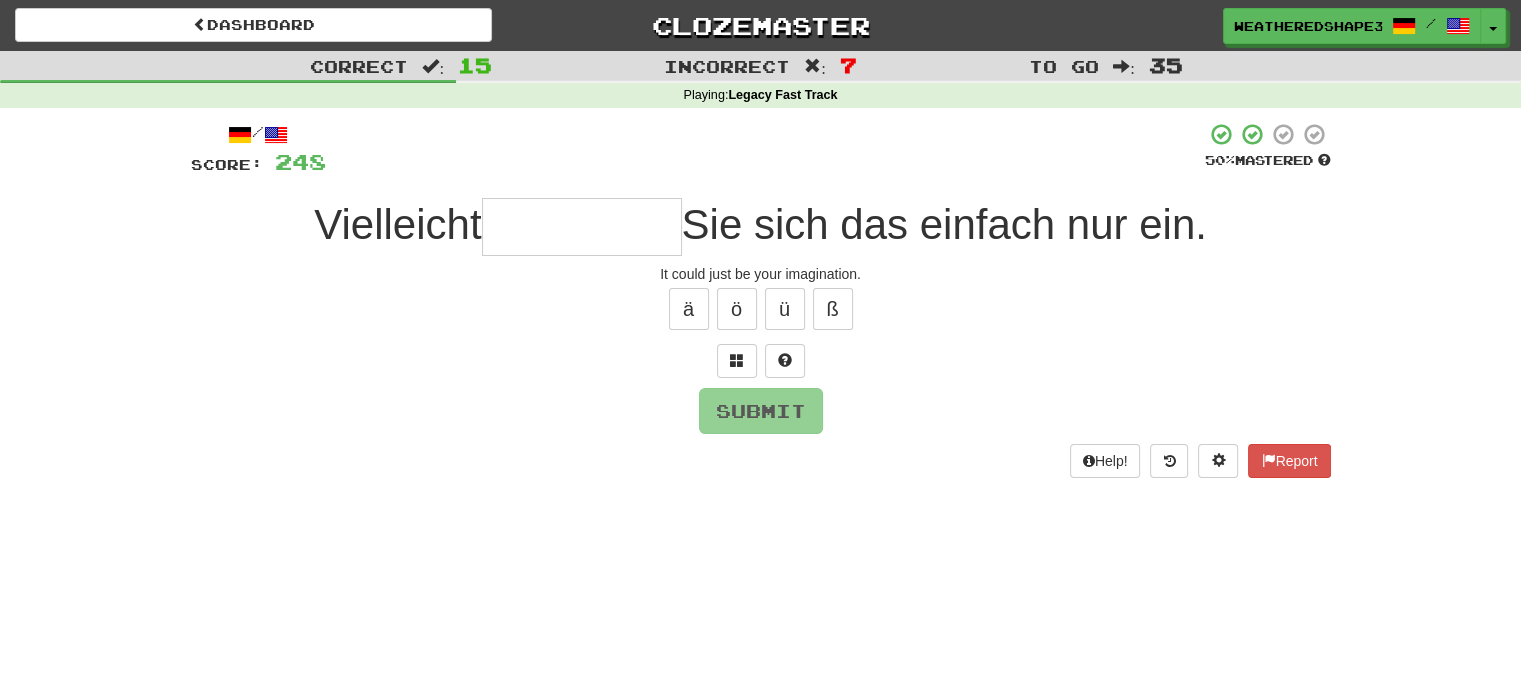 type on "*" 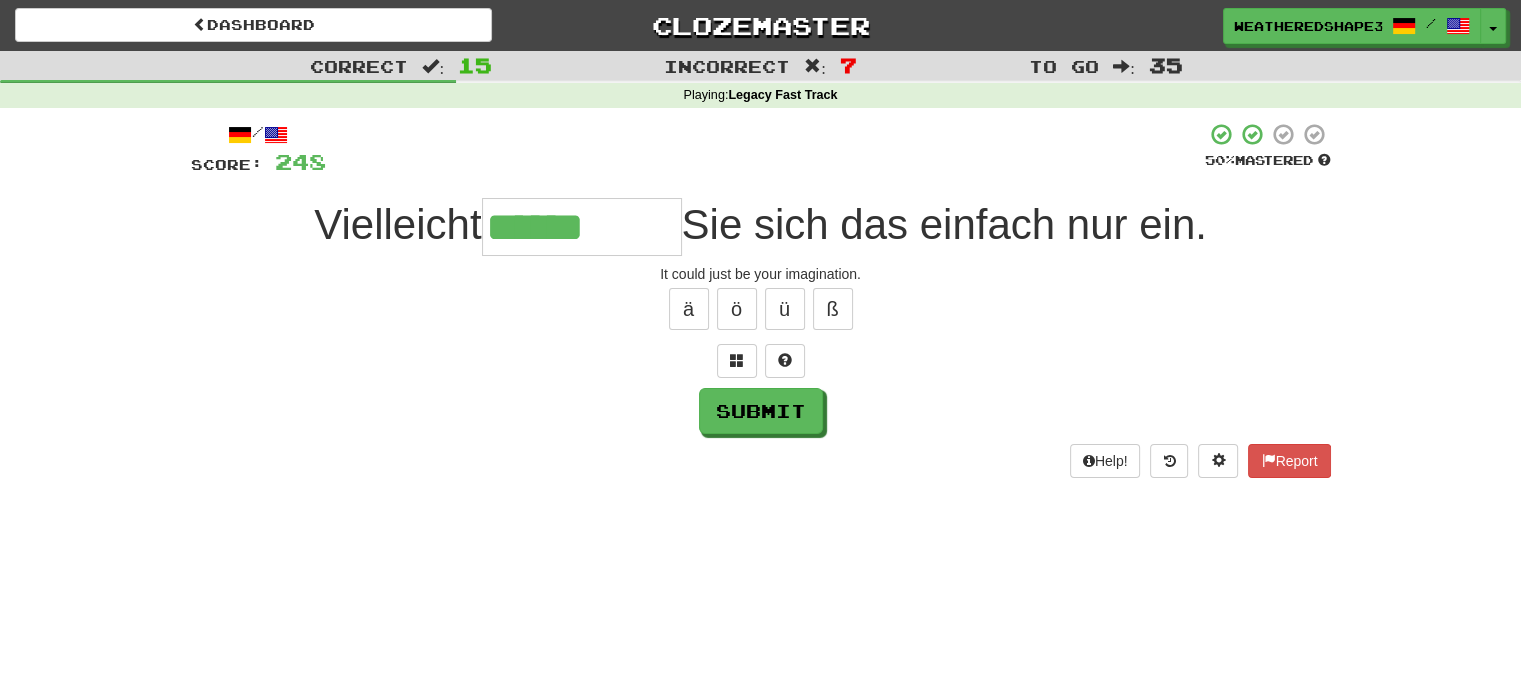 type on "******" 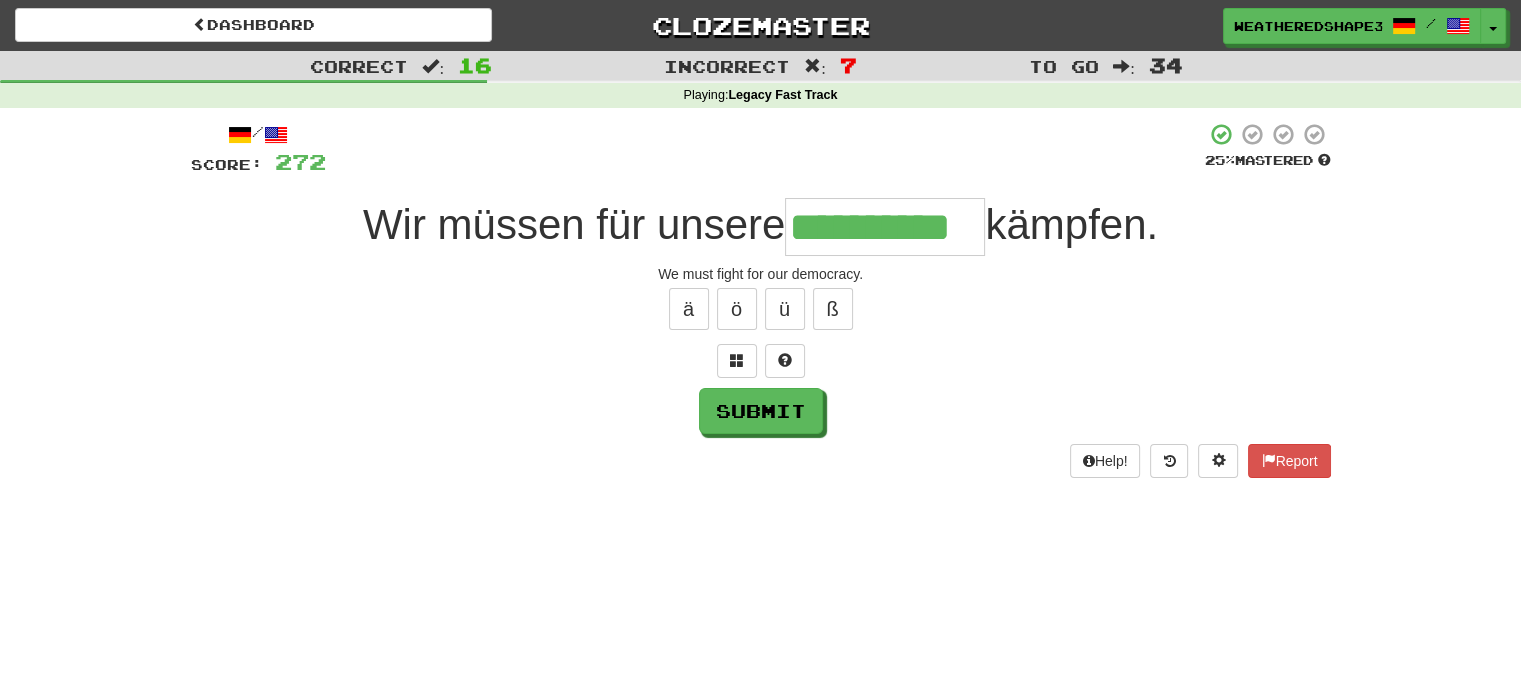 scroll, scrollTop: 0, scrollLeft: 15, axis: horizontal 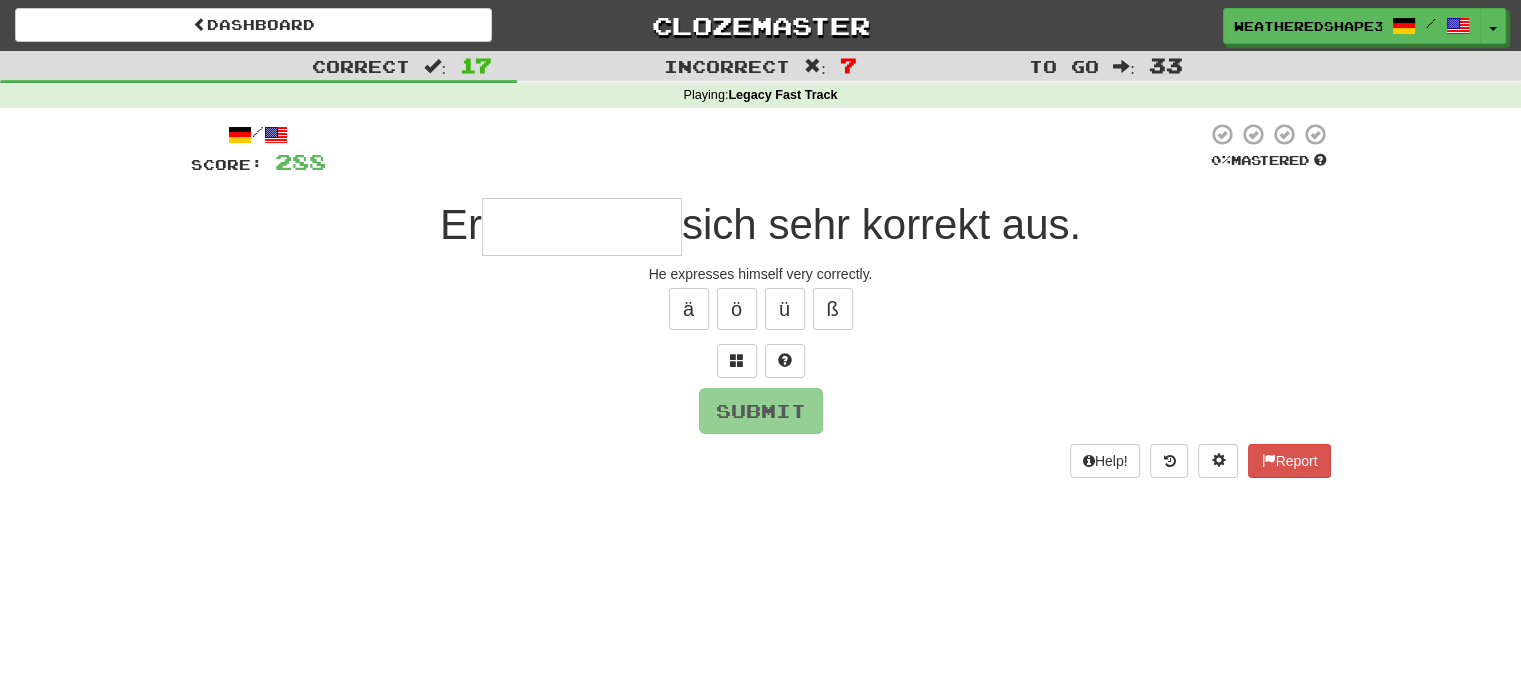 type on "******" 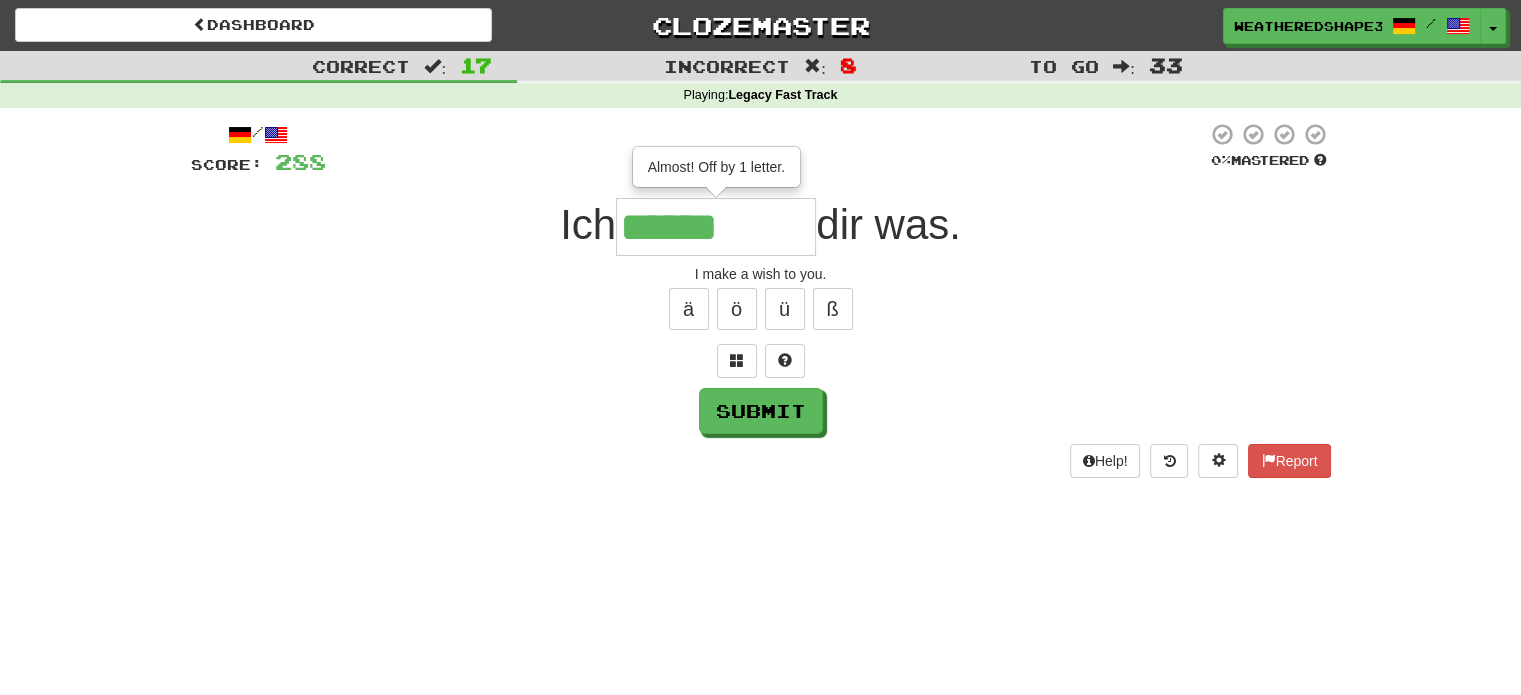 type on "******" 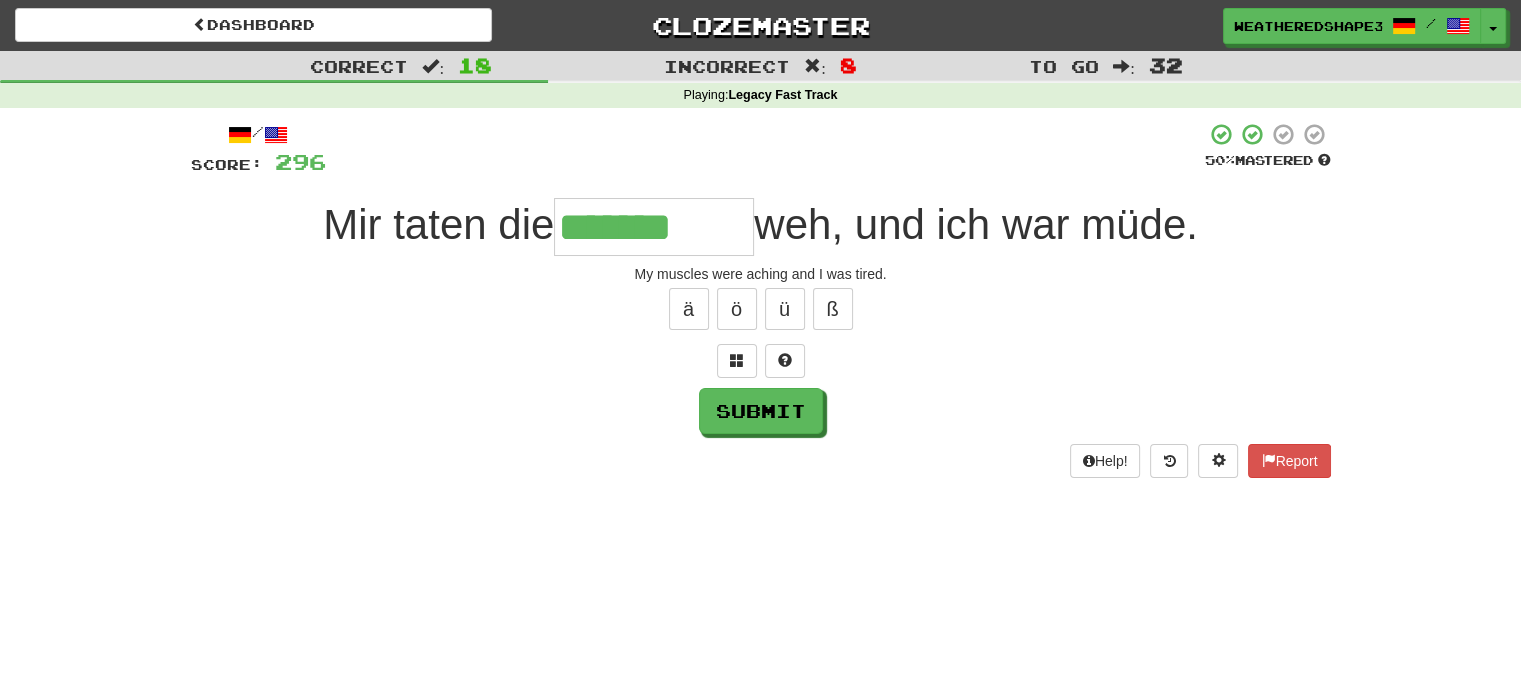 type on "*******" 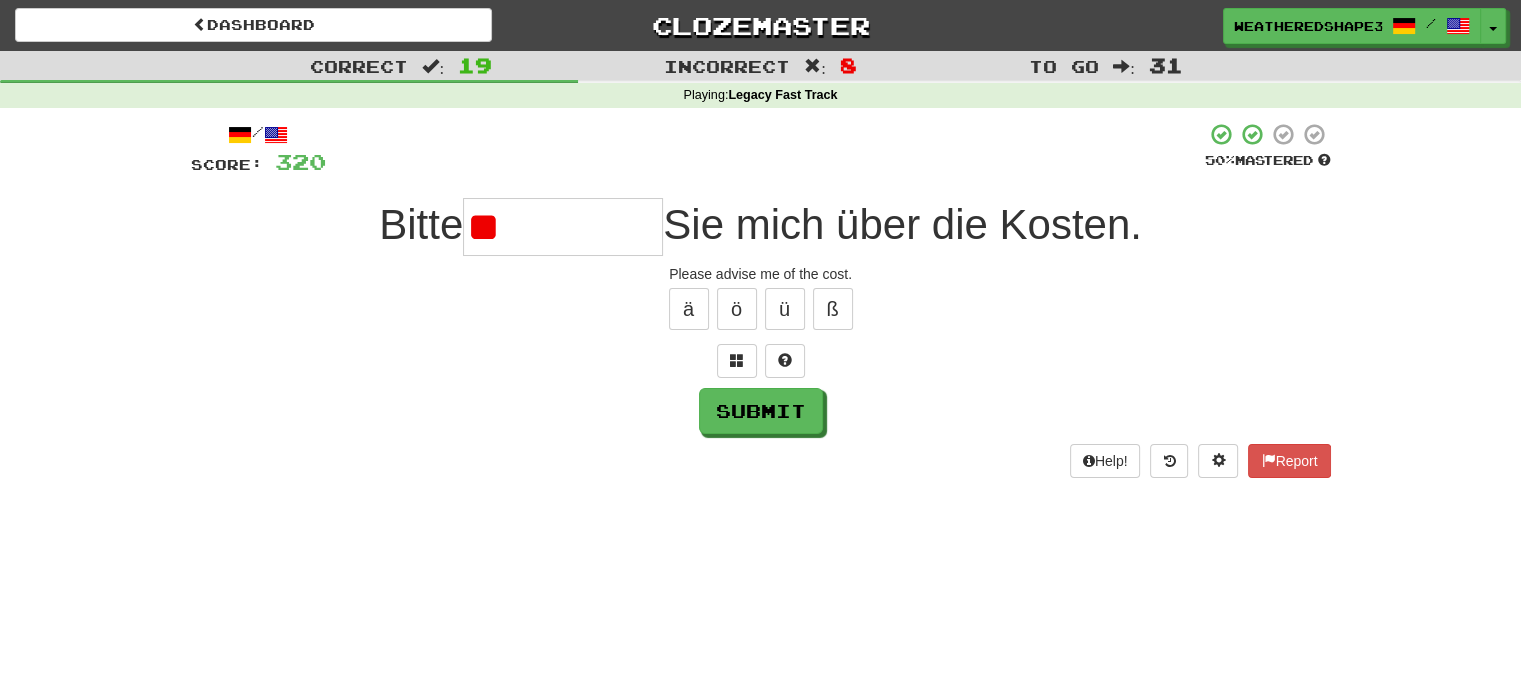 type on "*" 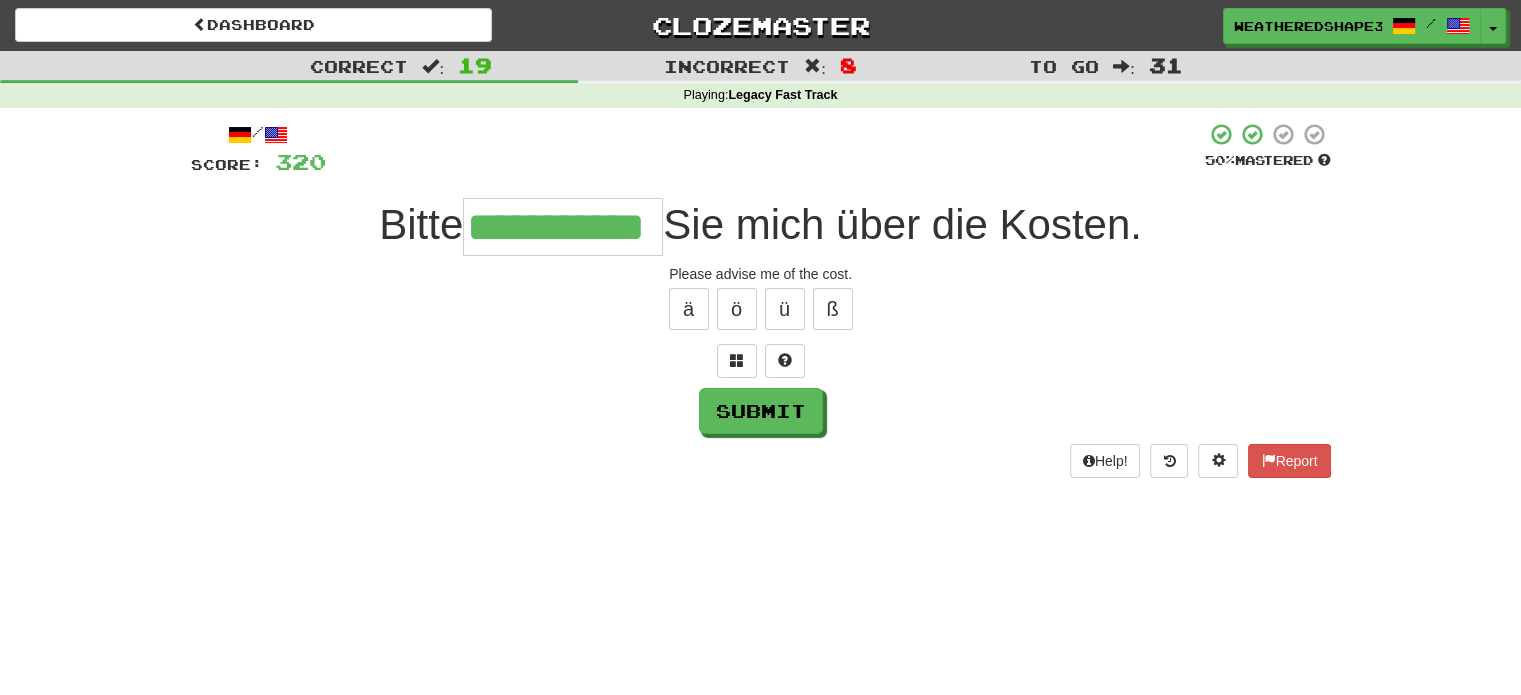 type on "**********" 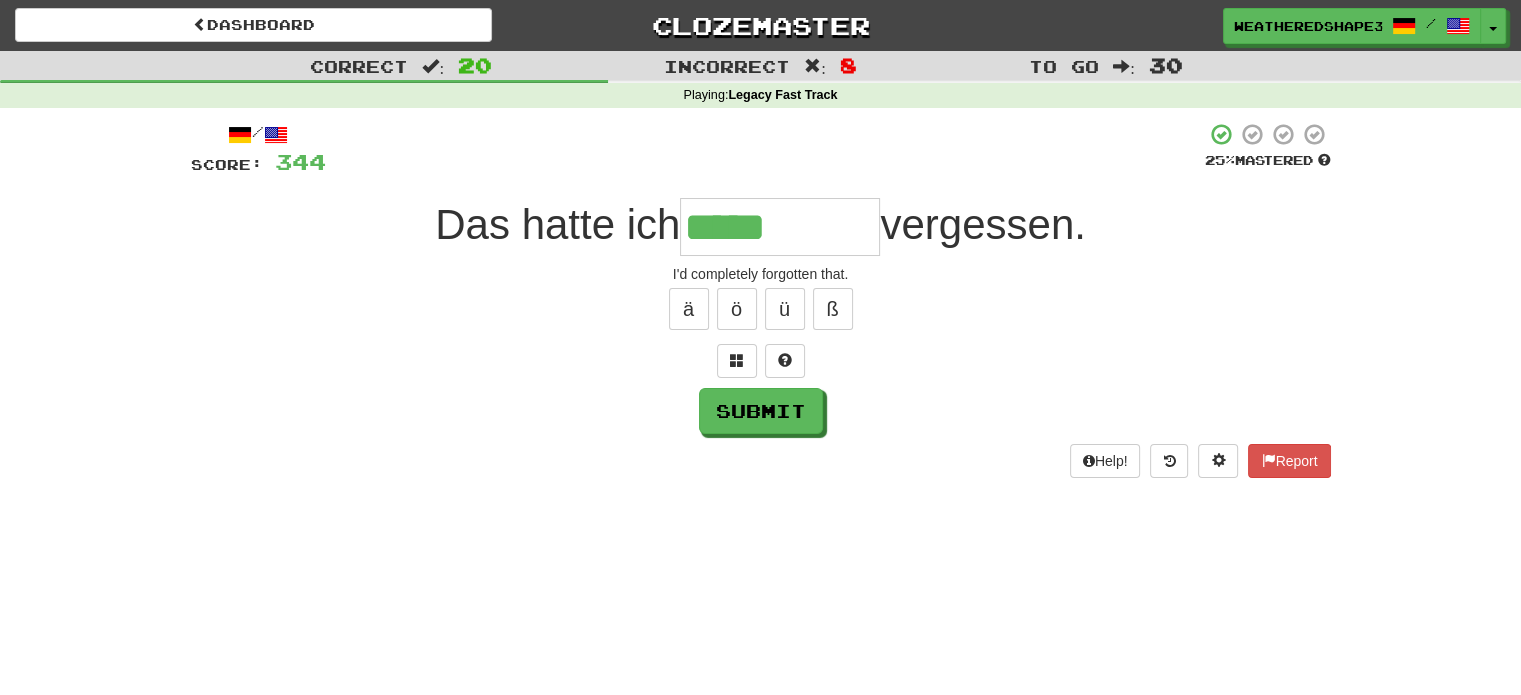 type on "*****" 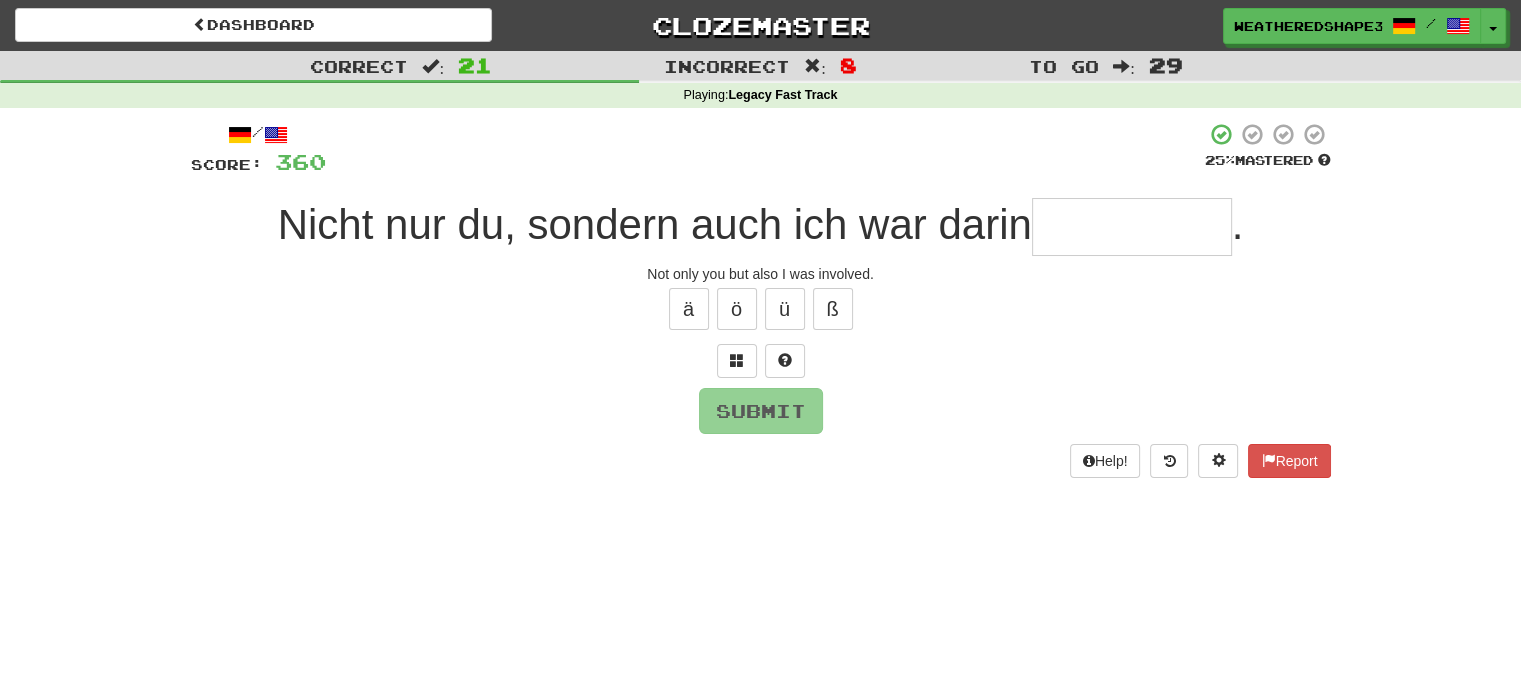 type on "*" 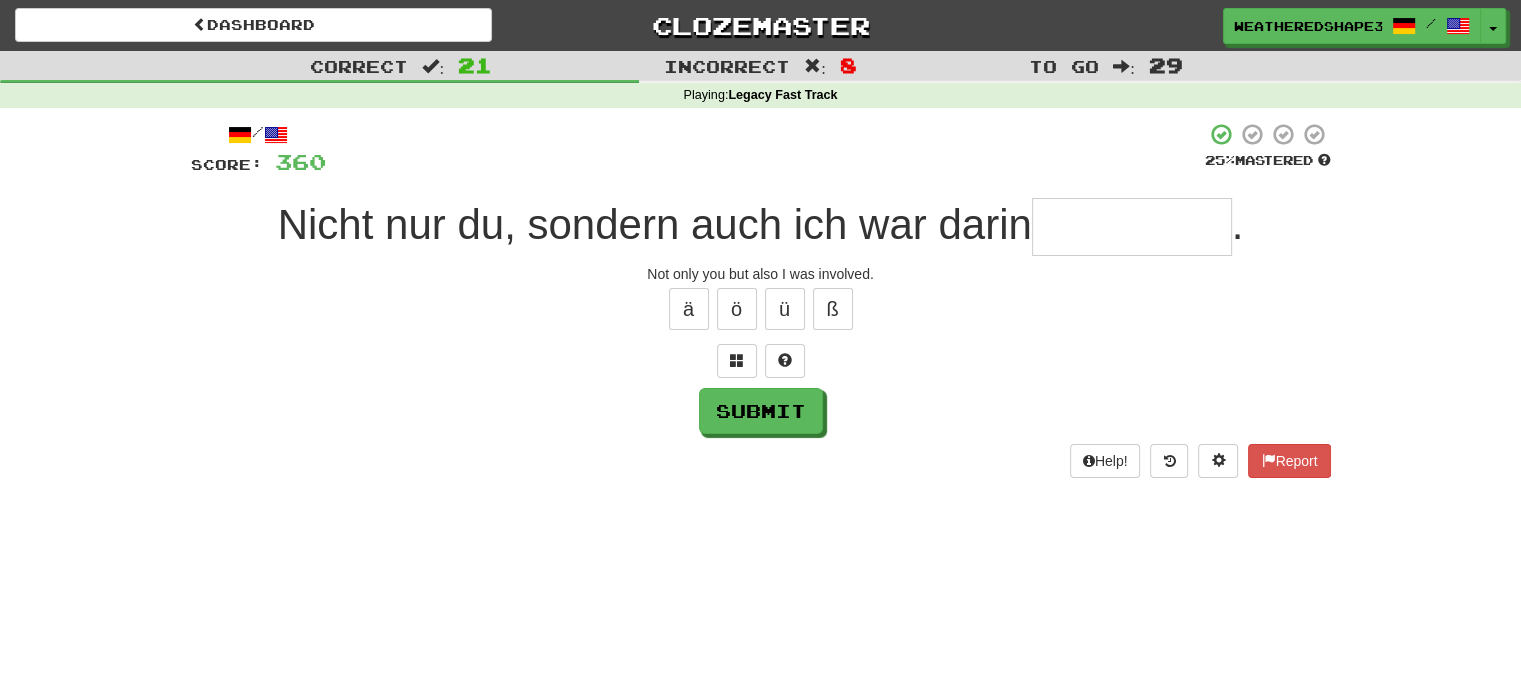 type on "*" 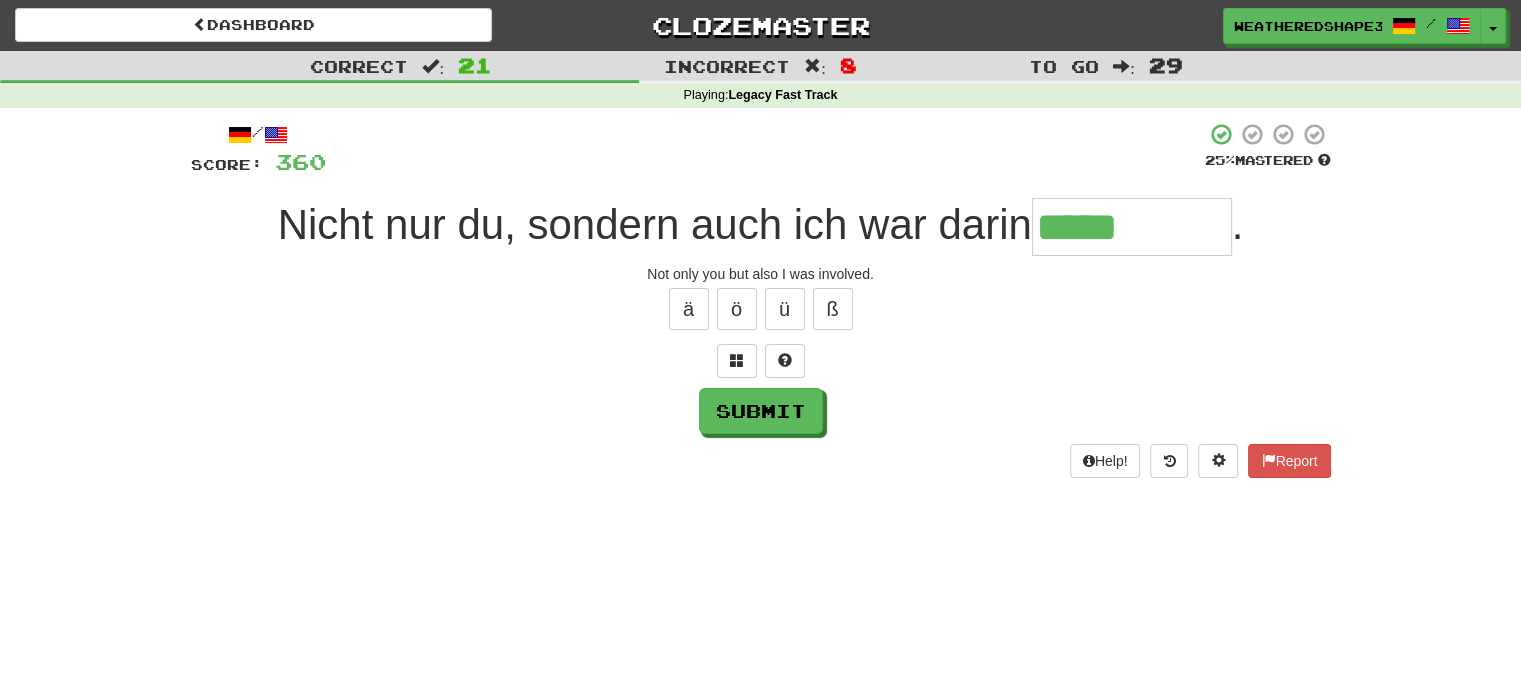 type on "**********" 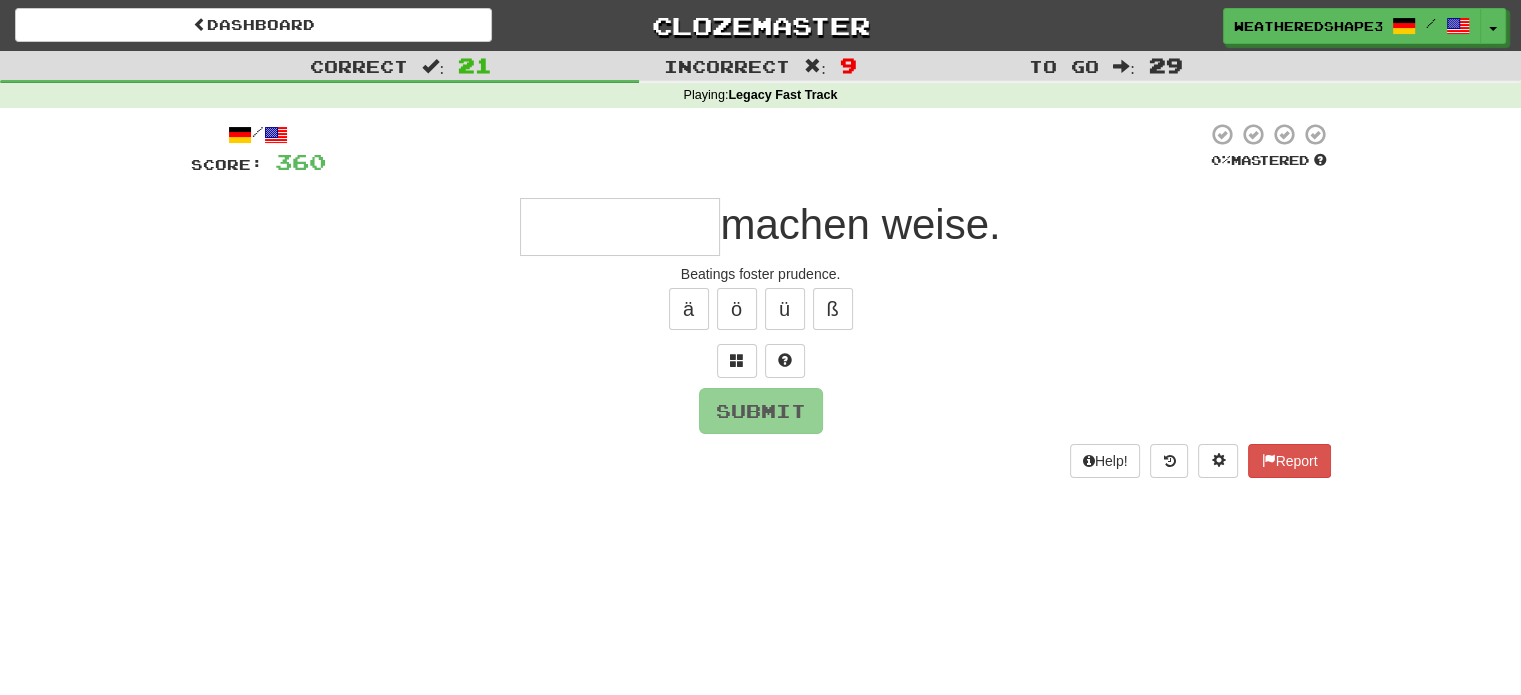 type on "*" 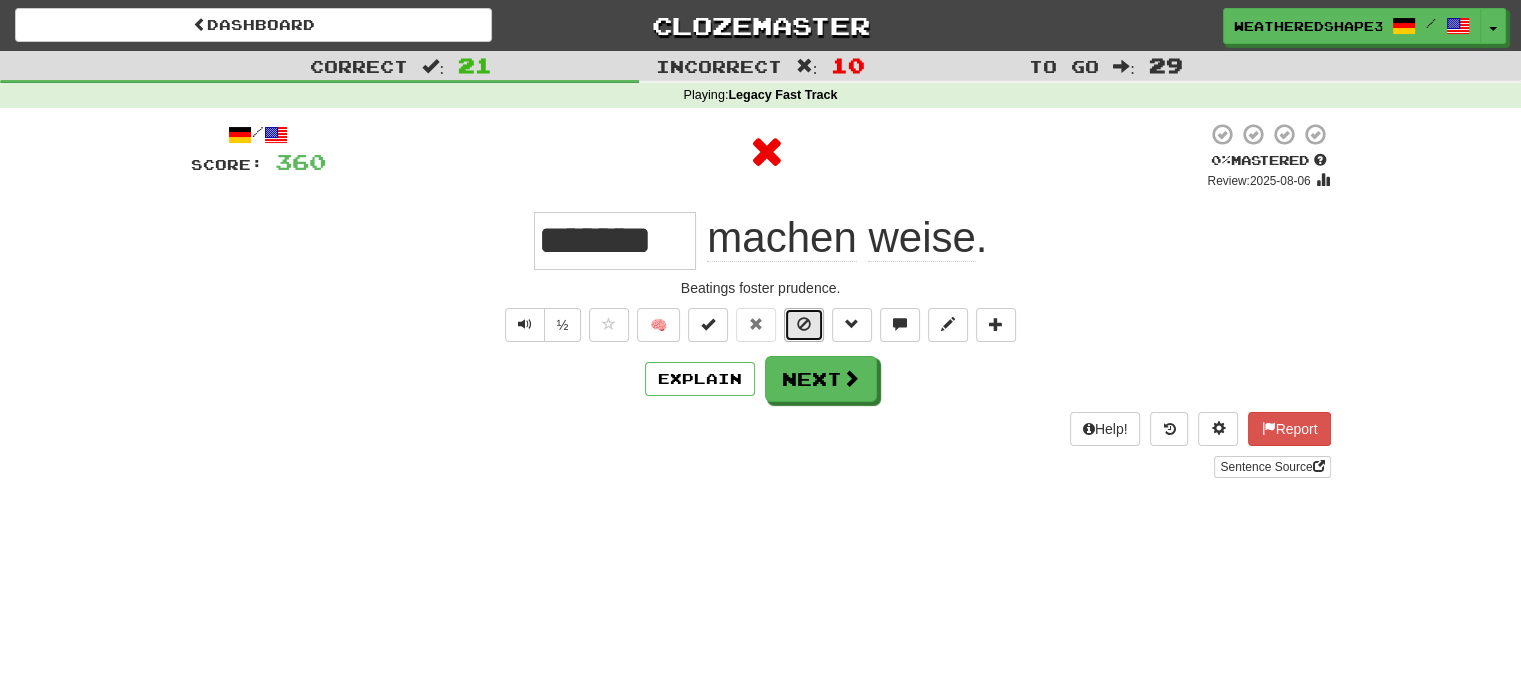 click at bounding box center [804, 324] 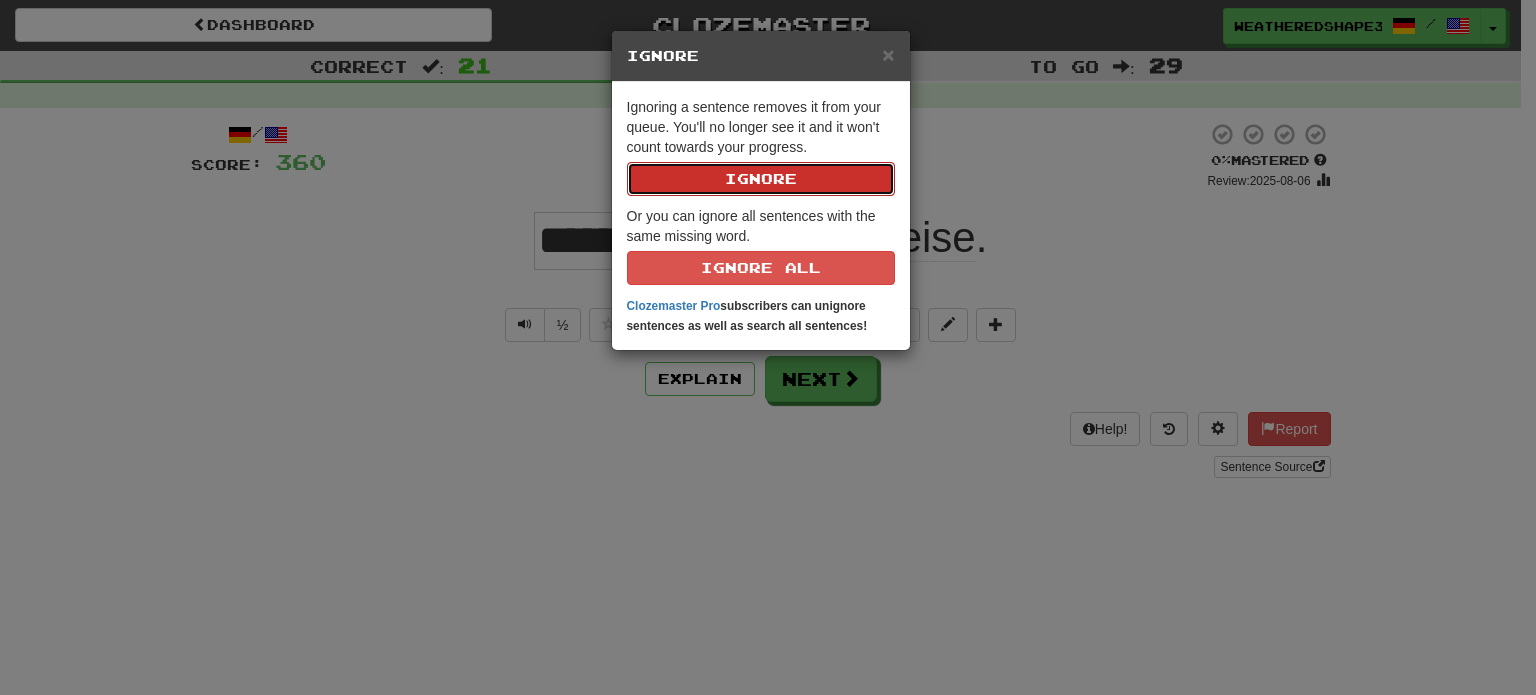 click on "Ignore" at bounding box center [761, 179] 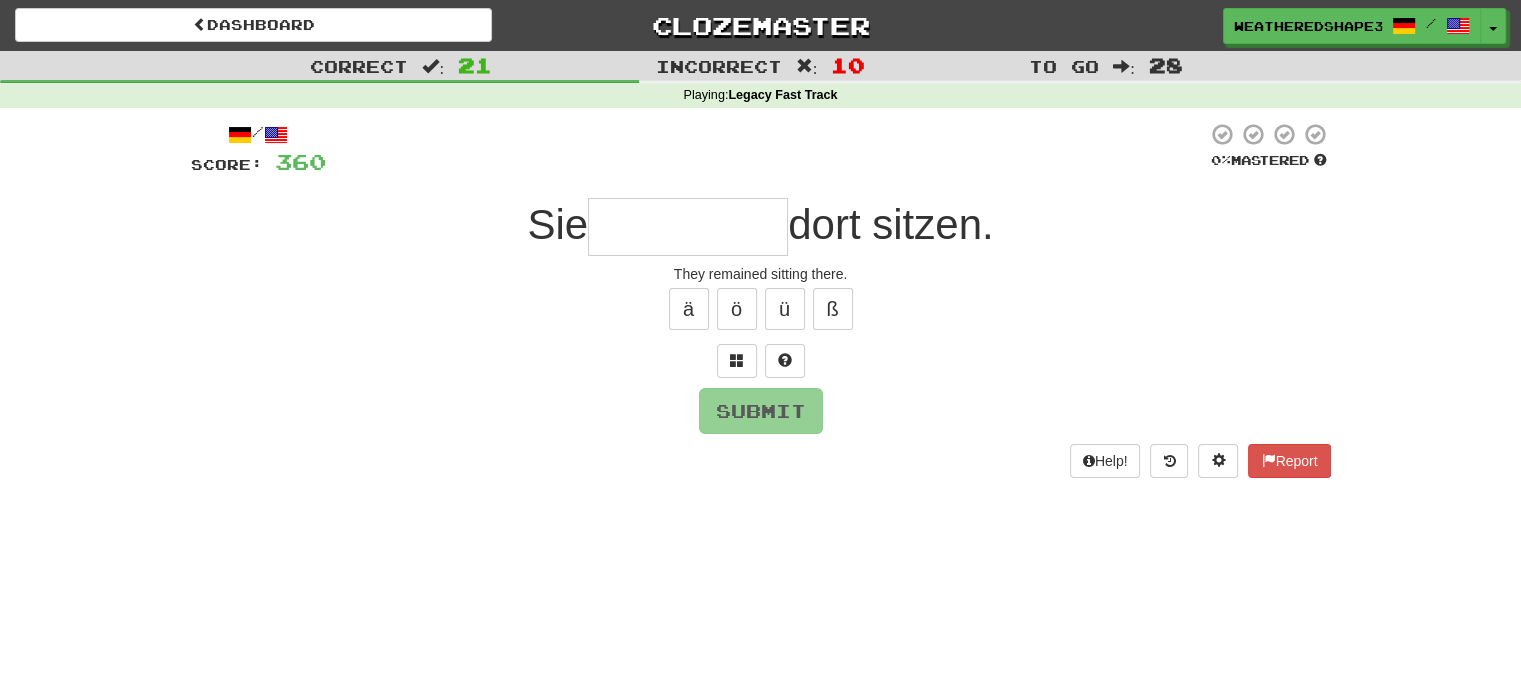 click at bounding box center (688, 227) 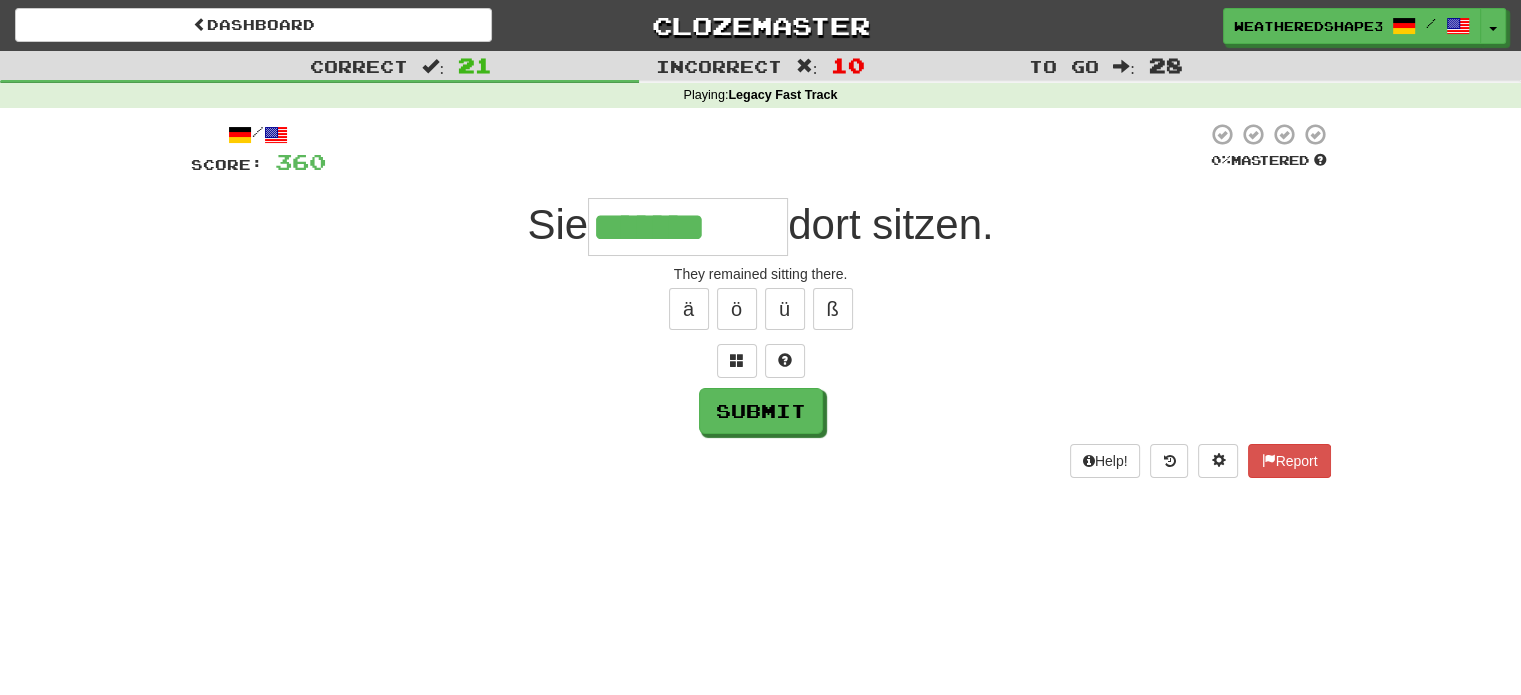 type on "*******" 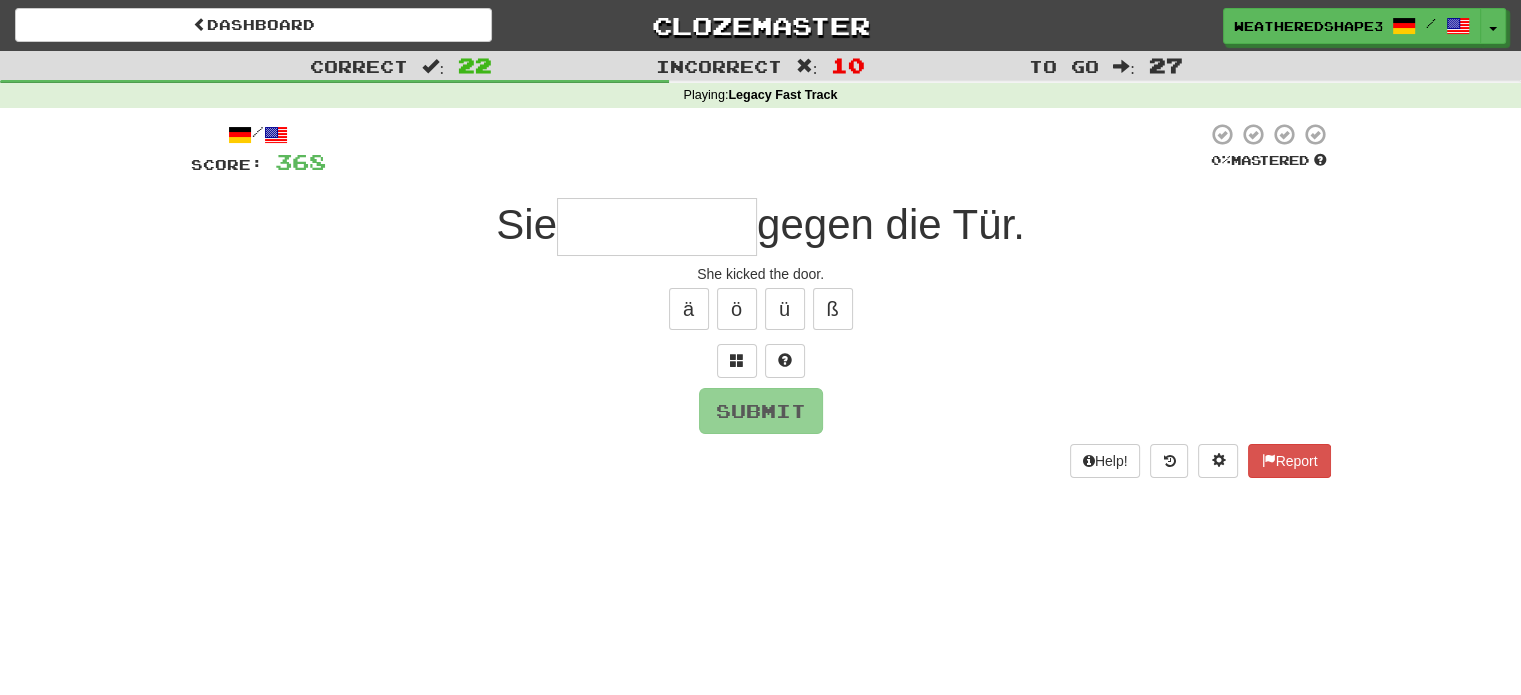 type on "*" 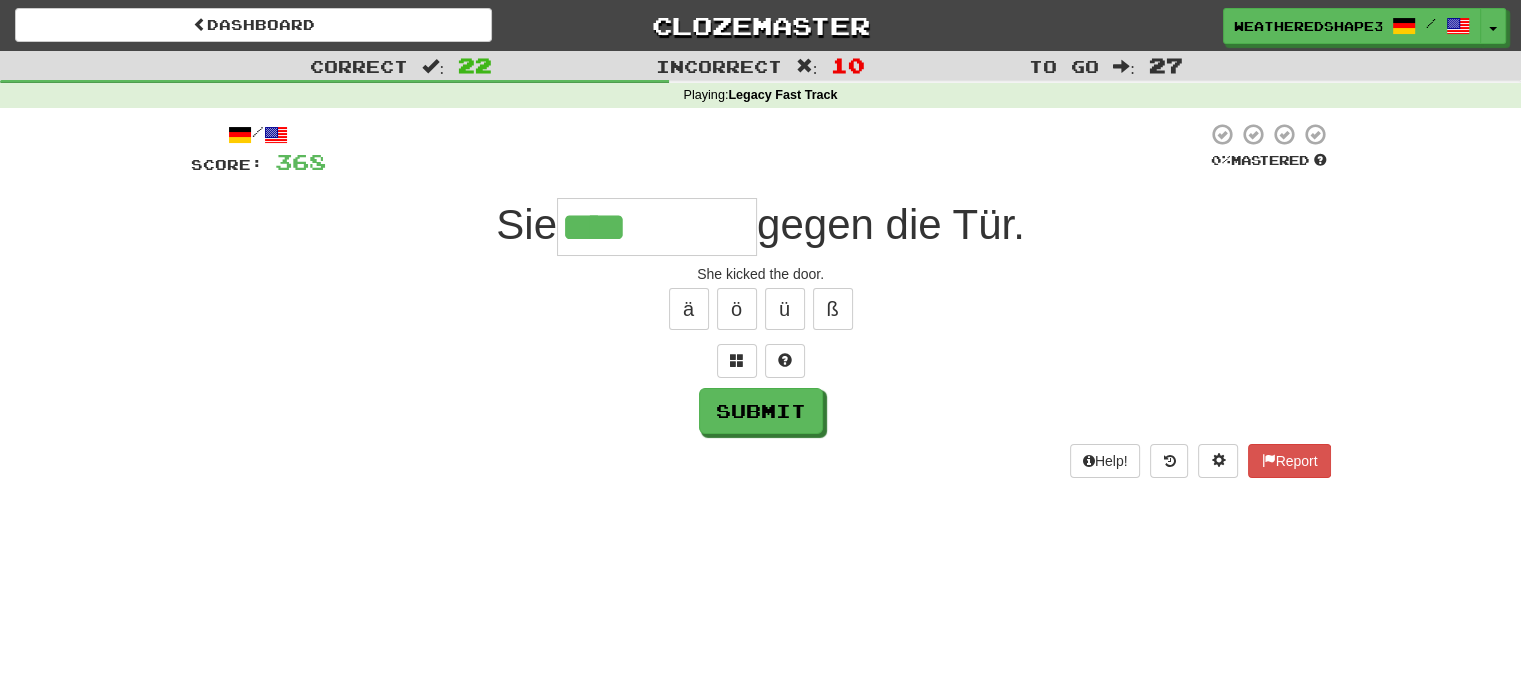 type on "****" 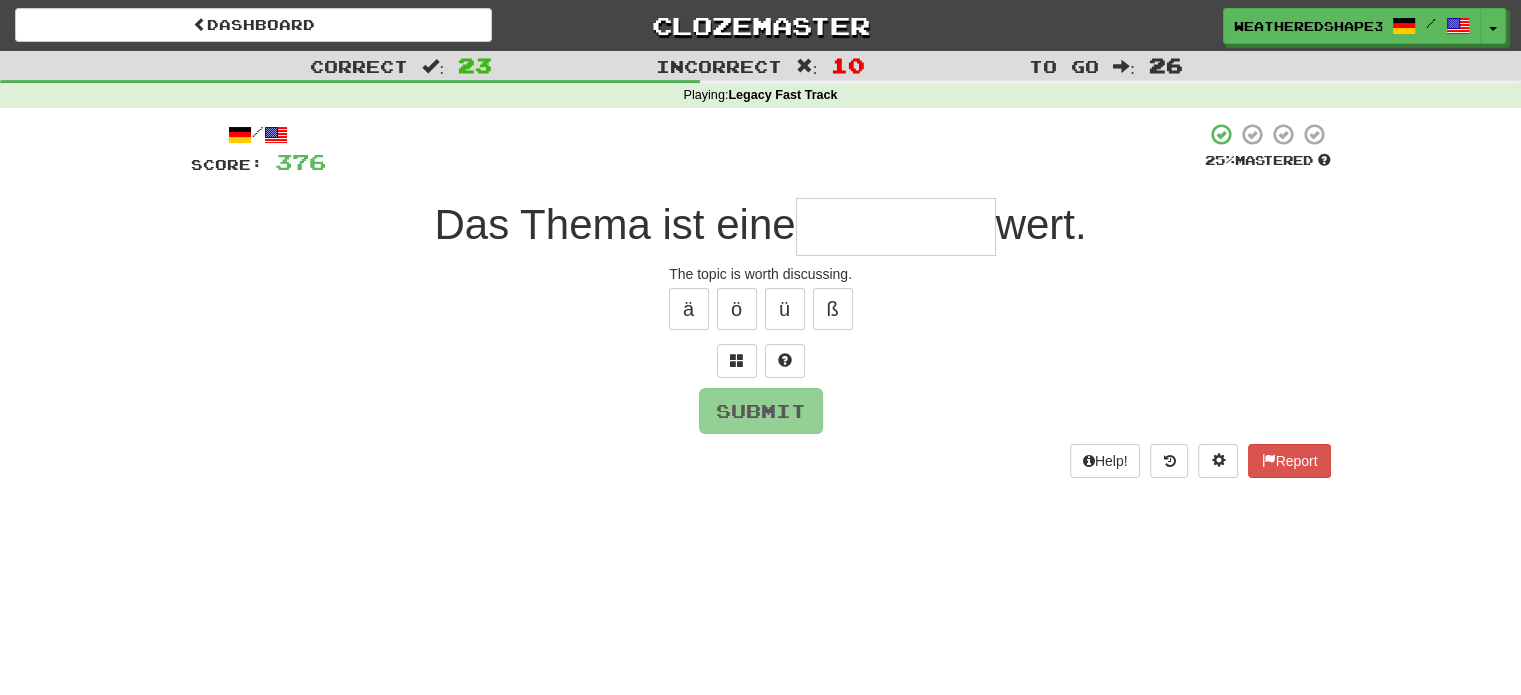 type on "*" 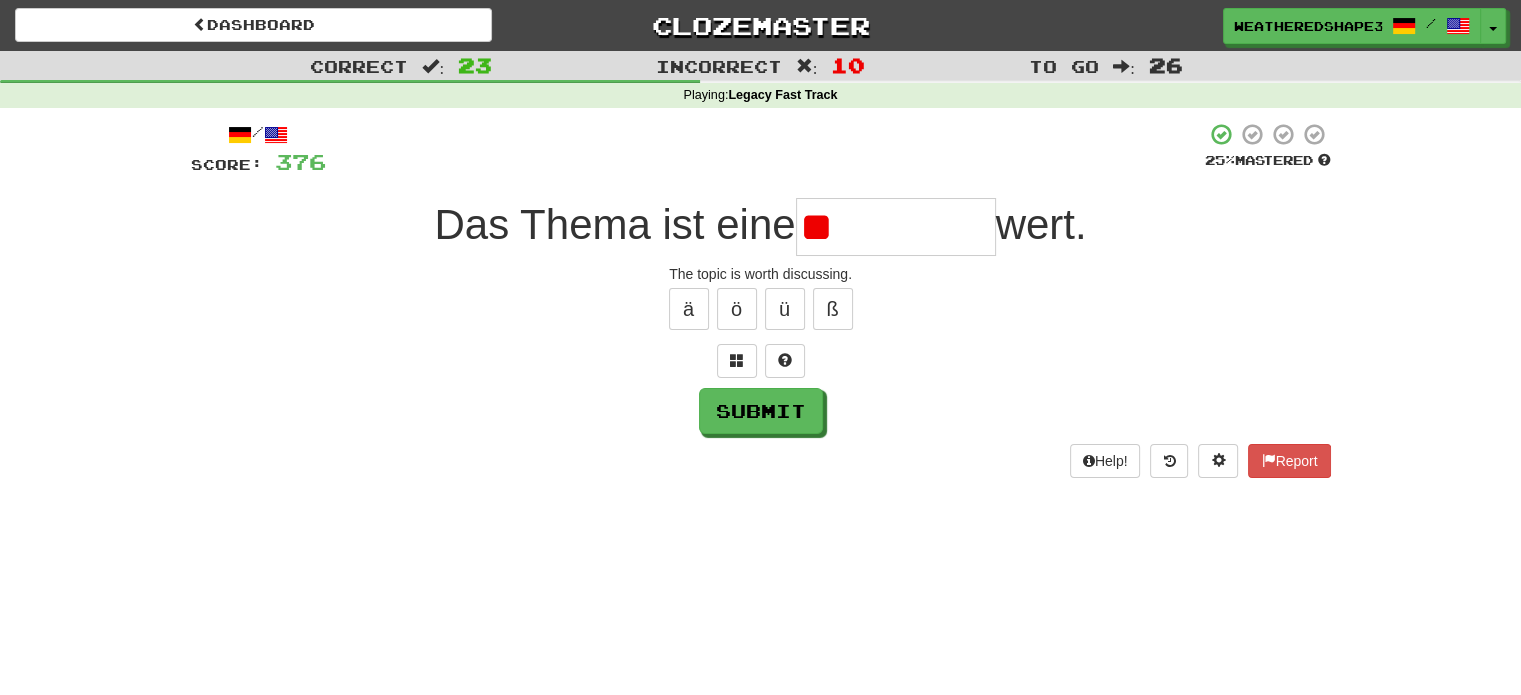 type on "*" 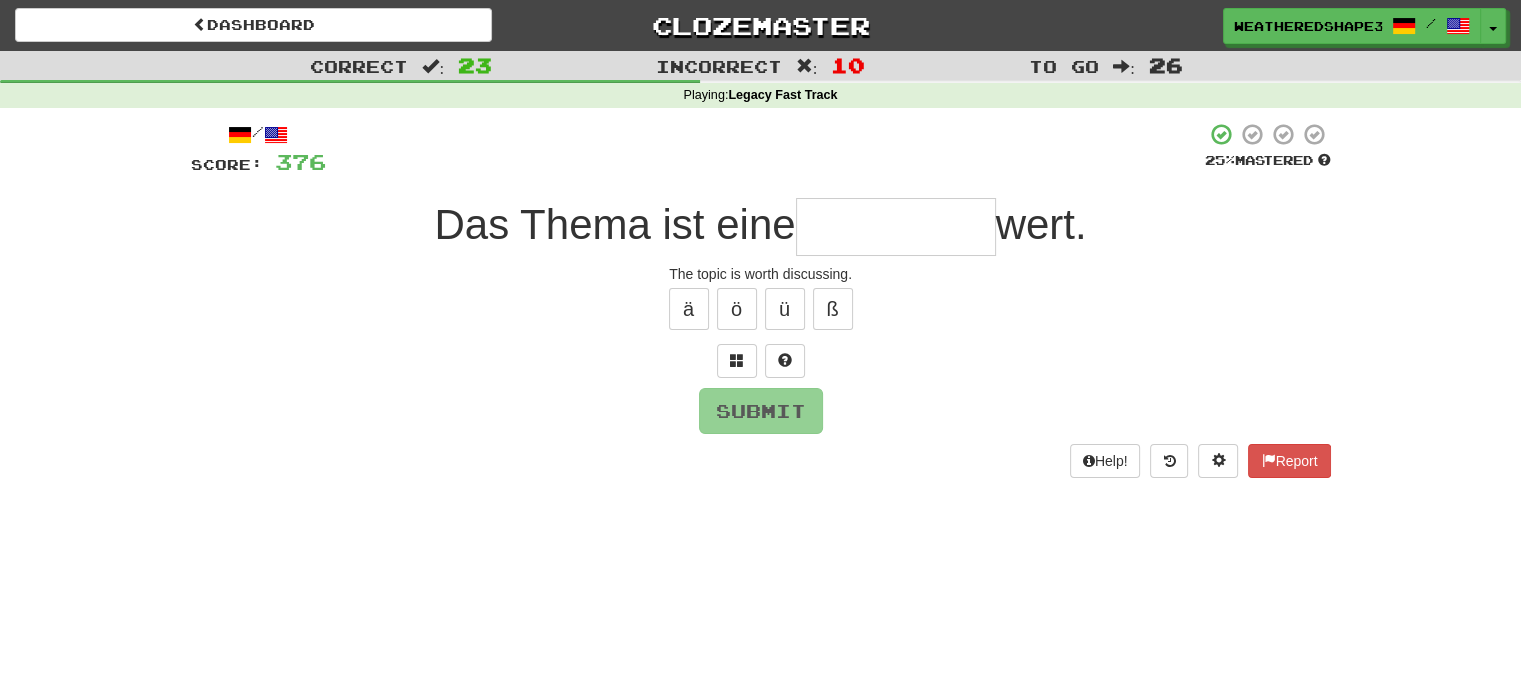type on "*" 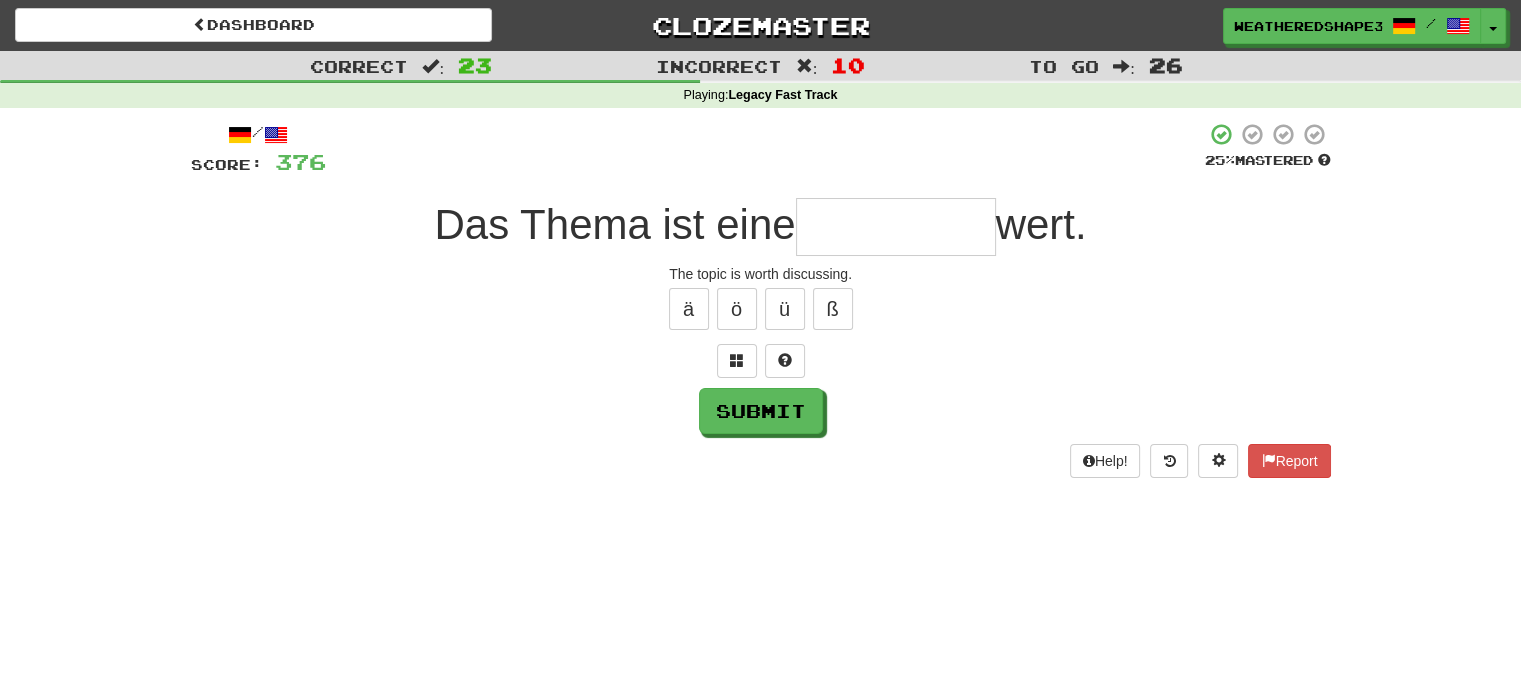 type on "*" 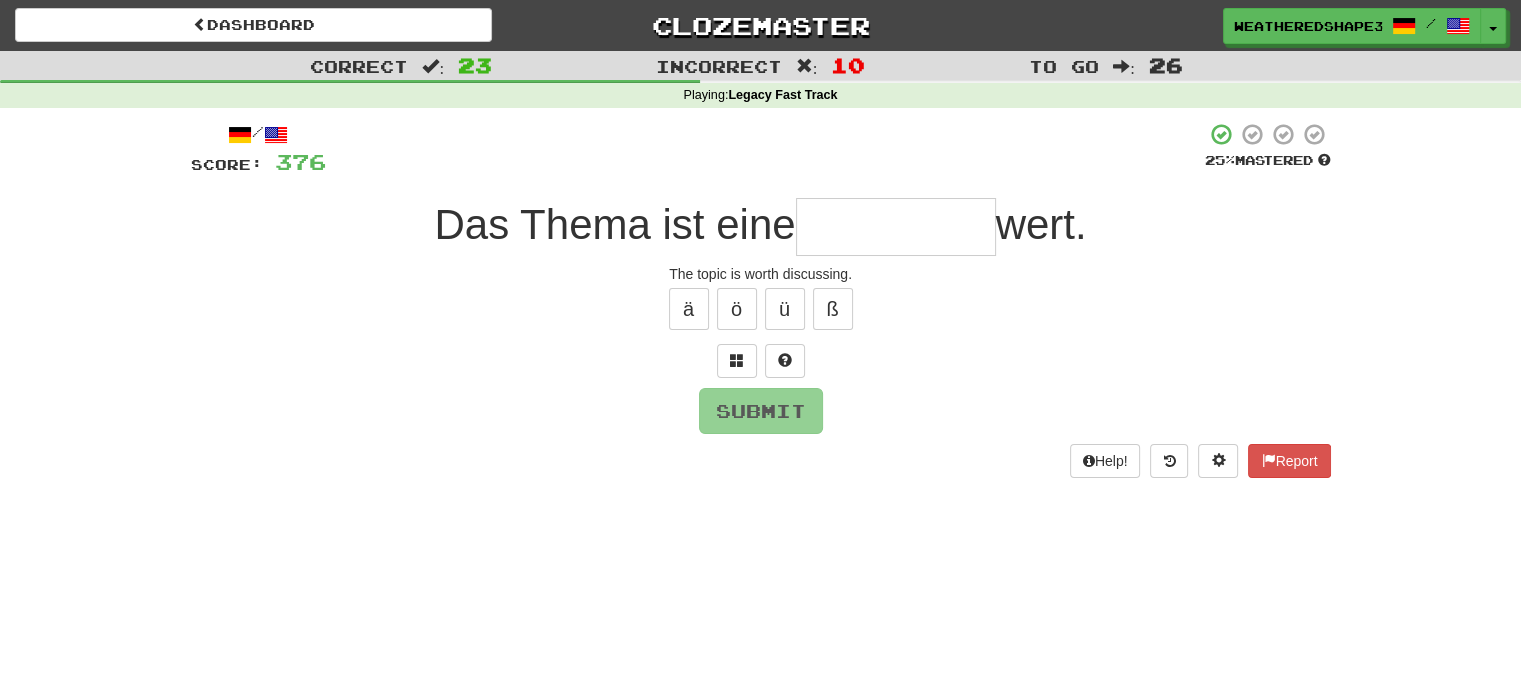type on "*" 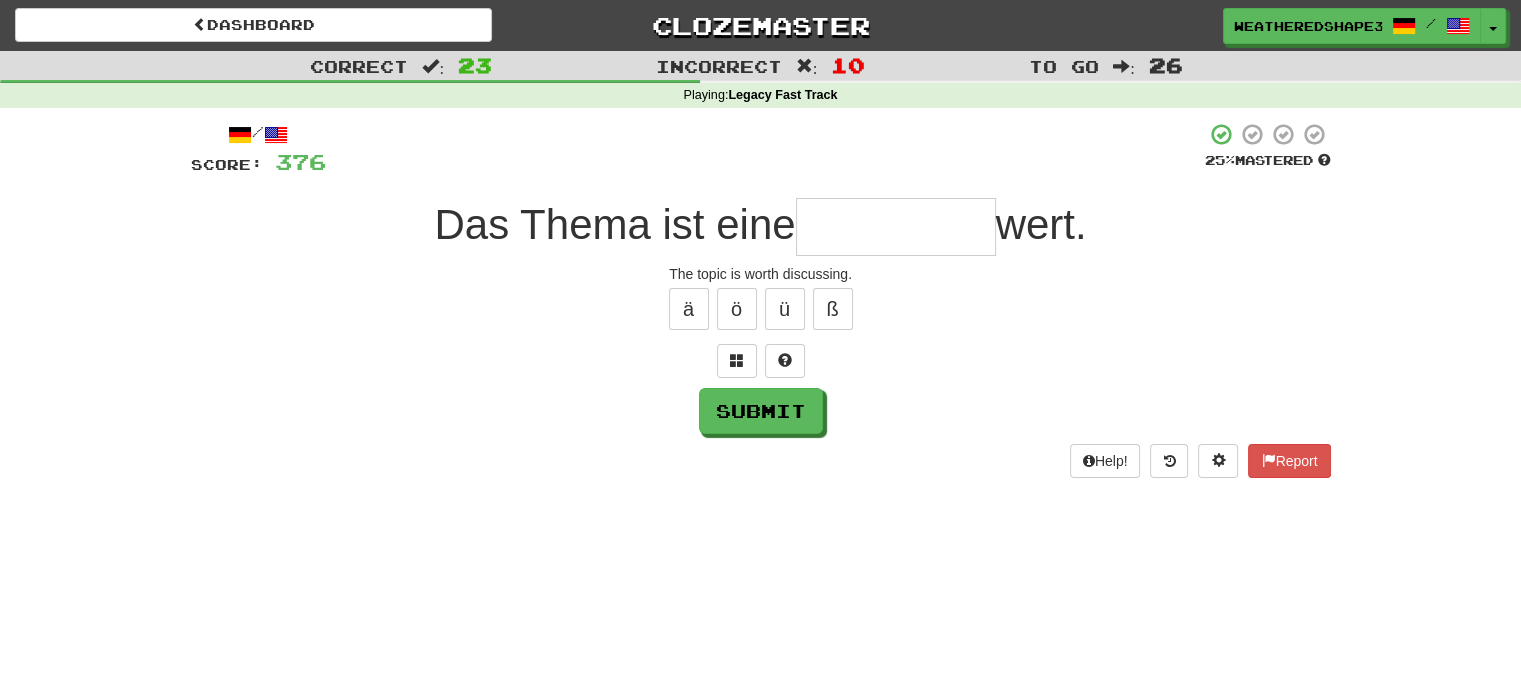 type on "*" 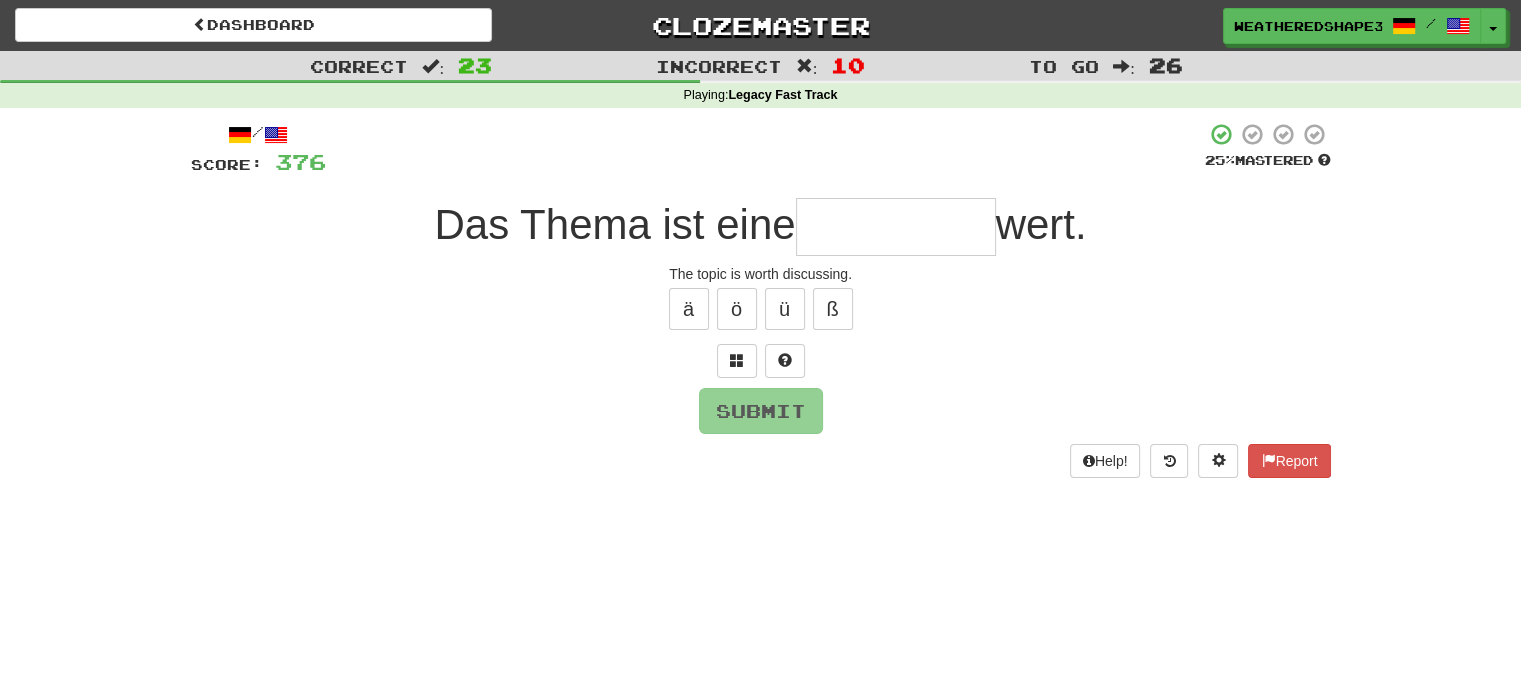 type on "*" 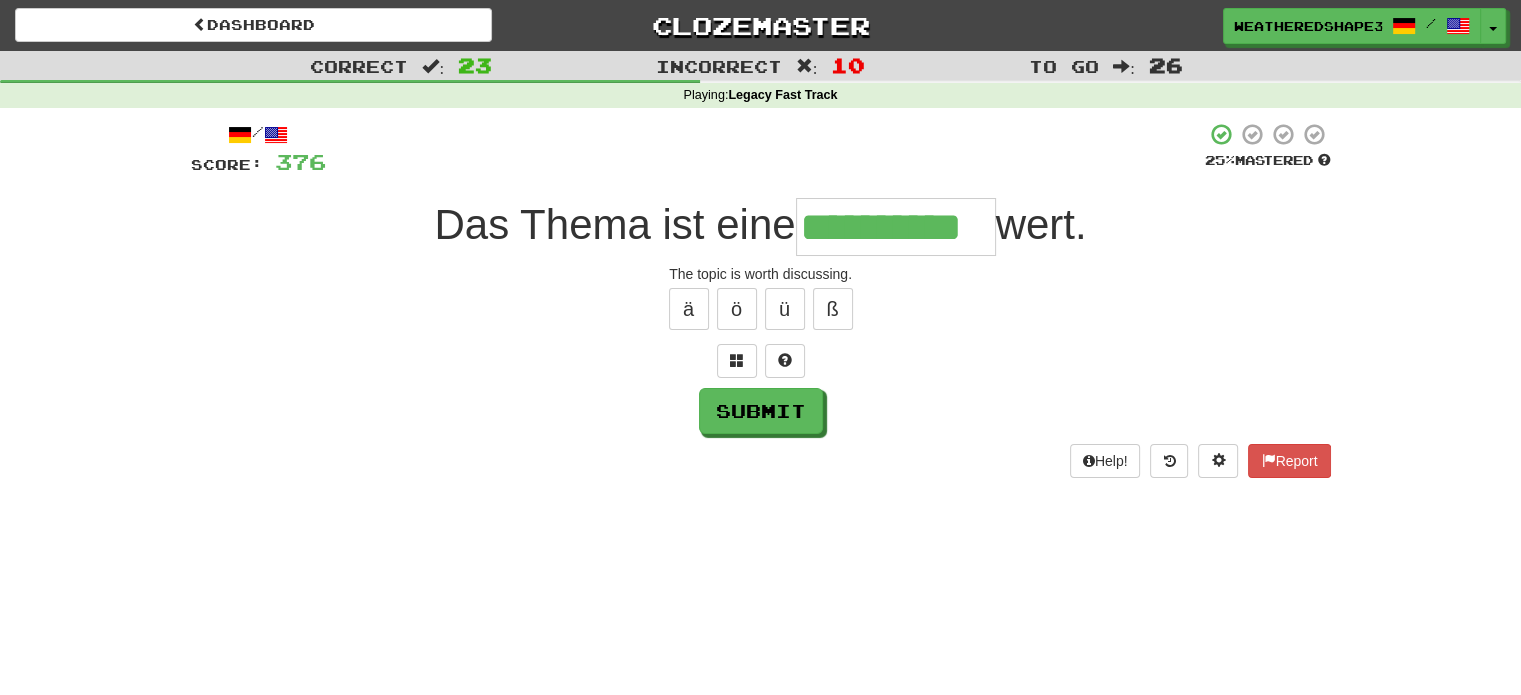 type on "**********" 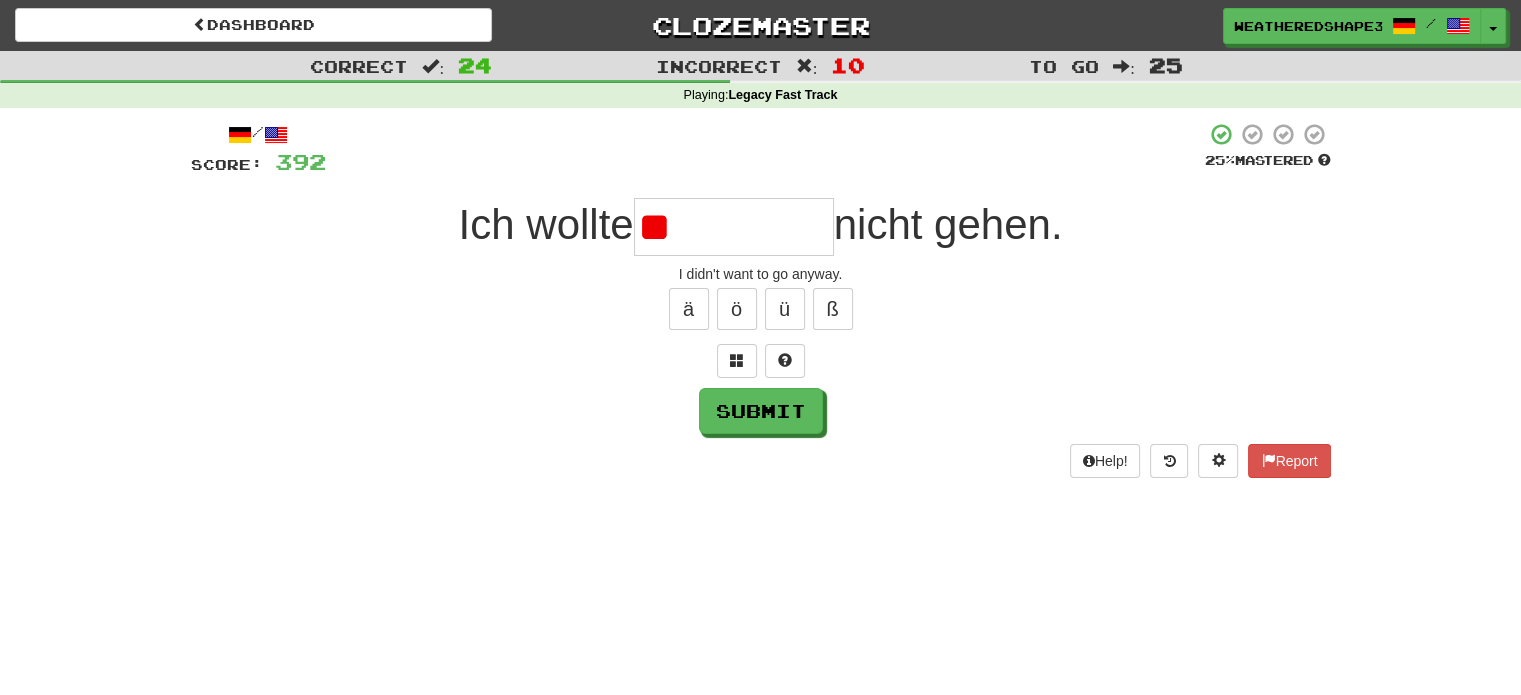 type on "*" 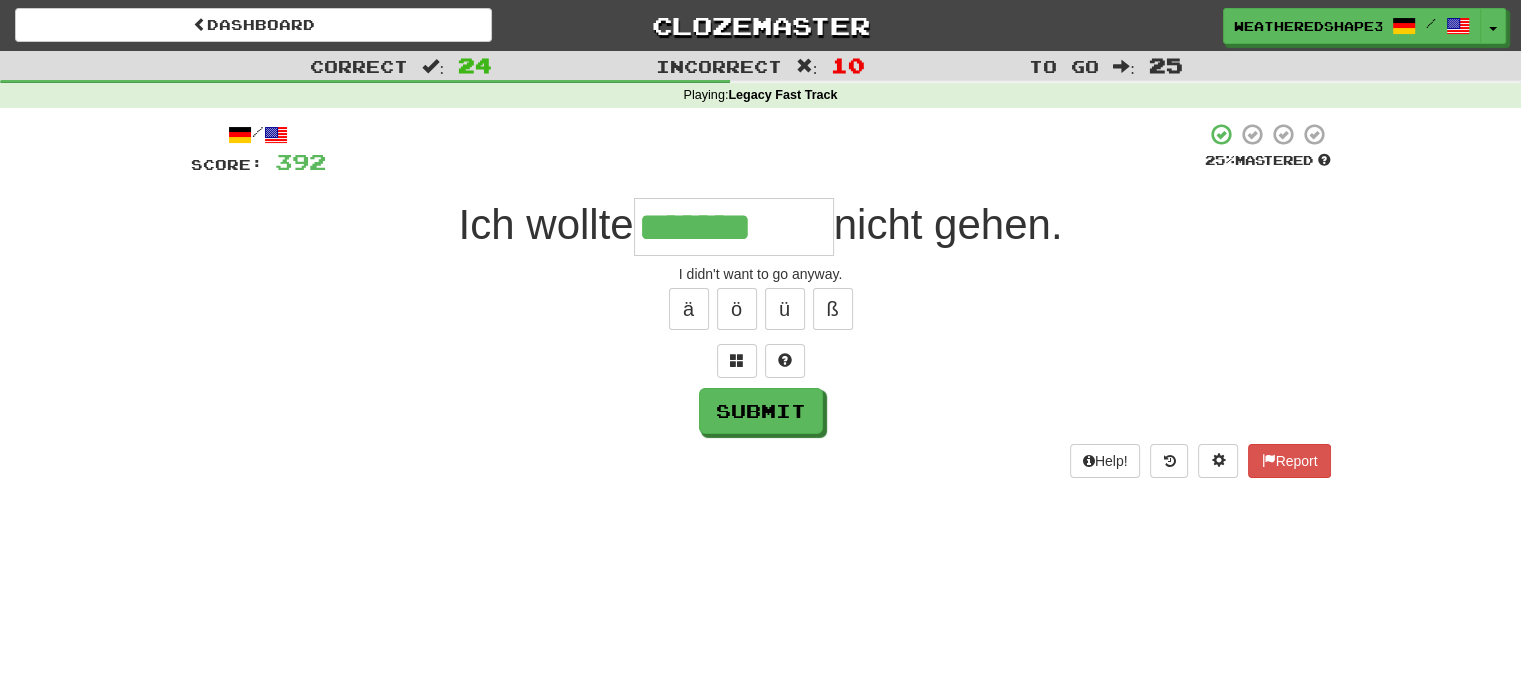 type on "*******" 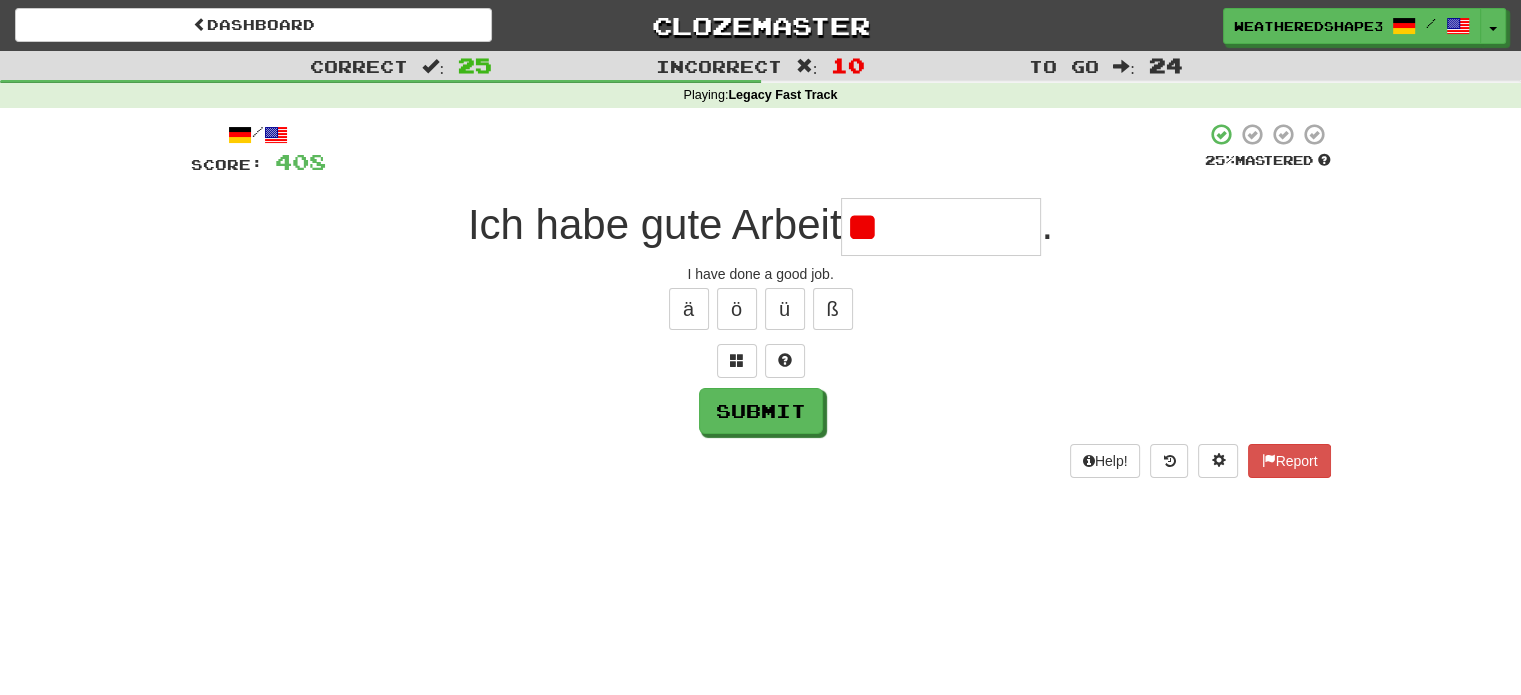 type on "*" 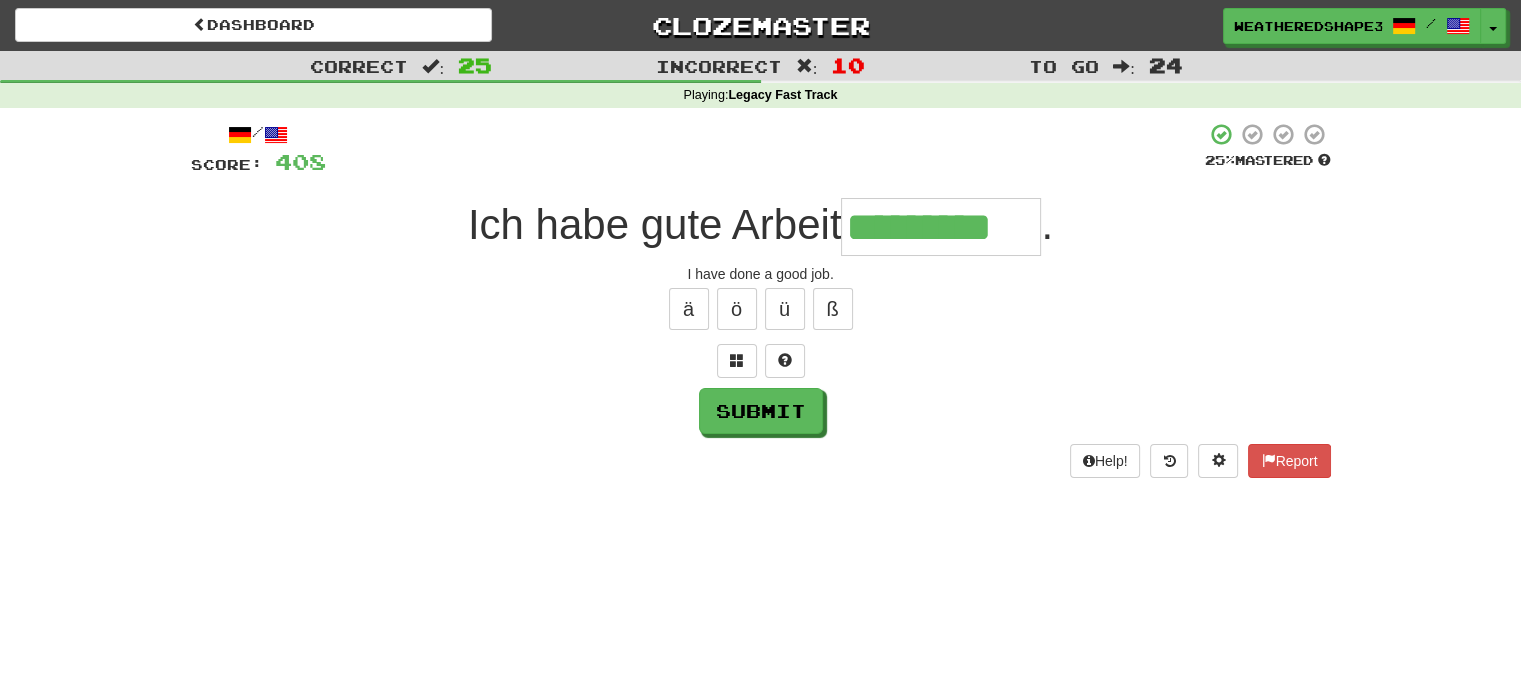 type on "*********" 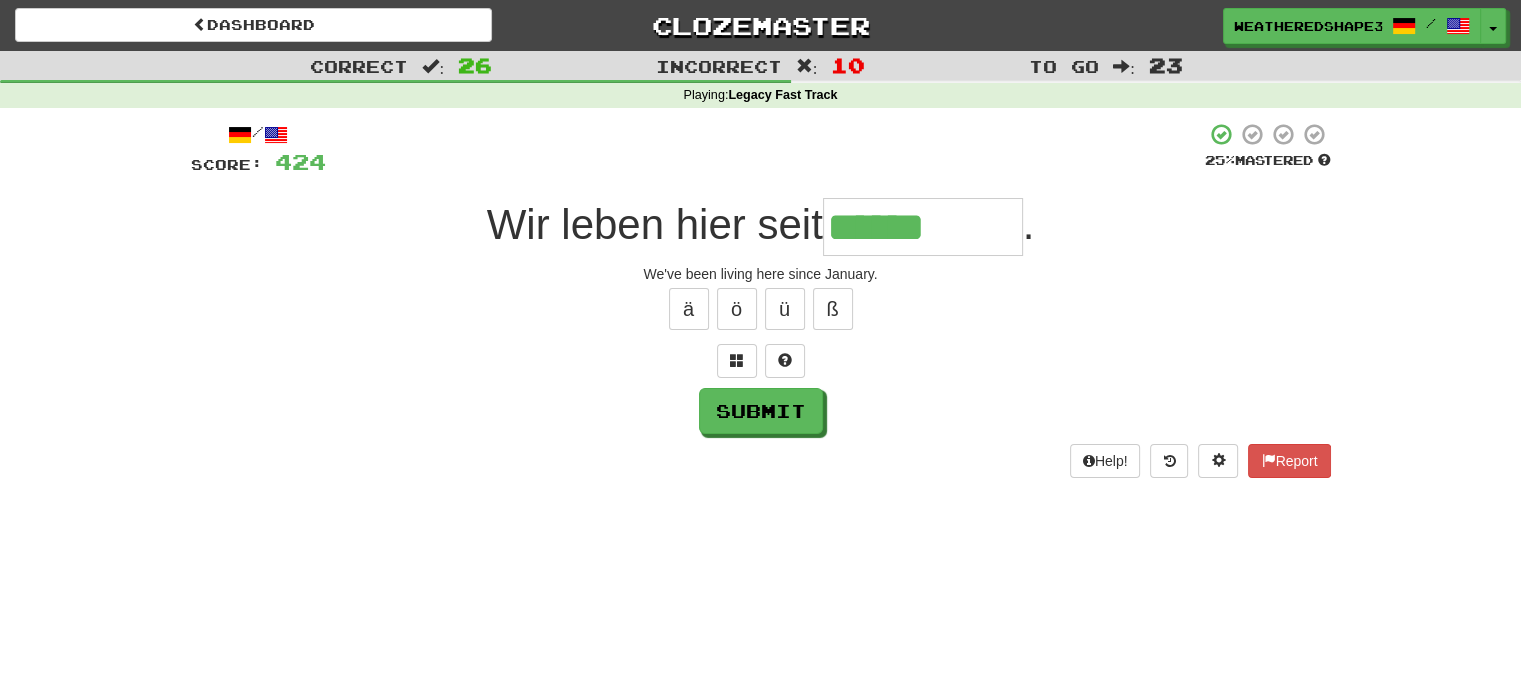 type on "******" 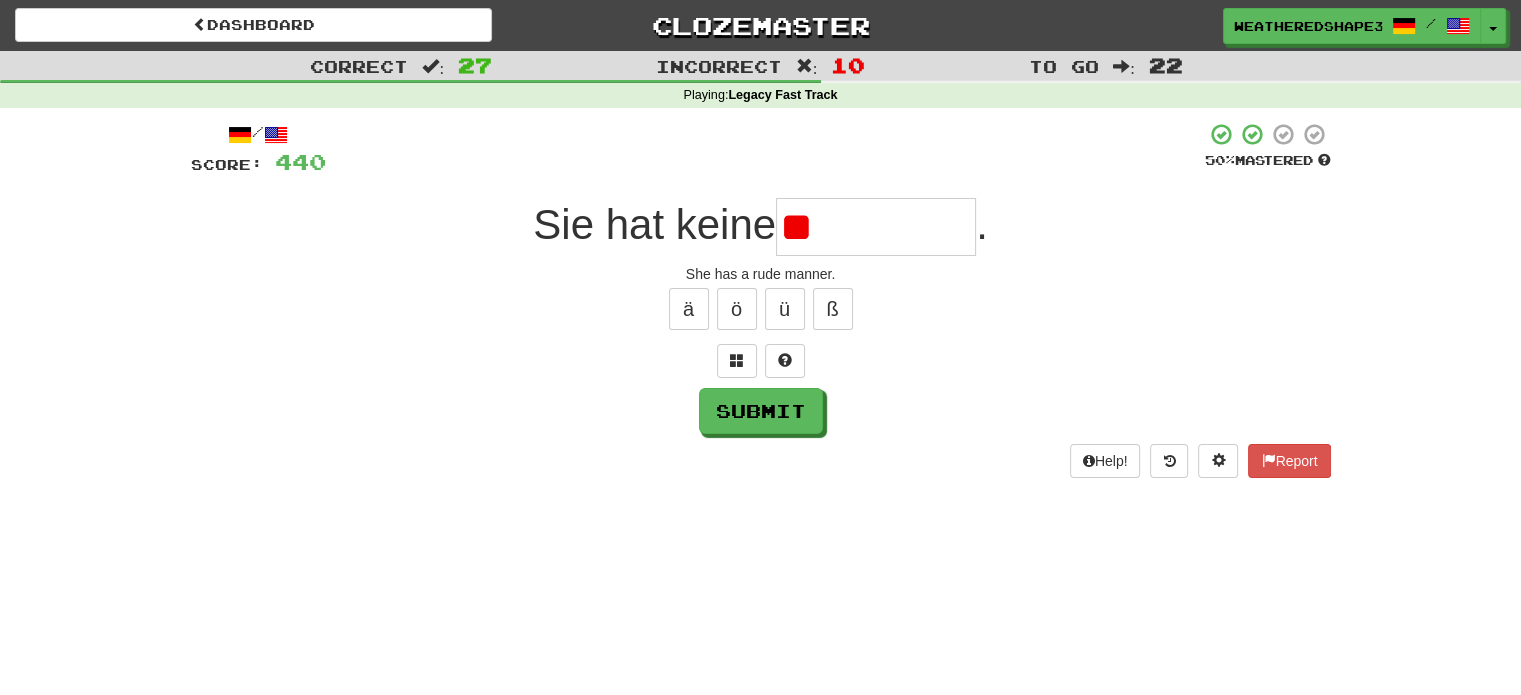 type on "*" 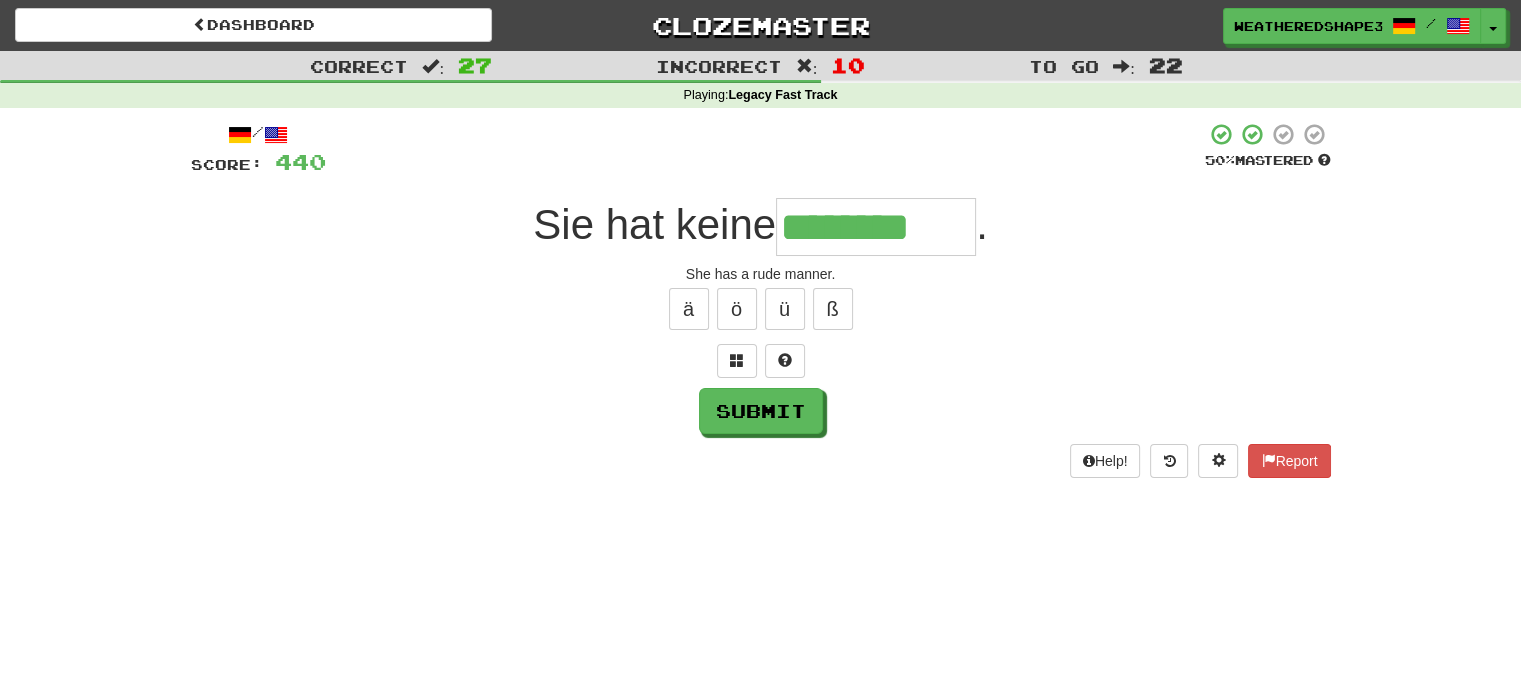 type on "********" 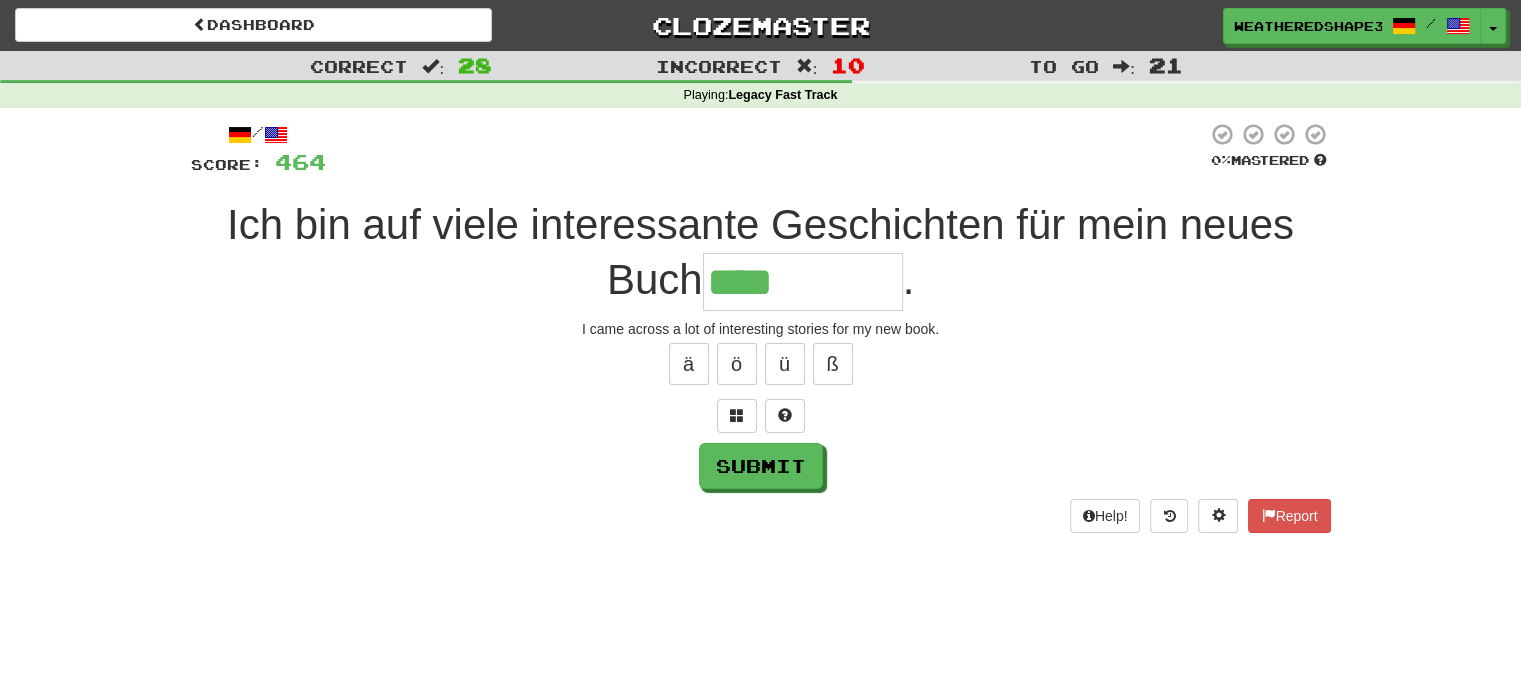 type on "********" 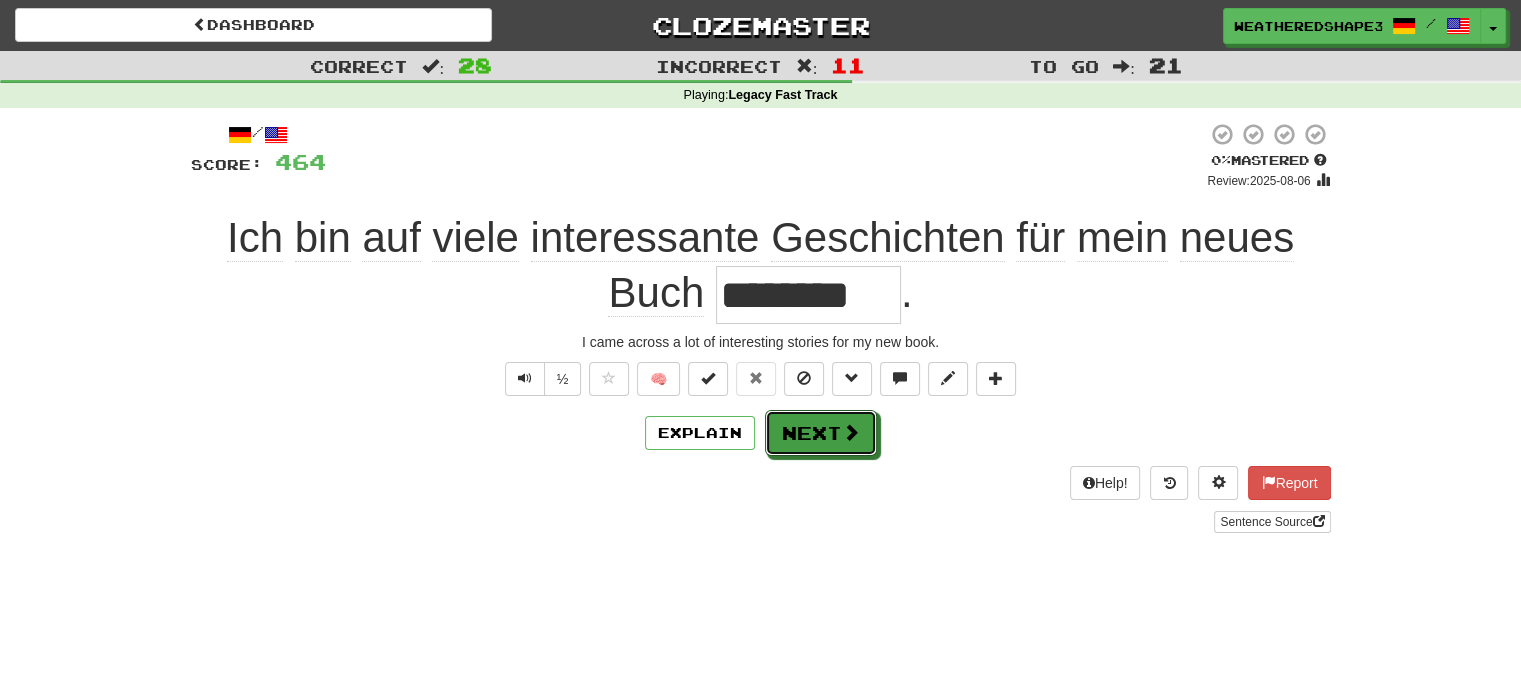 click on "Next" at bounding box center [821, 433] 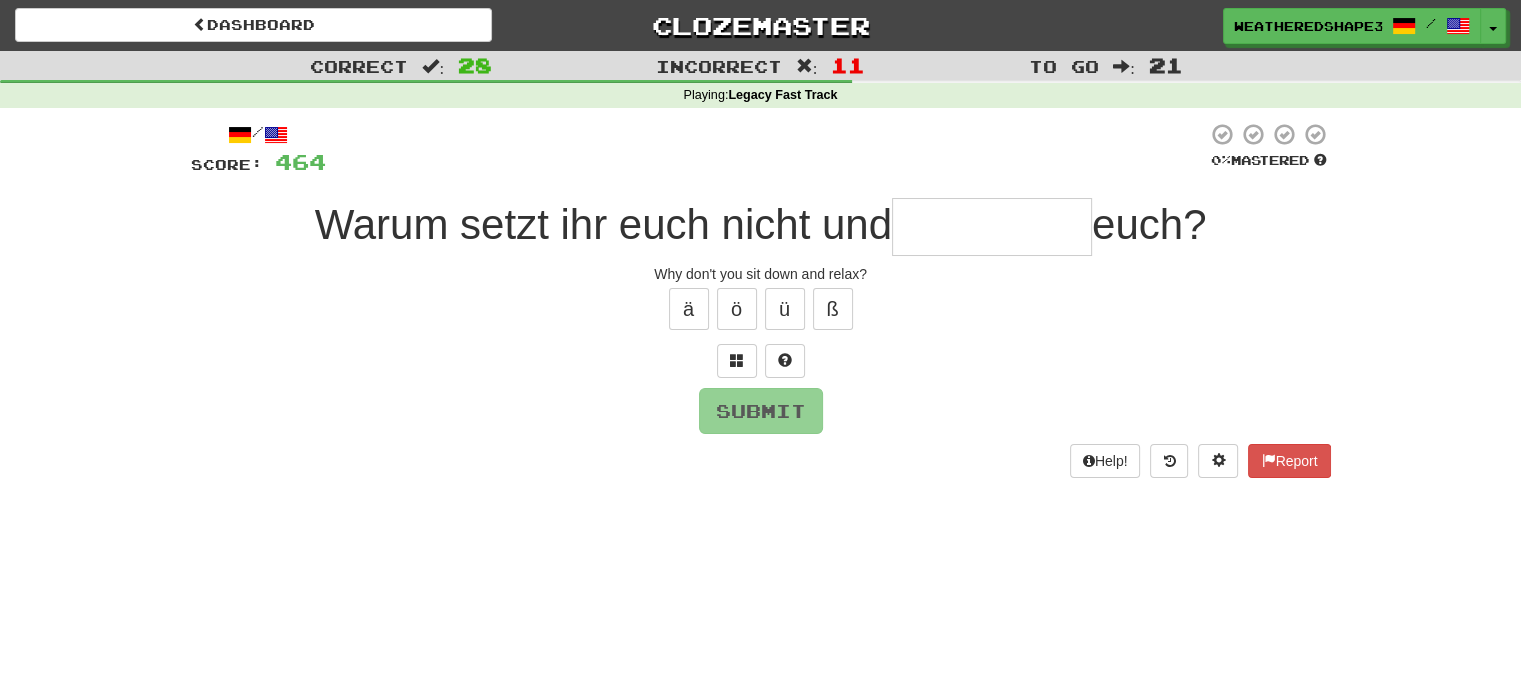click at bounding box center [992, 227] 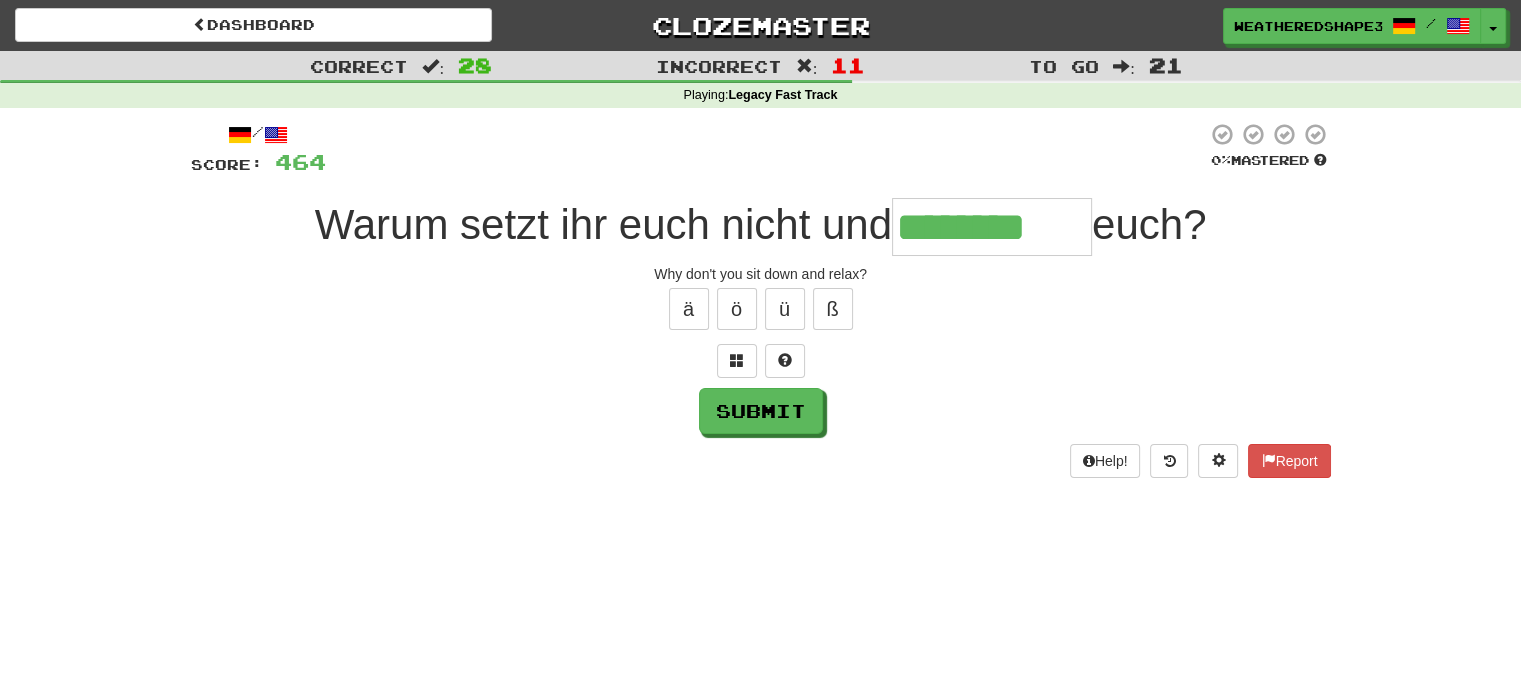 scroll, scrollTop: 0, scrollLeft: 0, axis: both 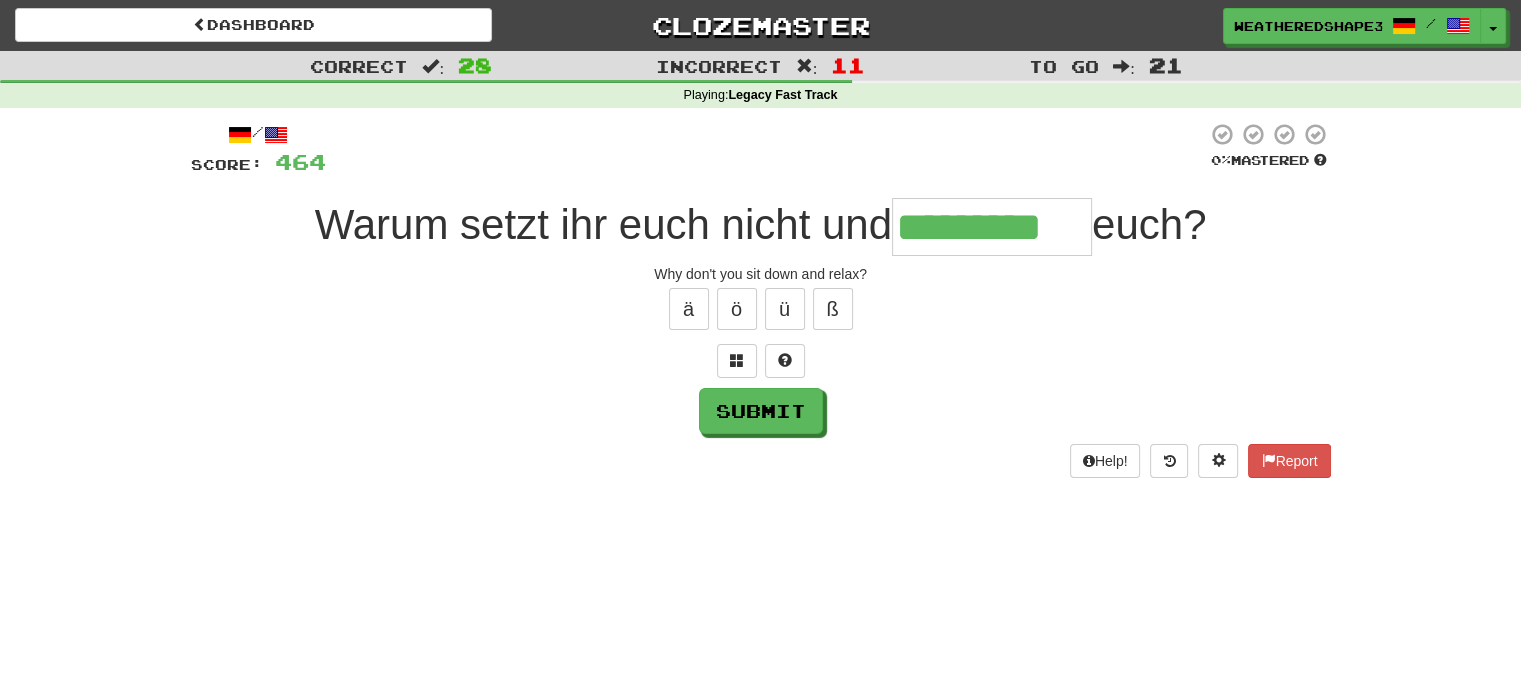 type on "*********" 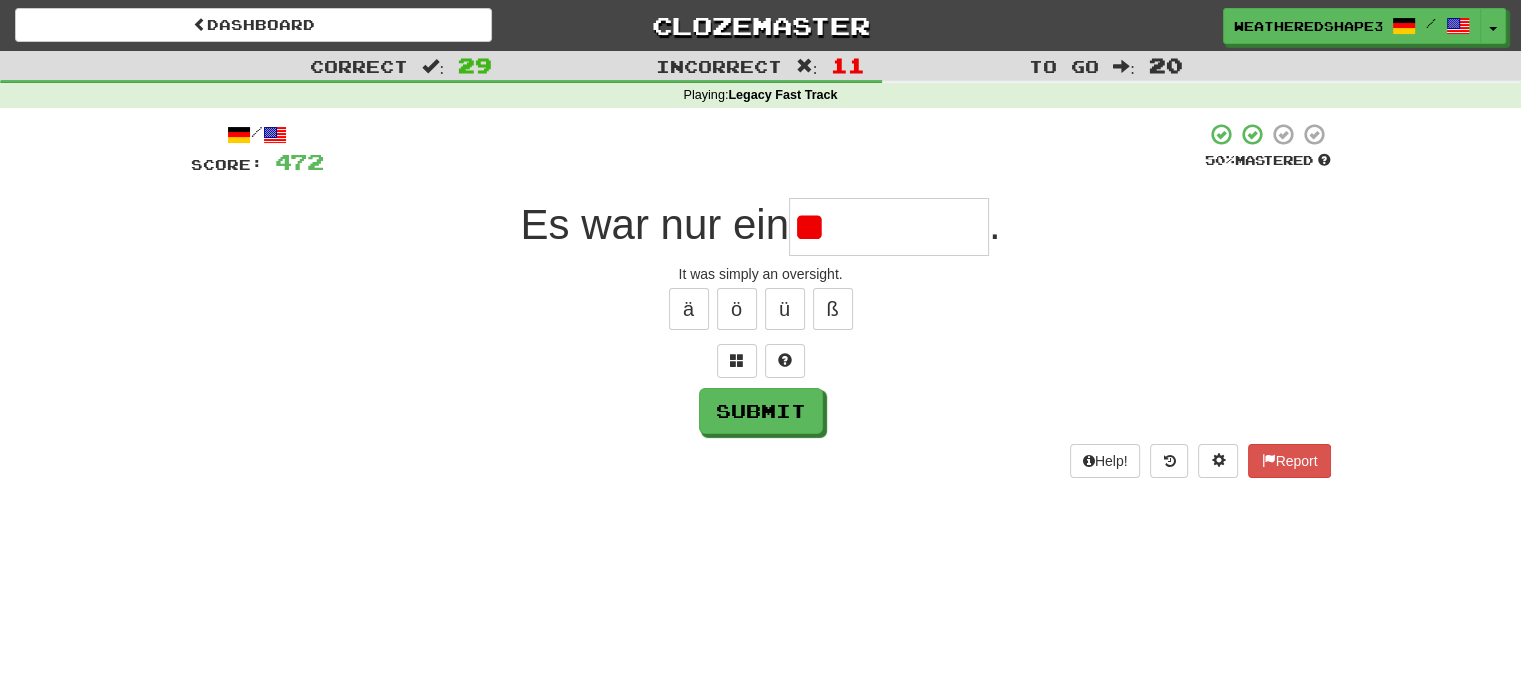 type on "*" 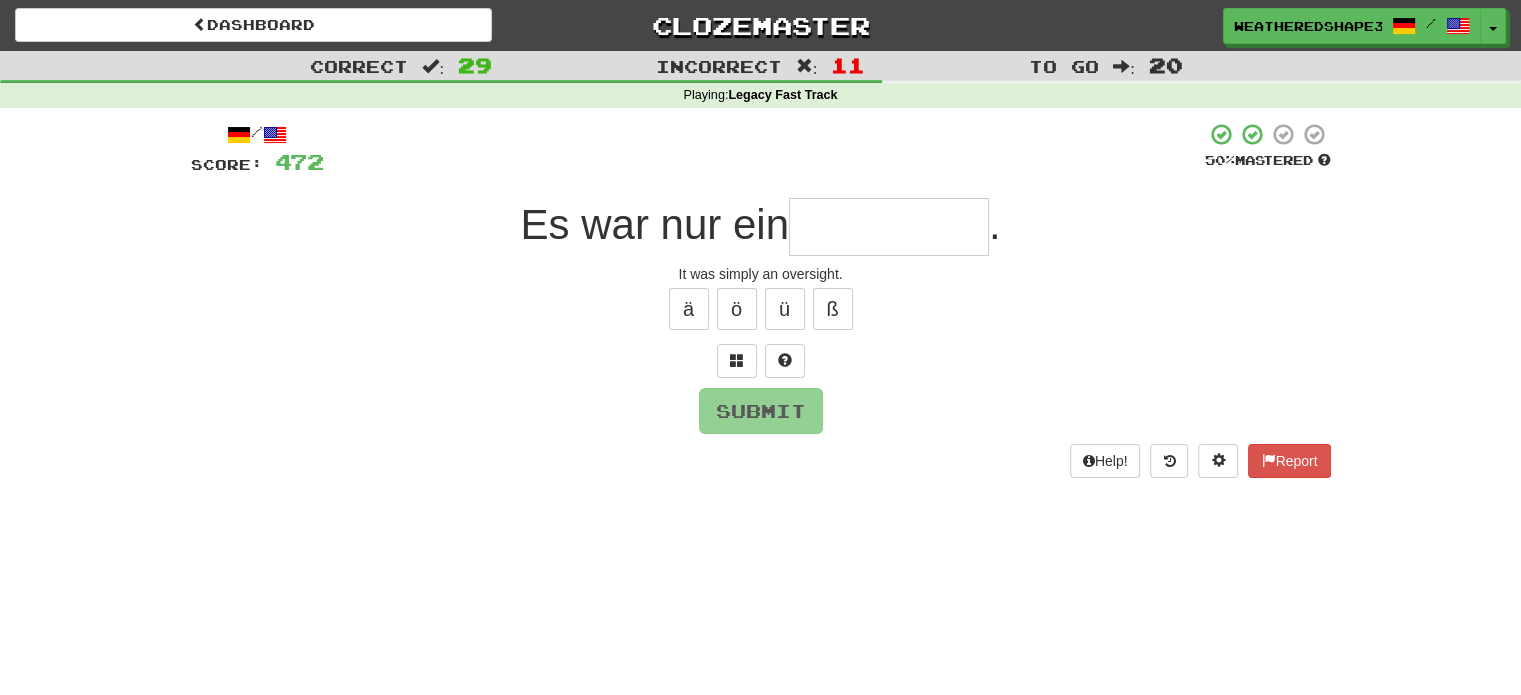type on "*" 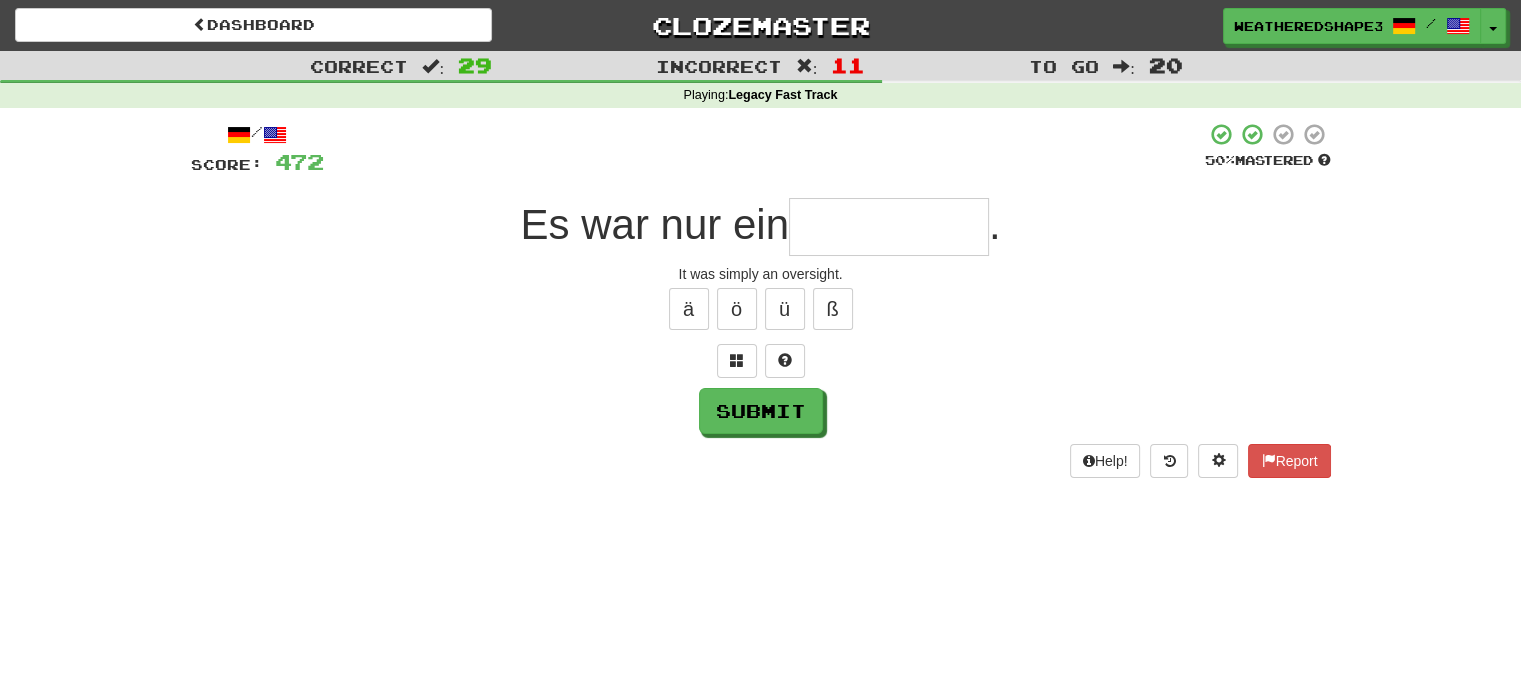 type on "*" 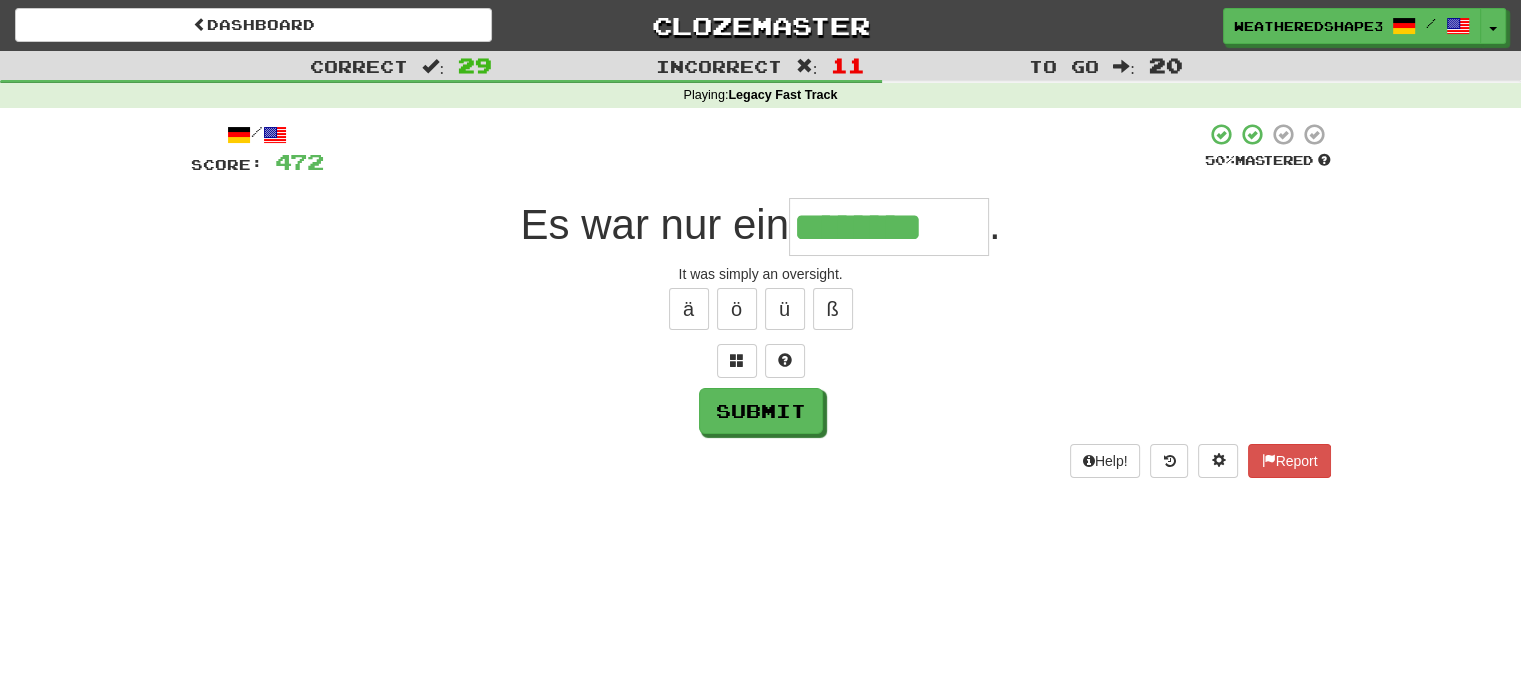 type on "********" 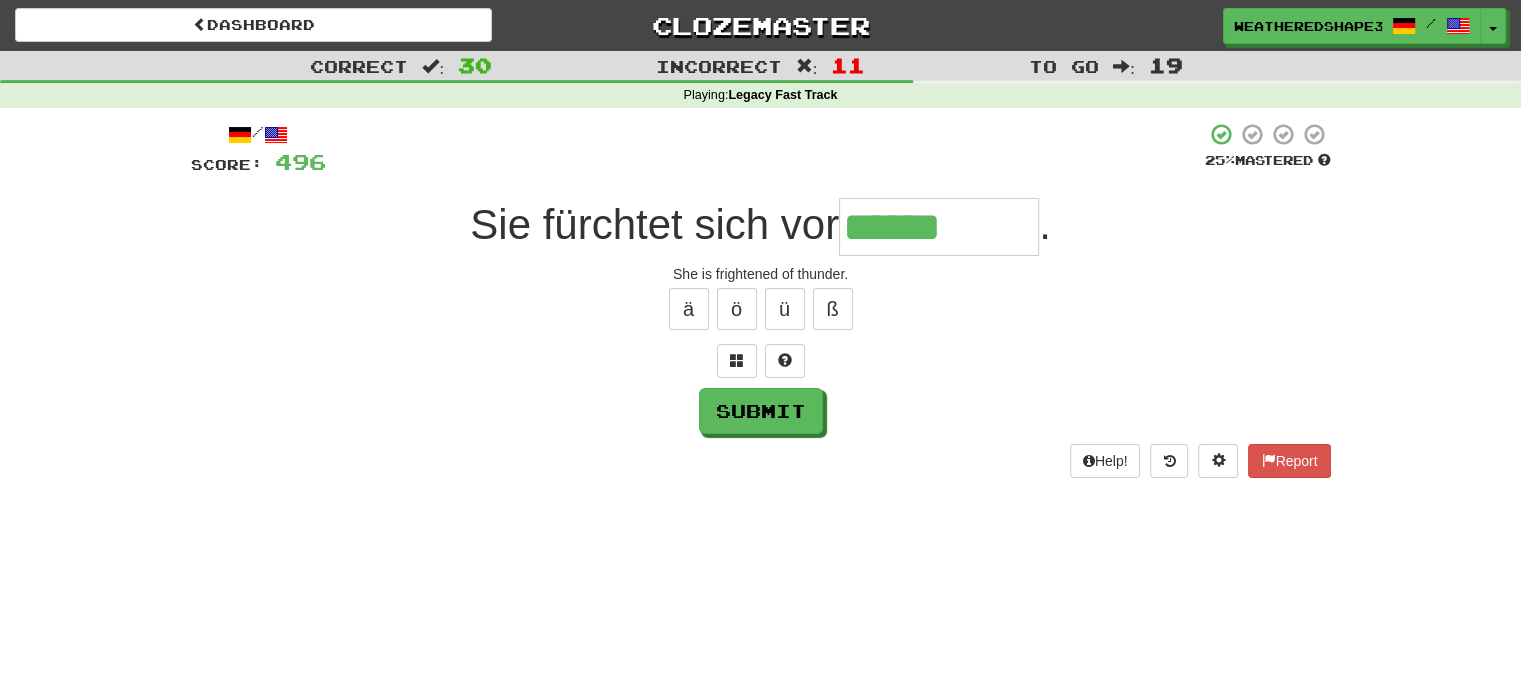 type on "******" 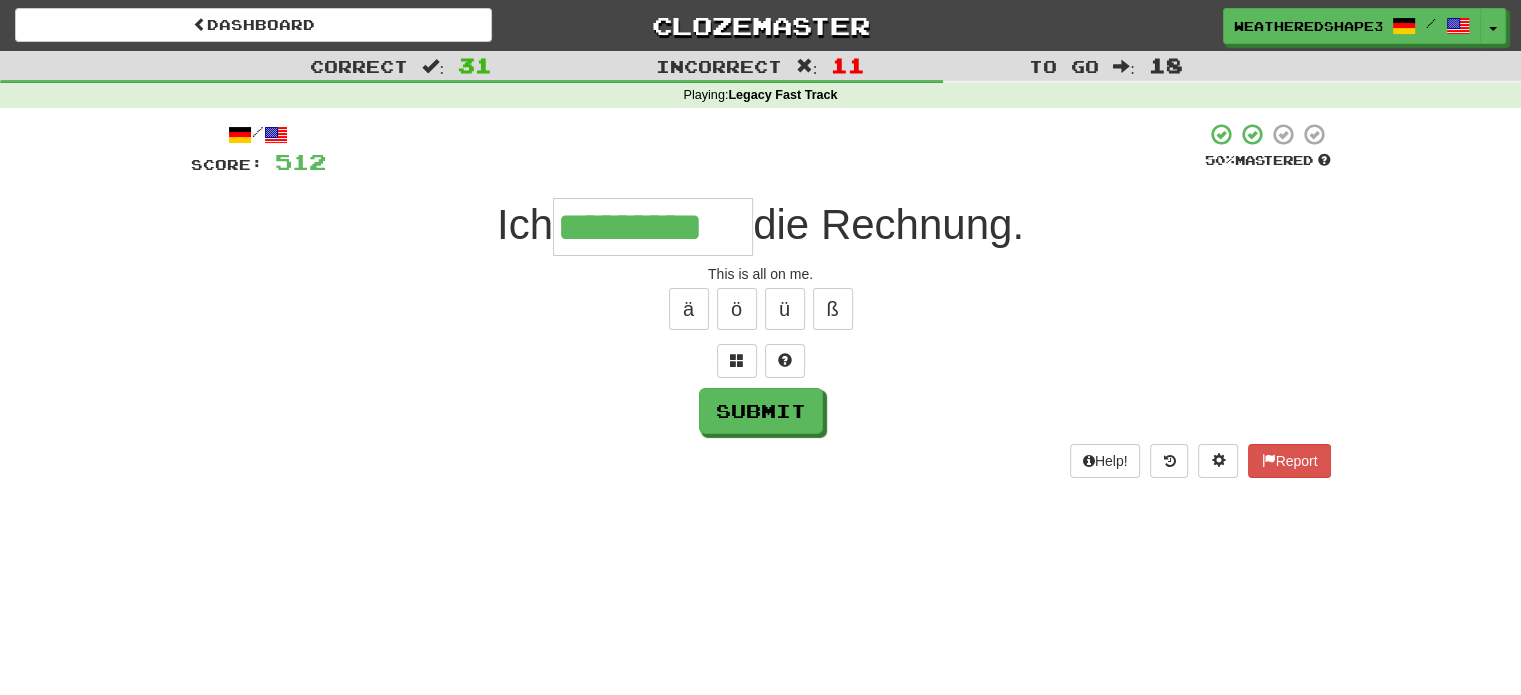 scroll, scrollTop: 0, scrollLeft: 20, axis: horizontal 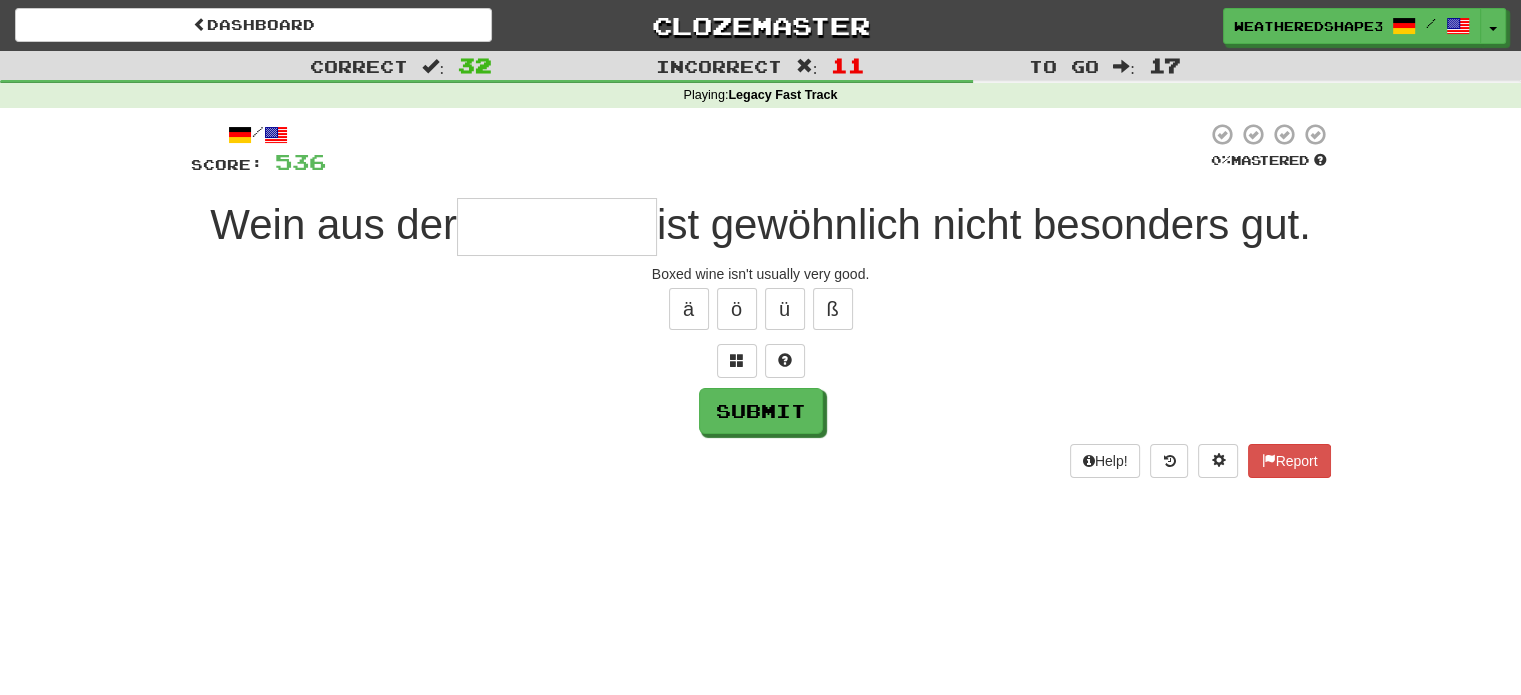 type on "*" 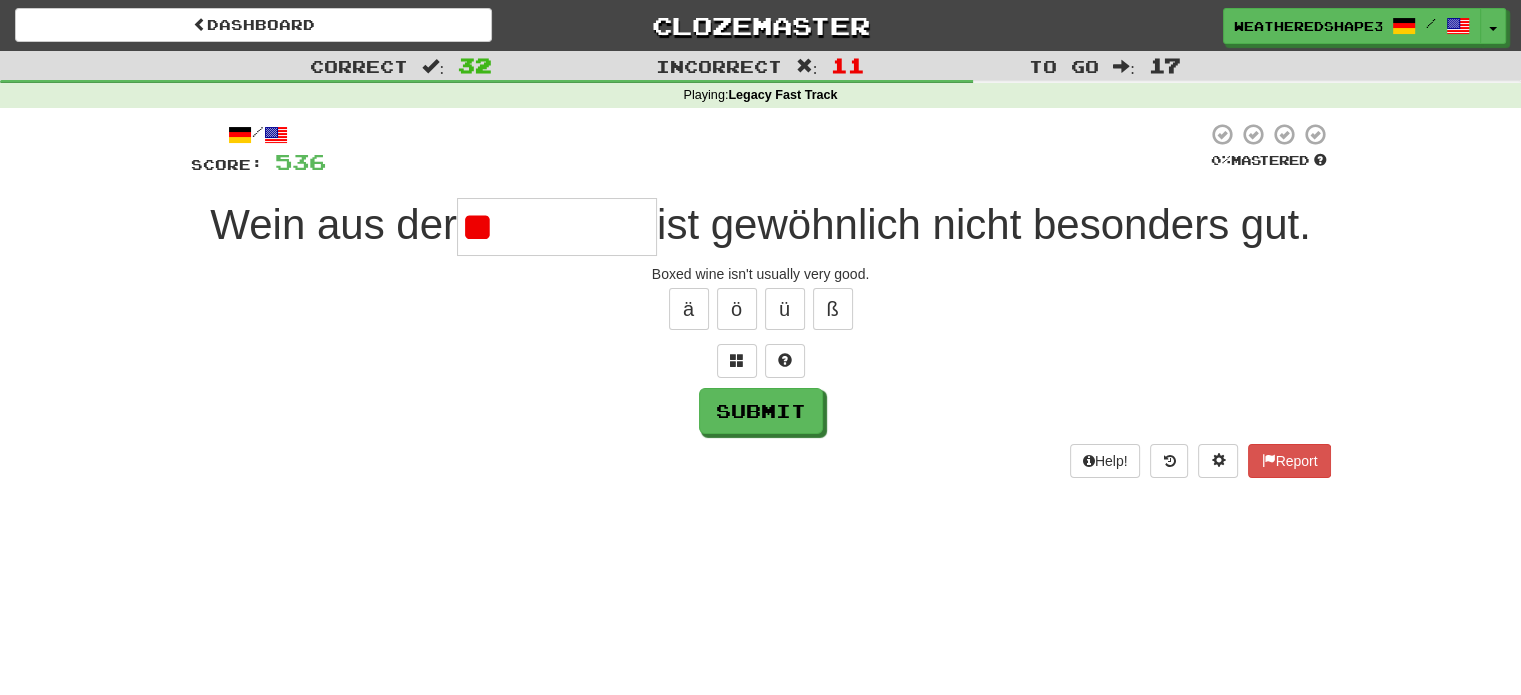 type on "*" 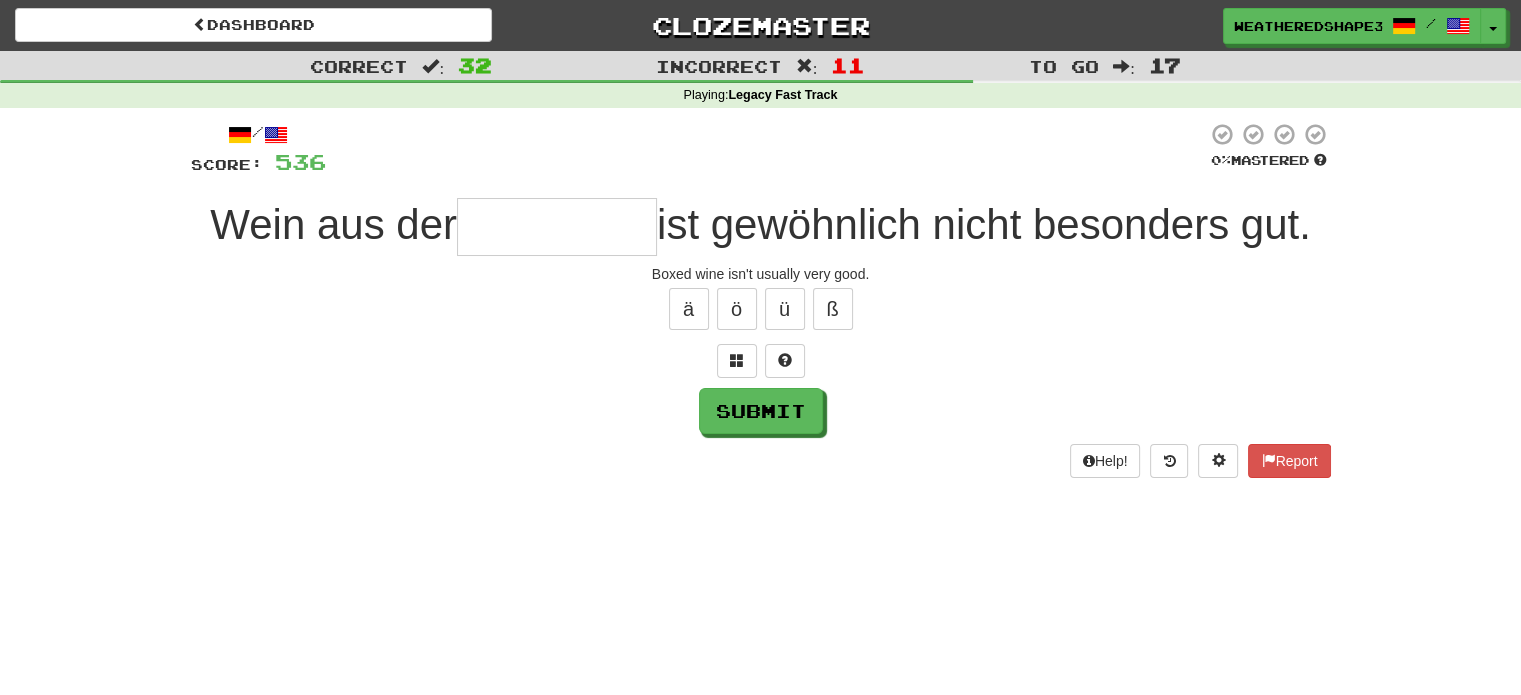 type on "*" 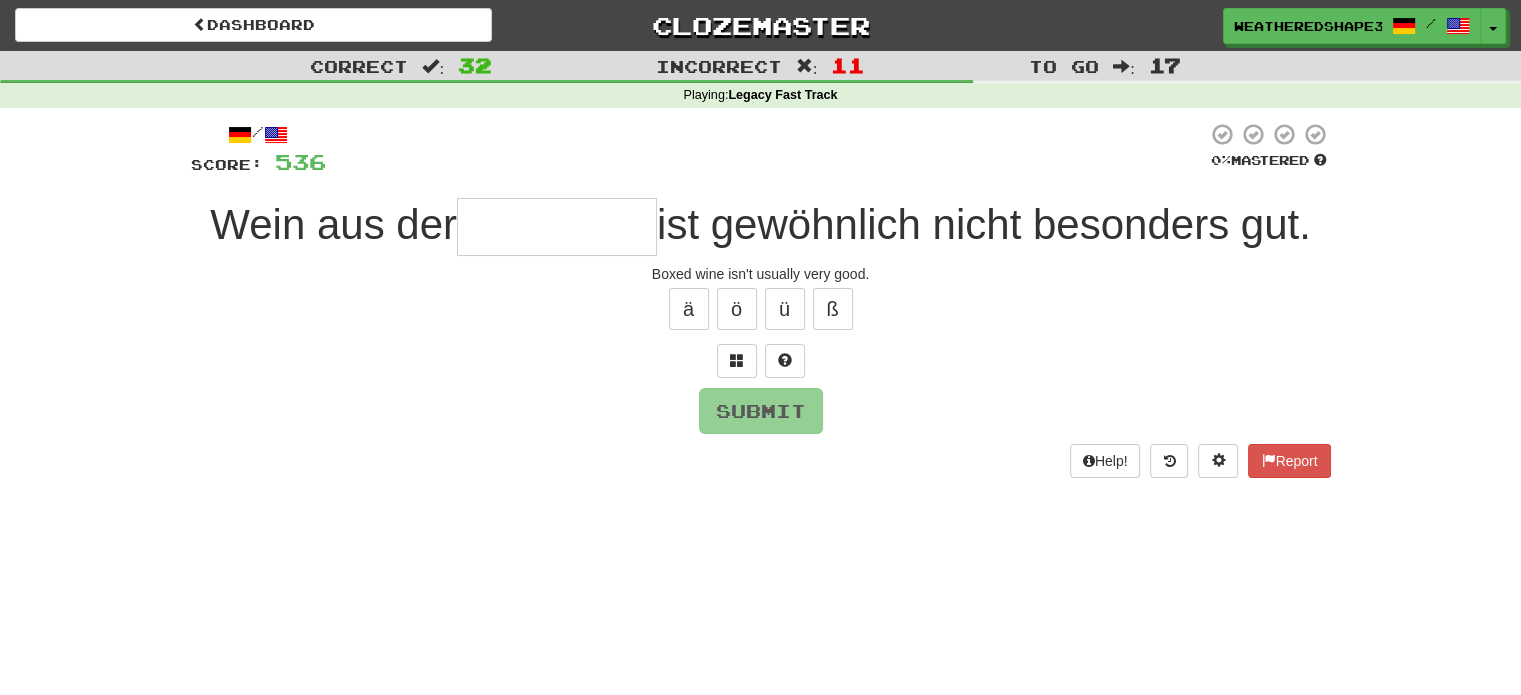 type on "*" 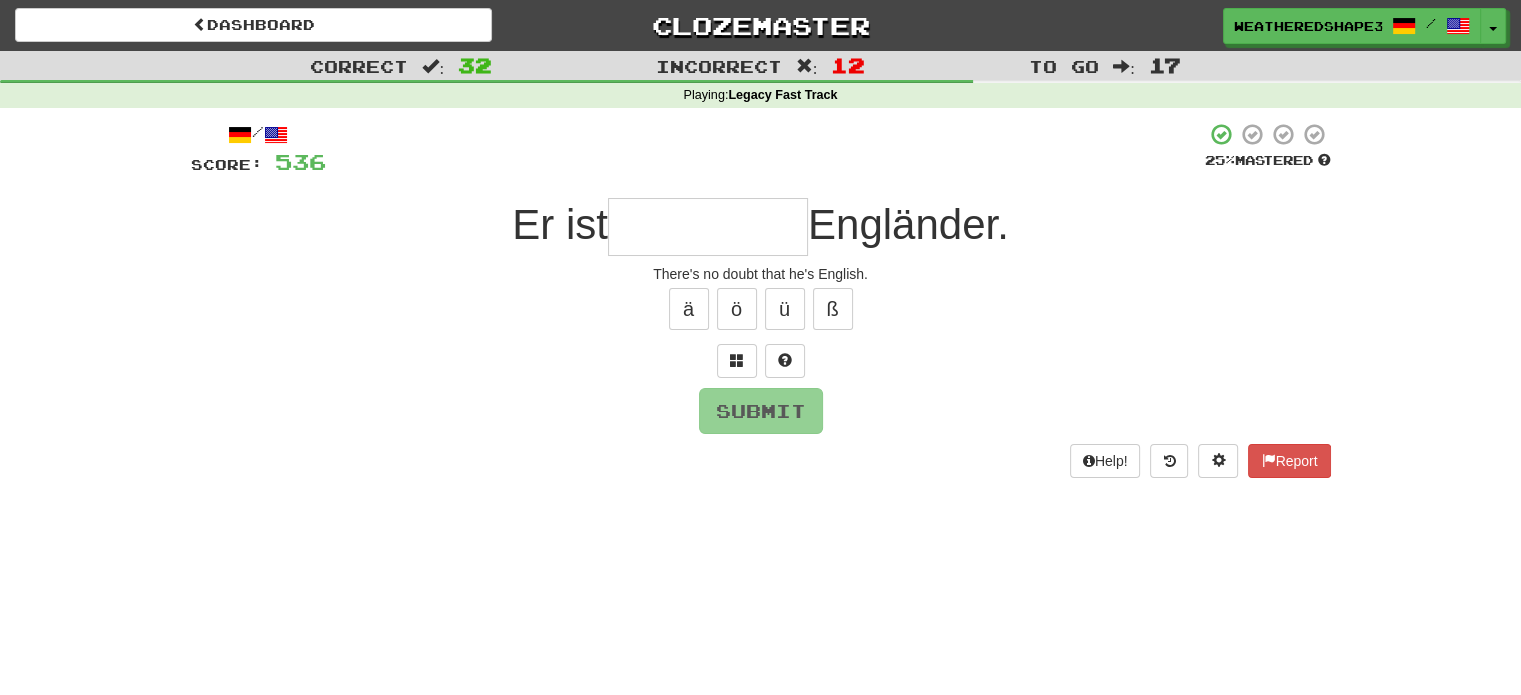 type on "*" 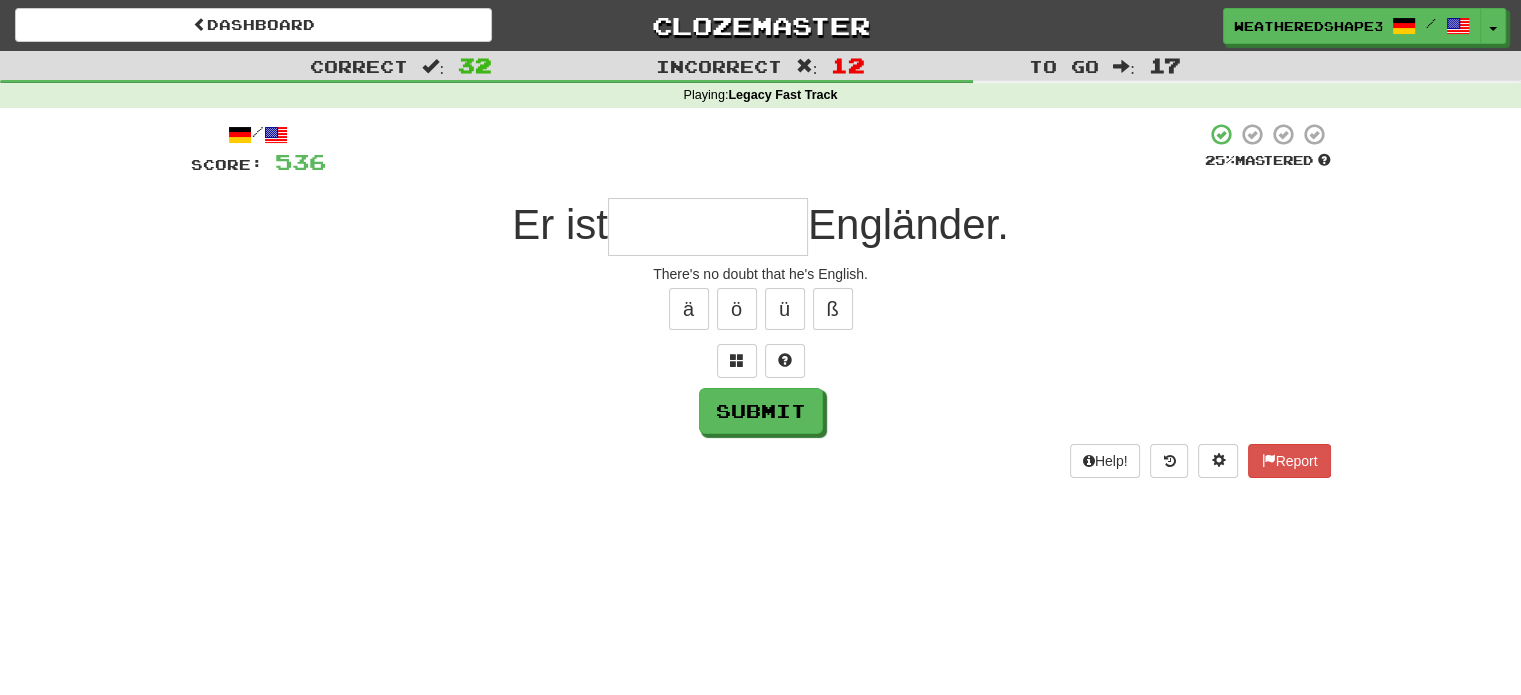 type on "*" 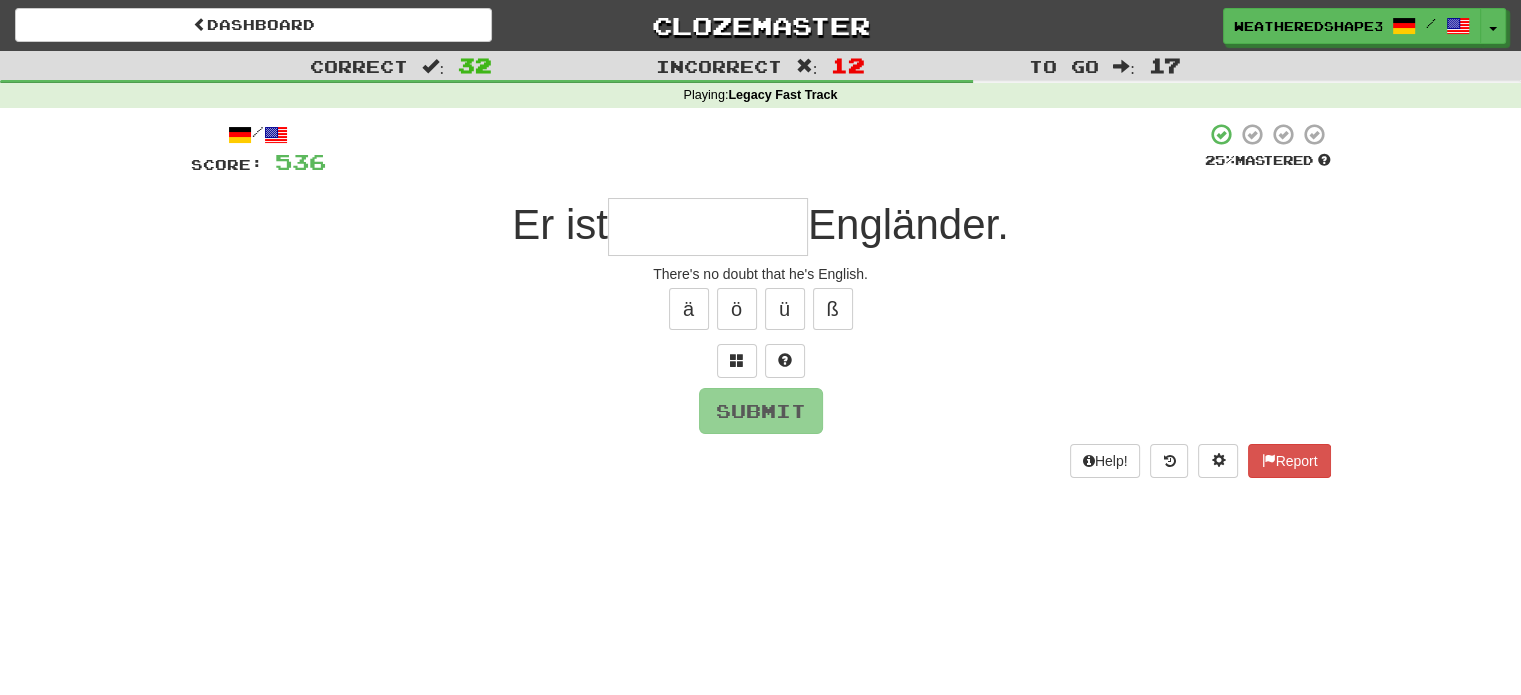 type on "**********" 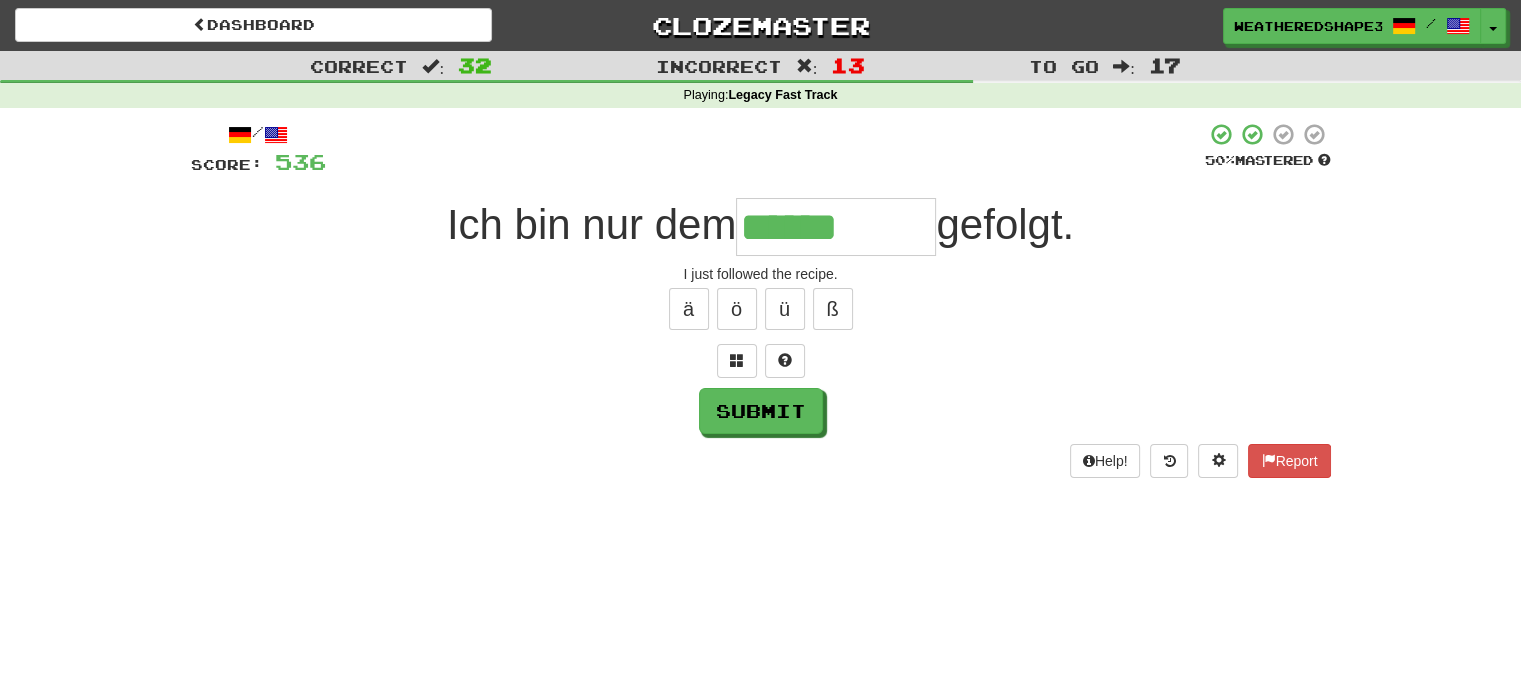 type on "******" 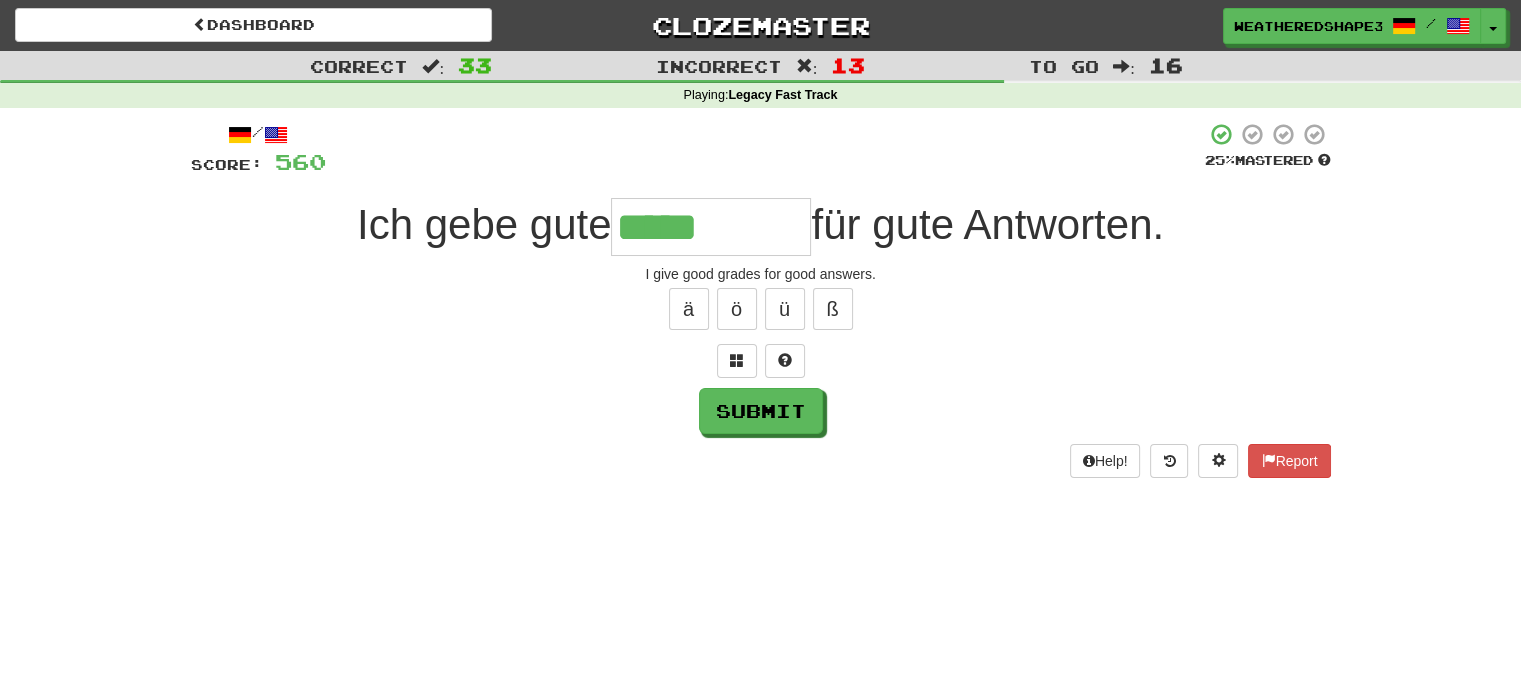 type on "*****" 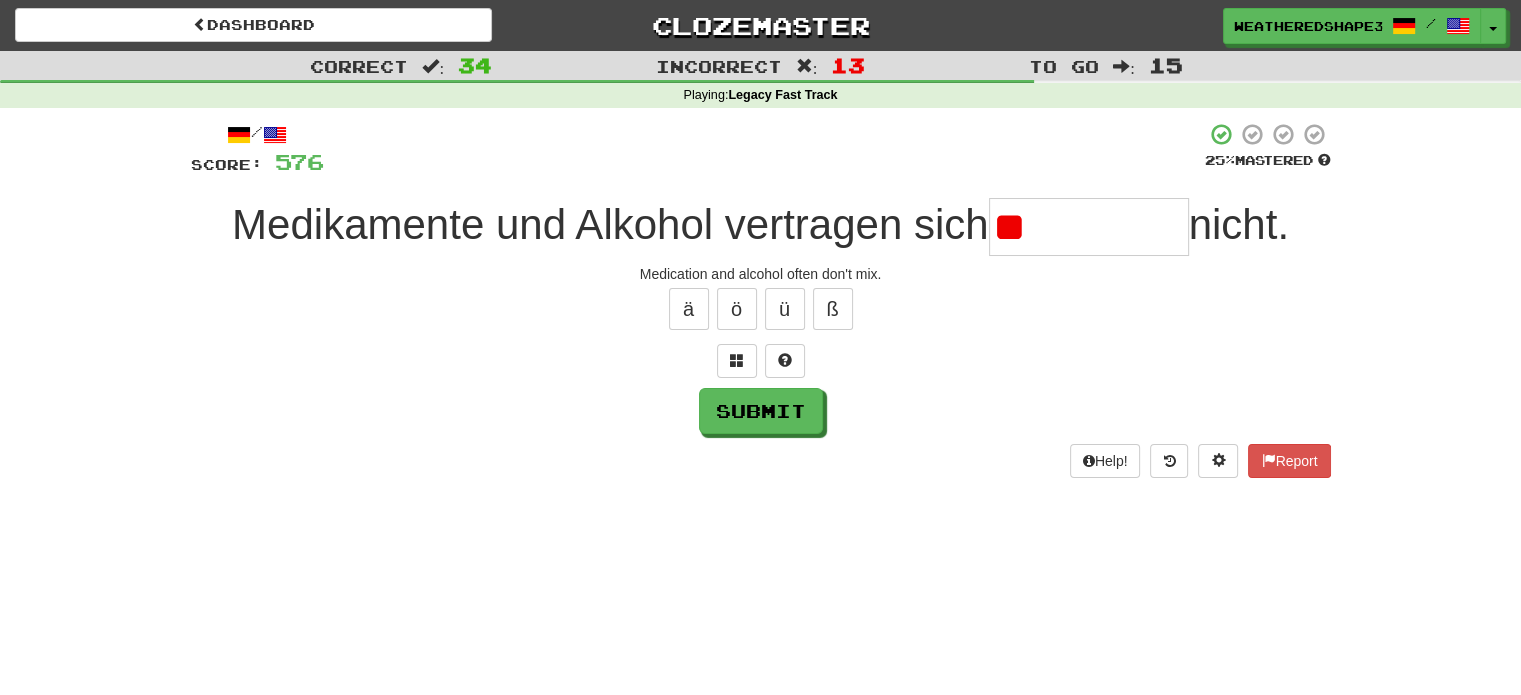 type on "*" 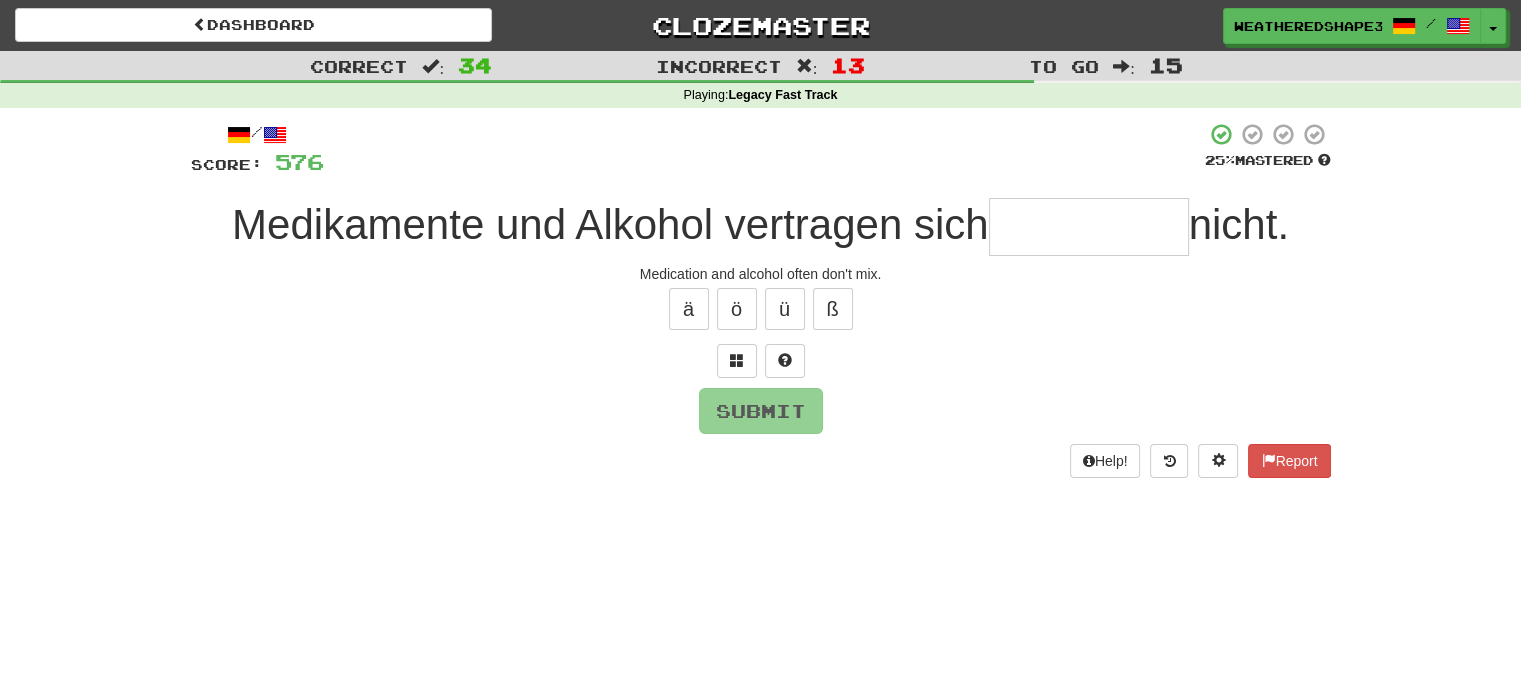 type on "*" 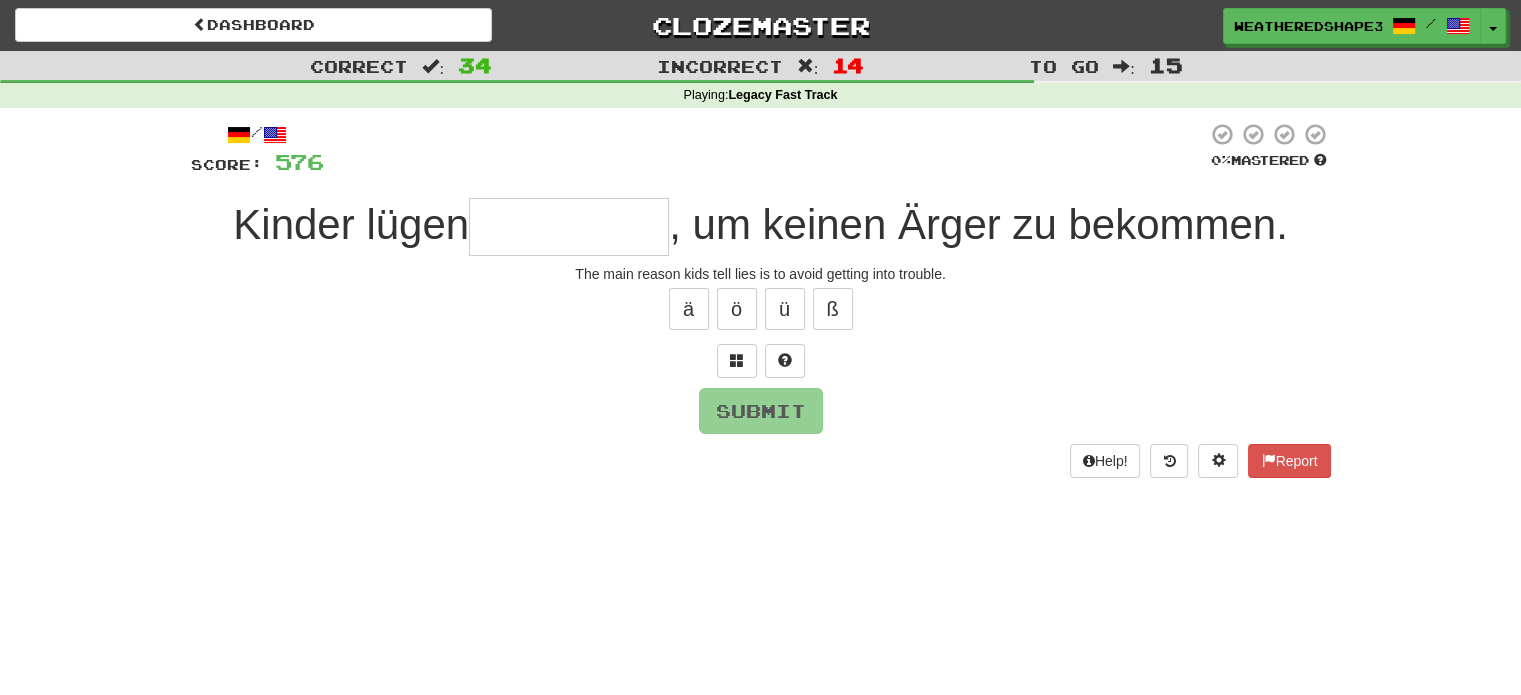 type on "*" 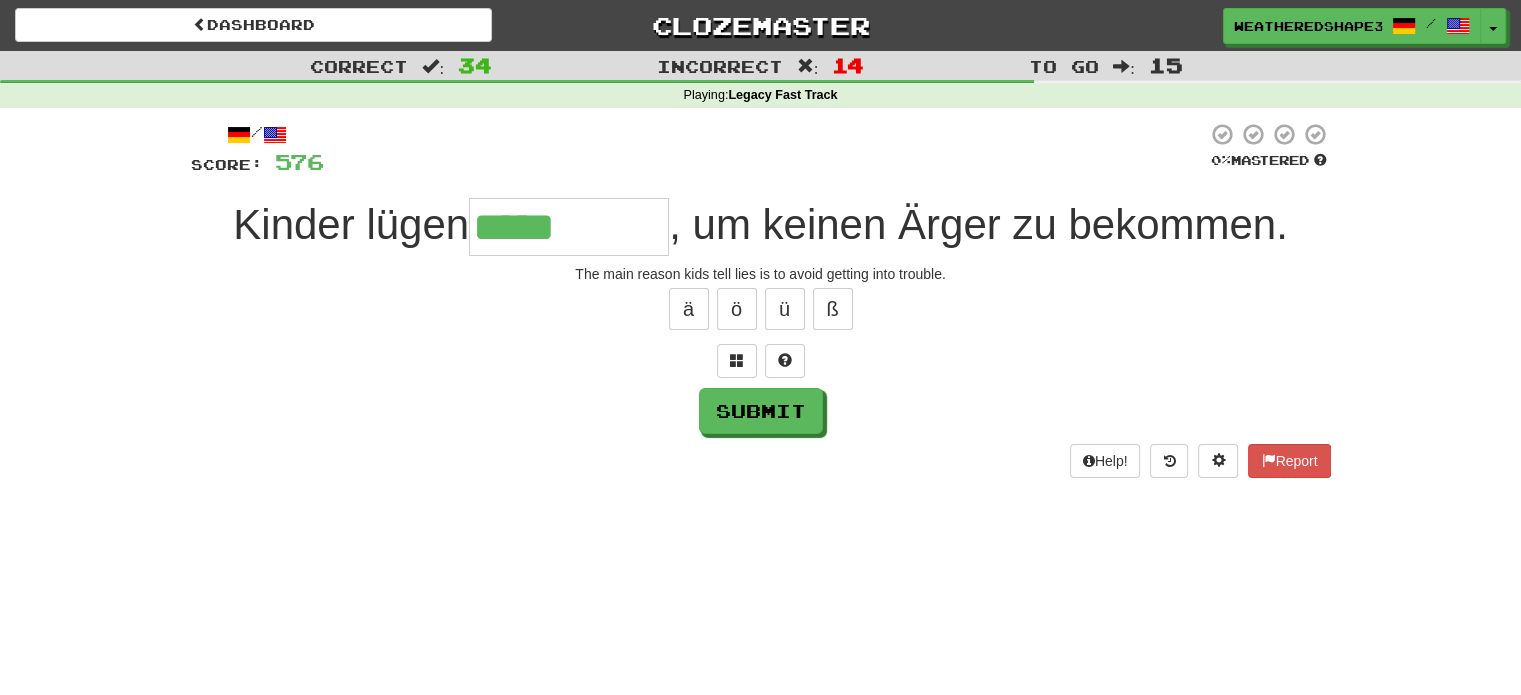 type on "**********" 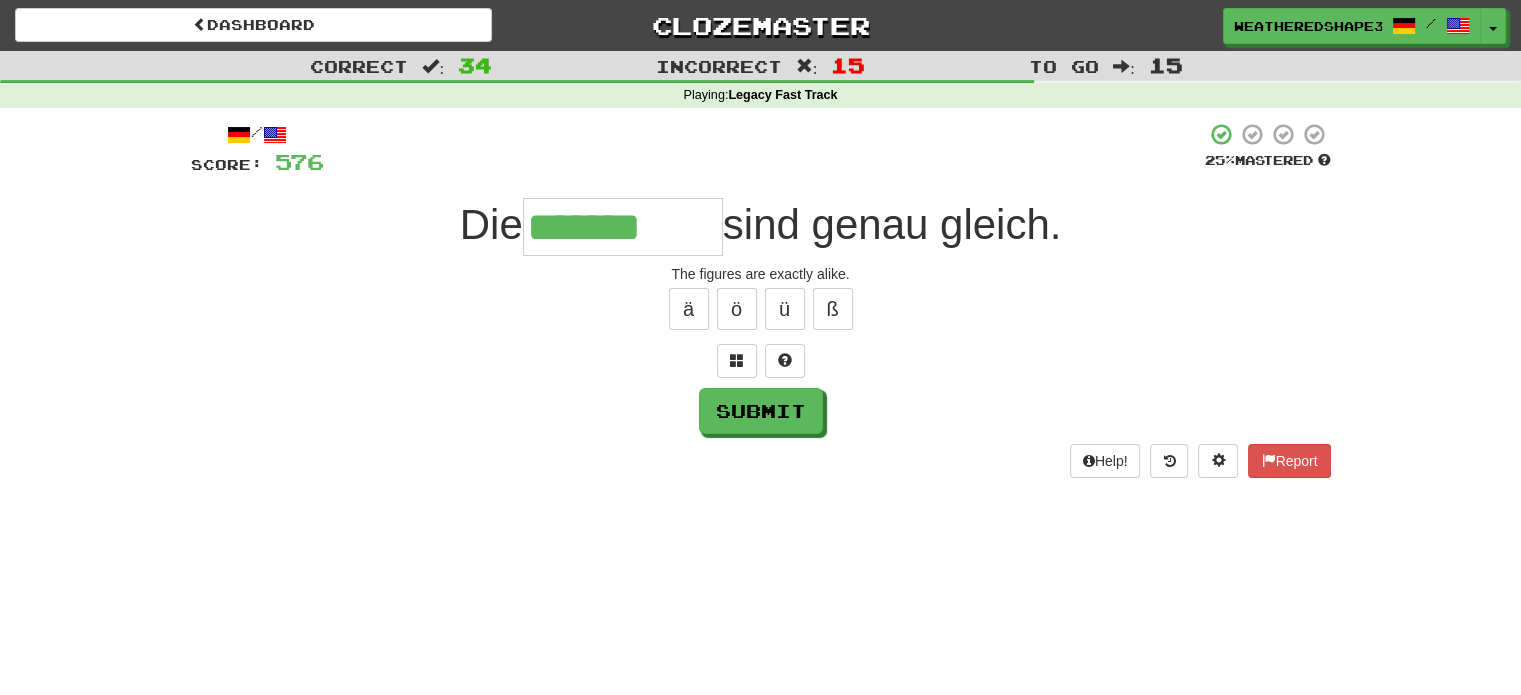 type on "*******" 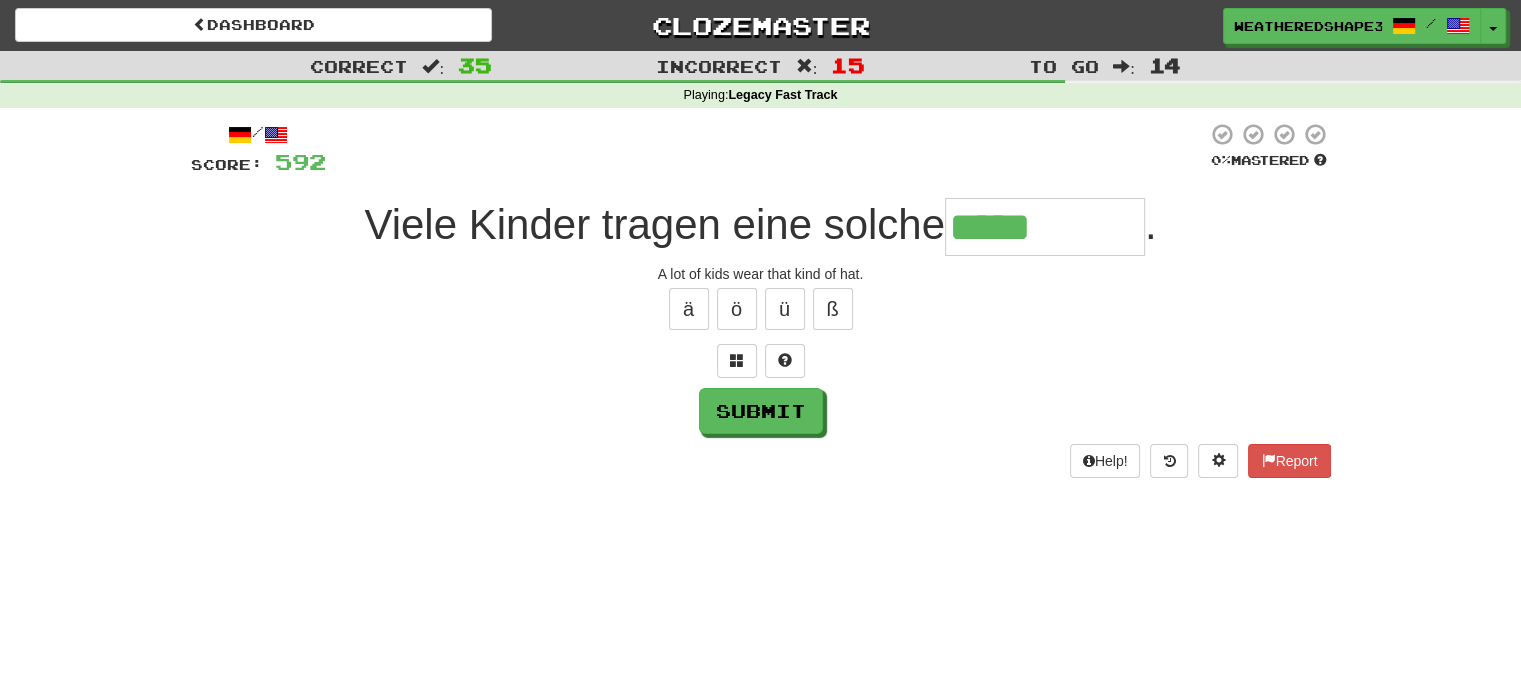 type on "*****" 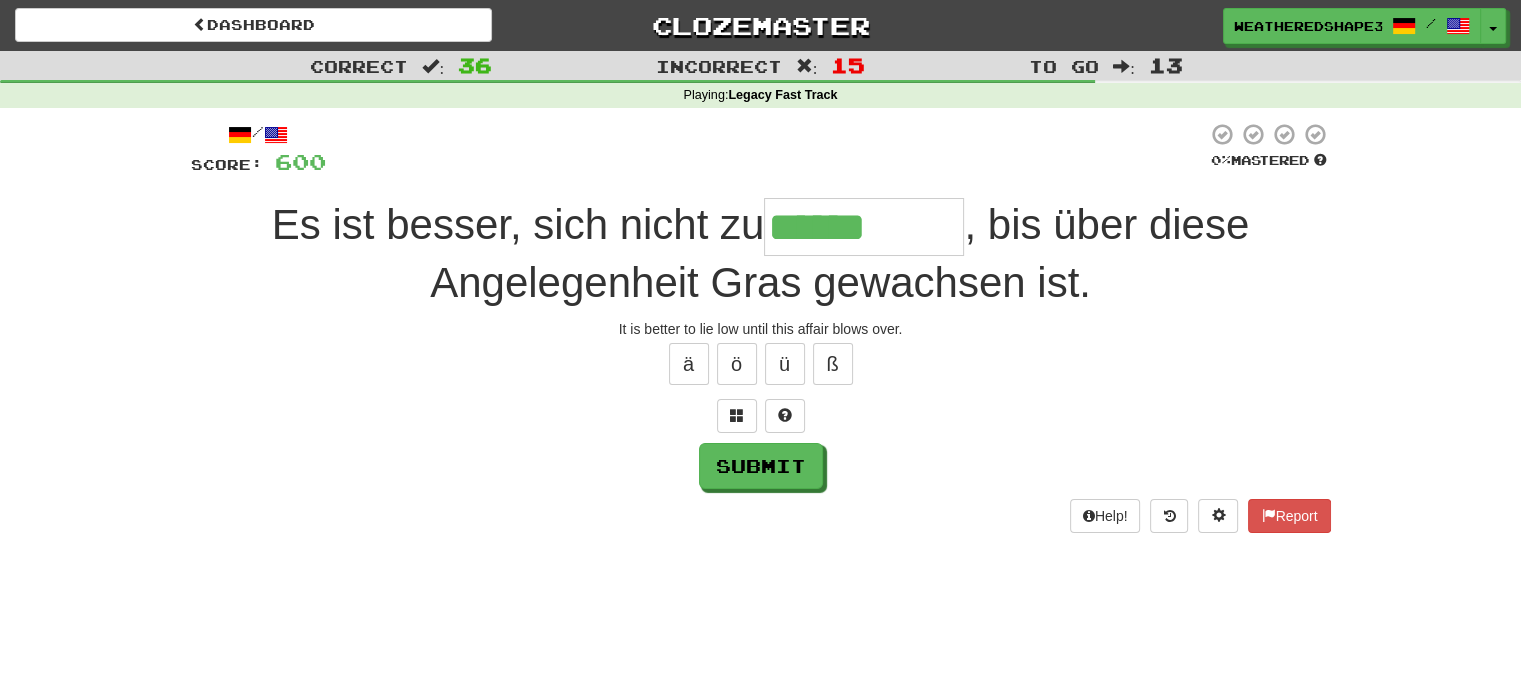 type on "******" 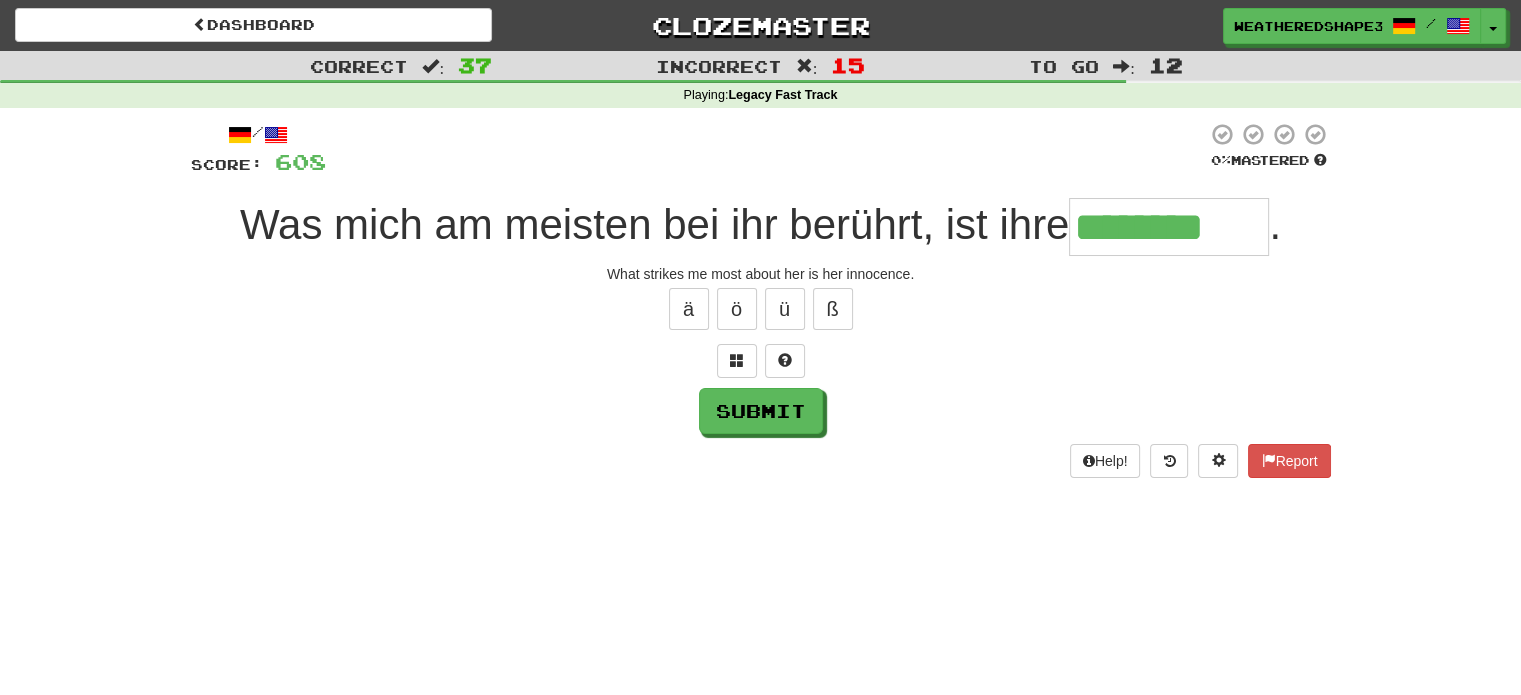 type on "********" 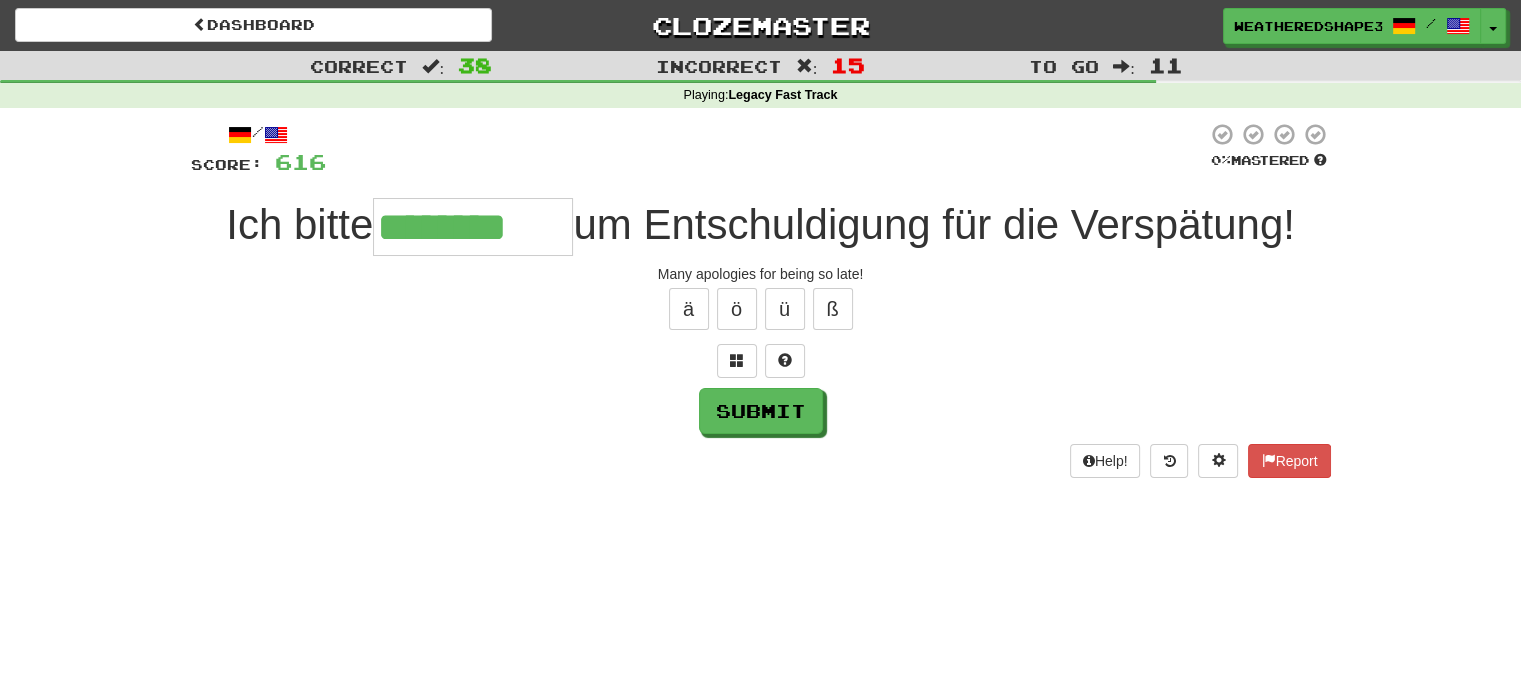 type on "********" 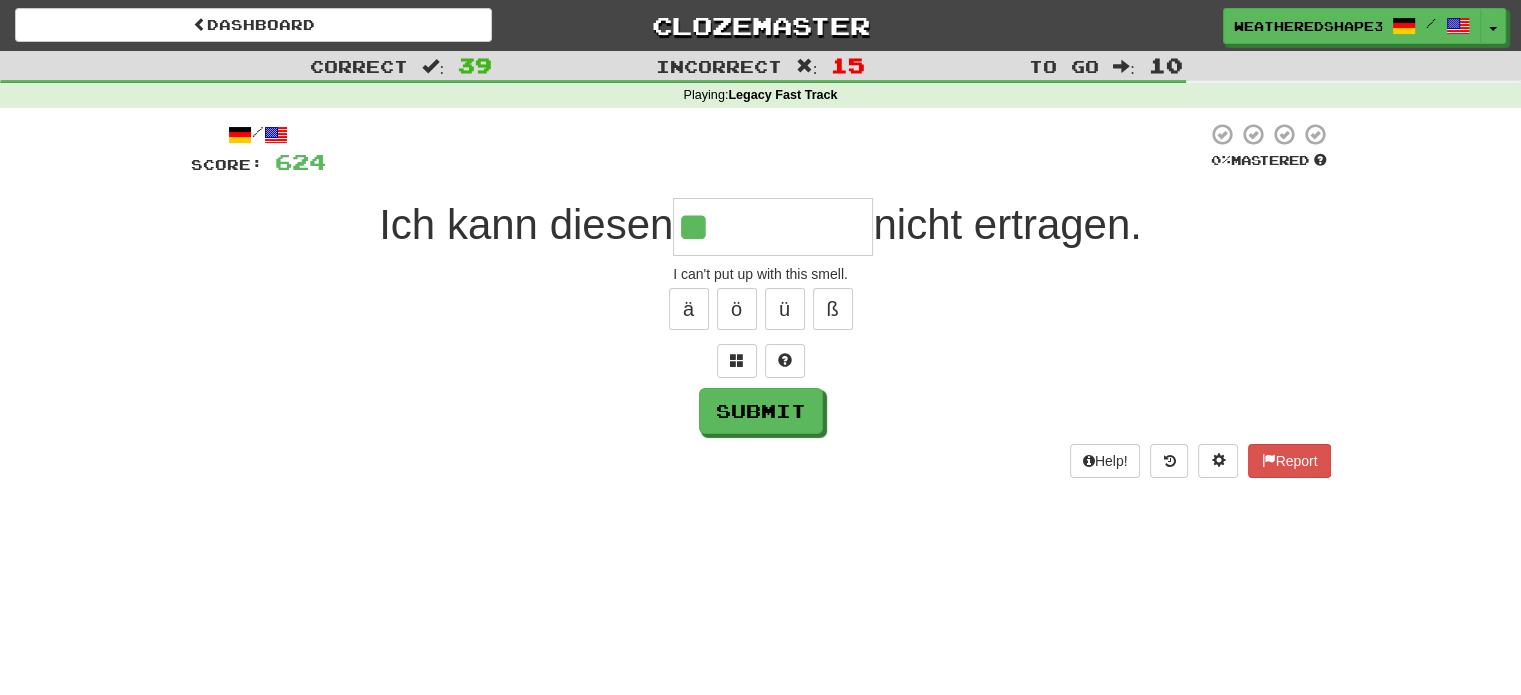 type on "*******" 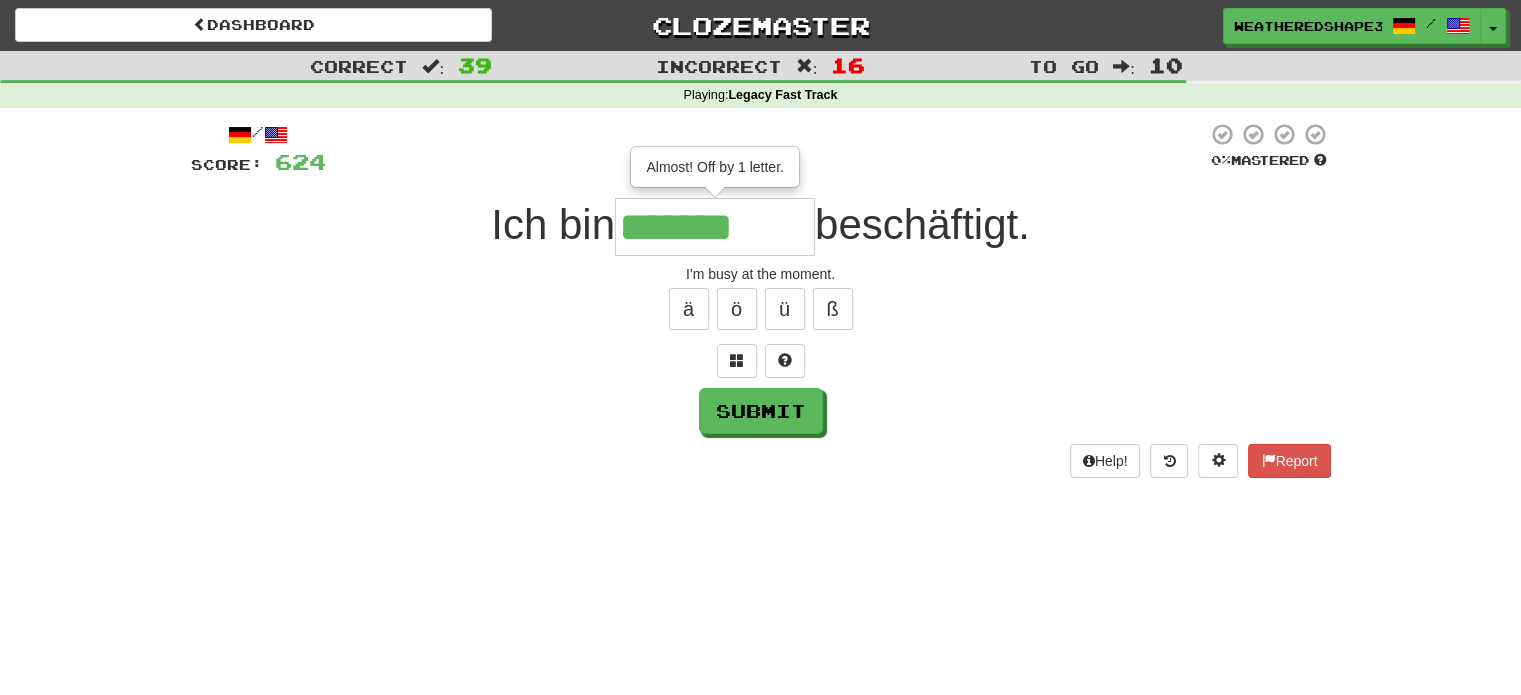 type on "*******" 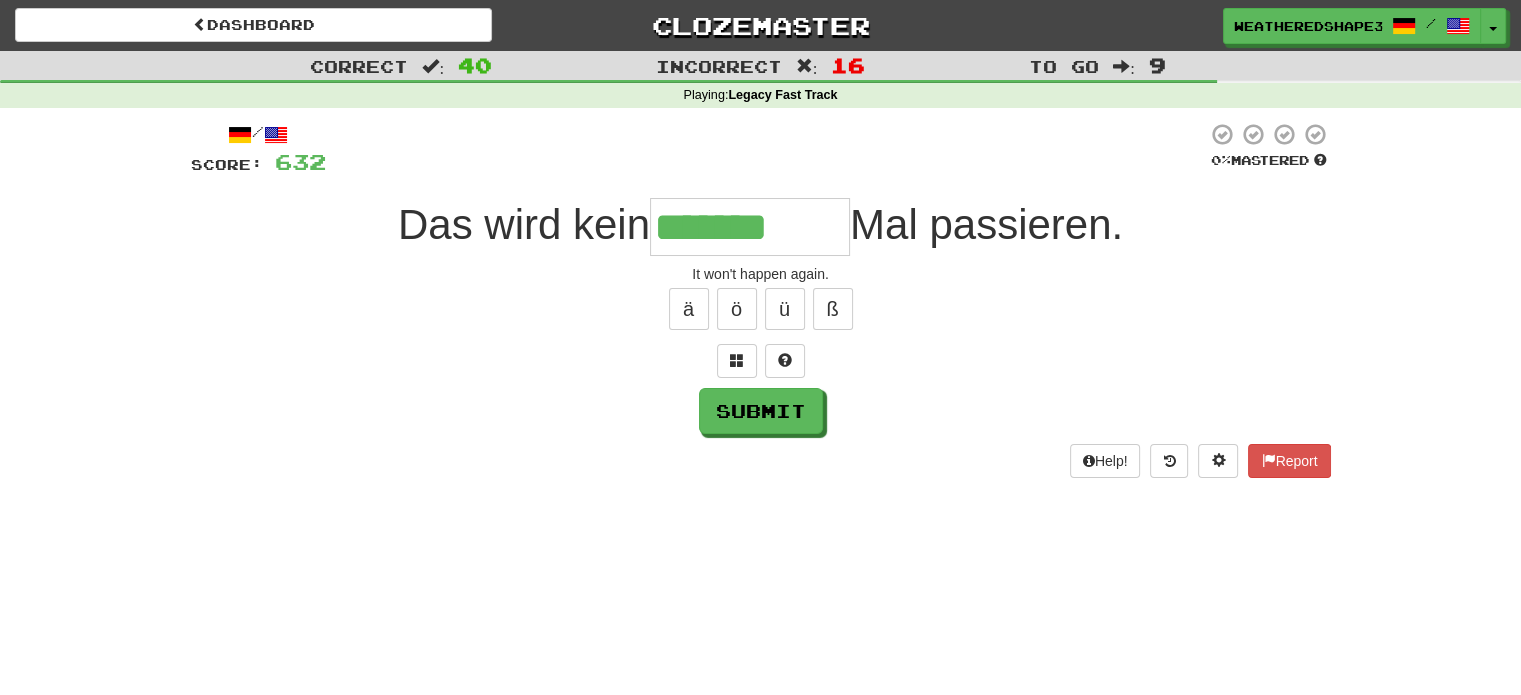 type on "*******" 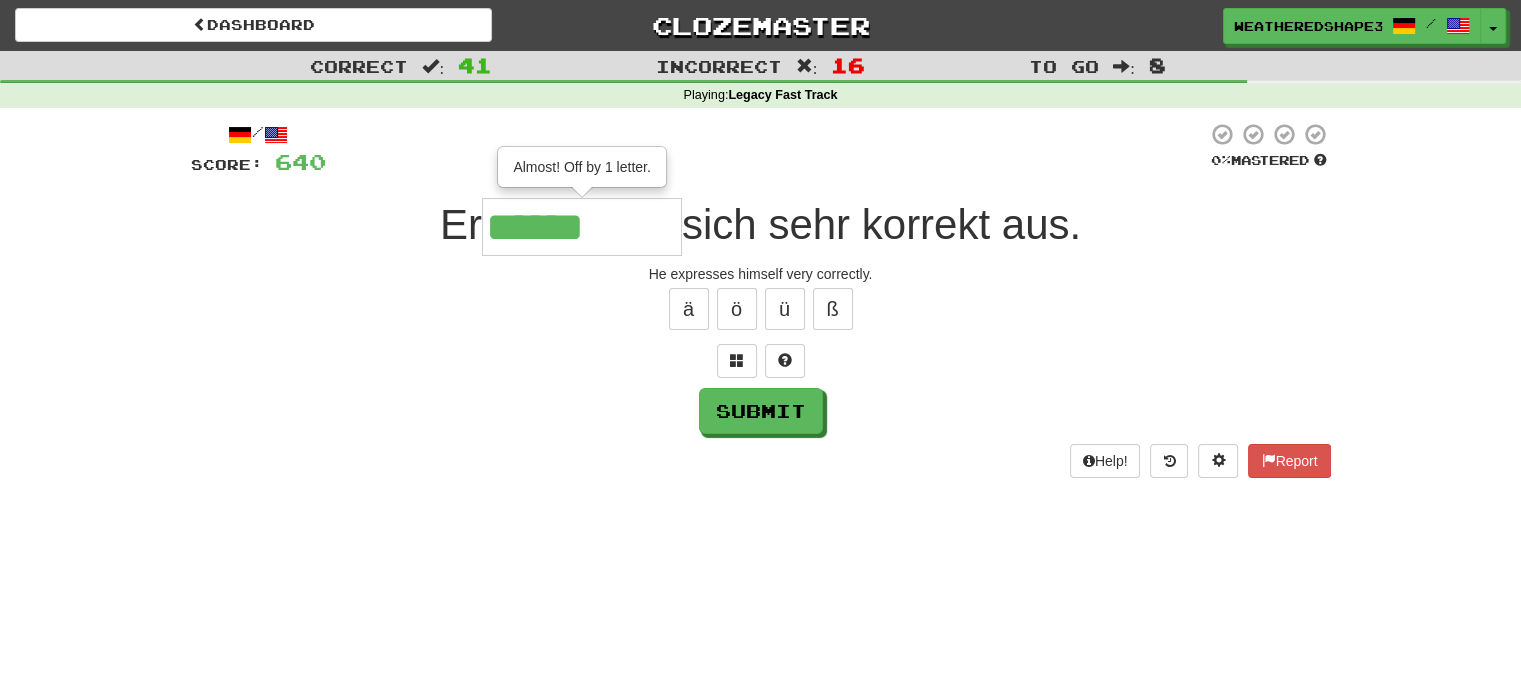 type on "******" 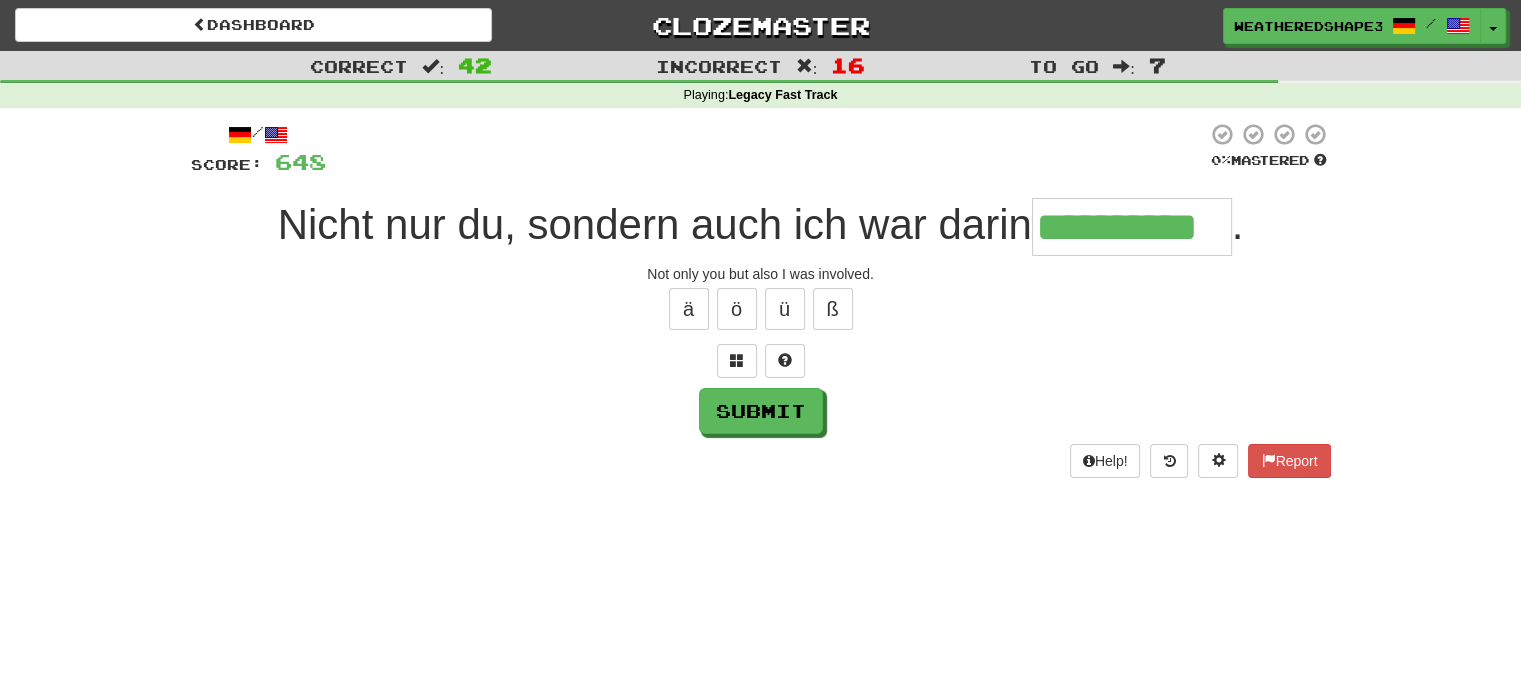 type on "**********" 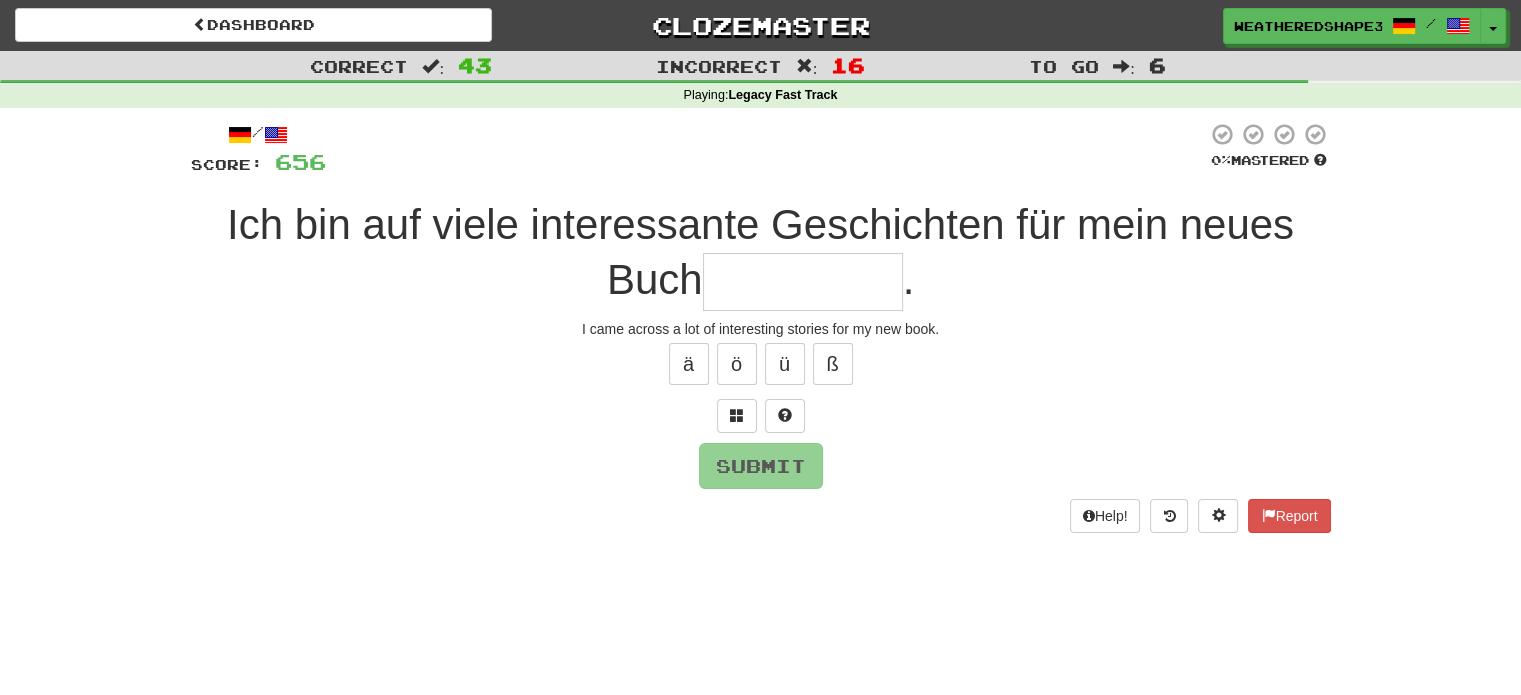 type on "********" 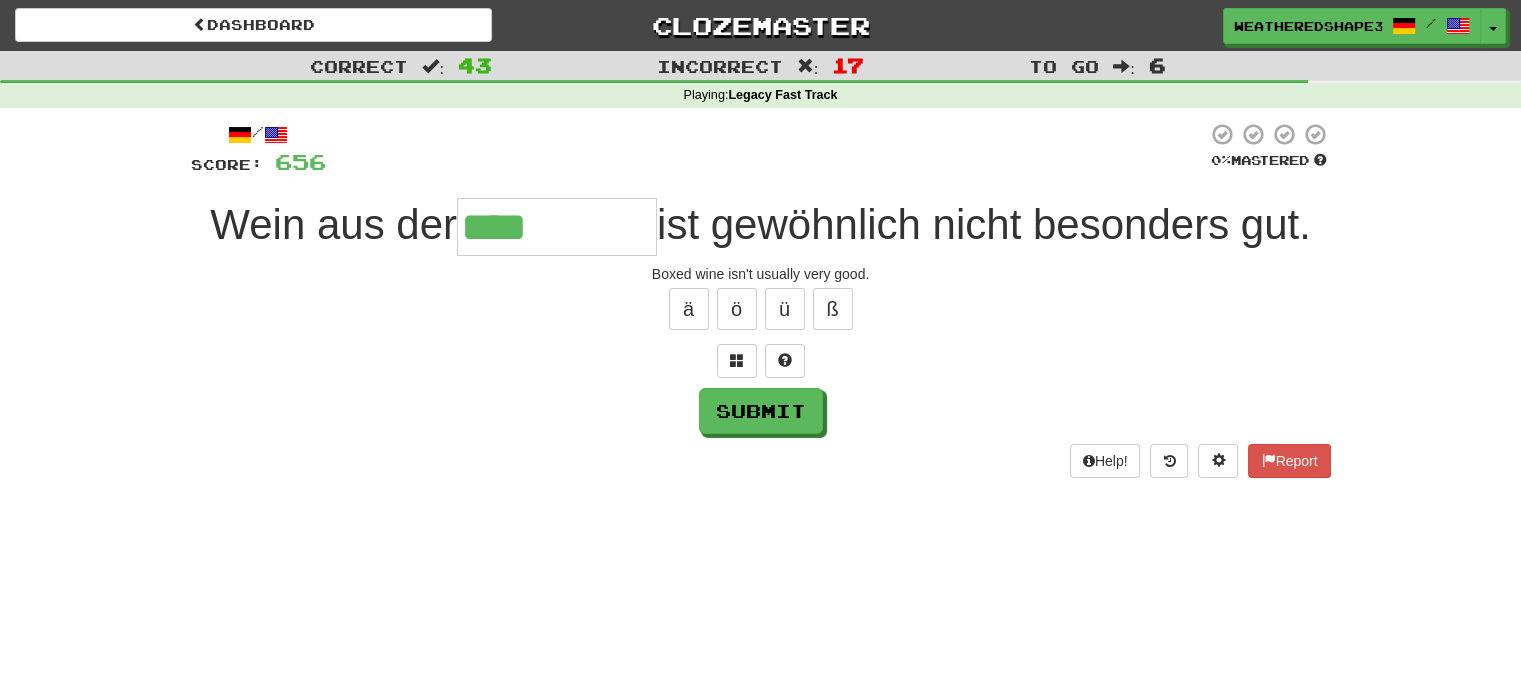 type on "****" 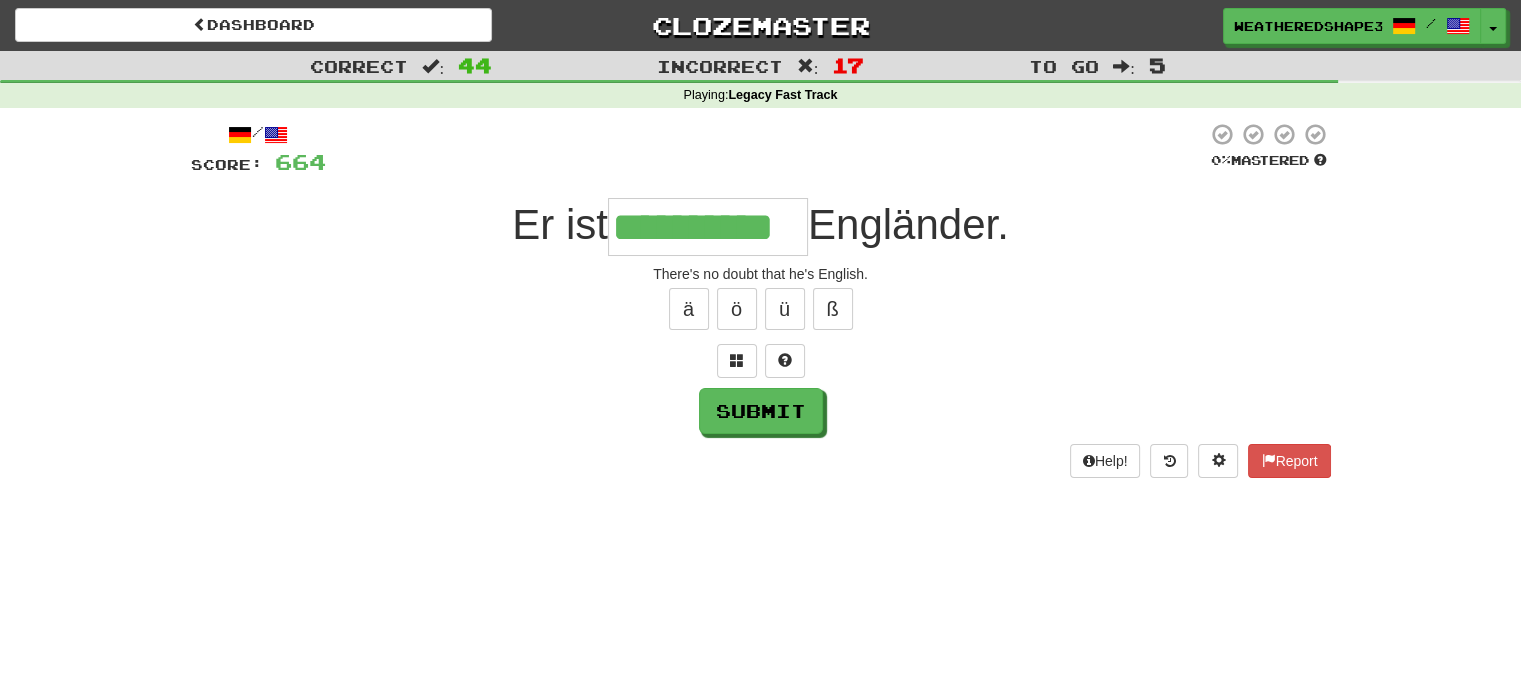 type on "**********" 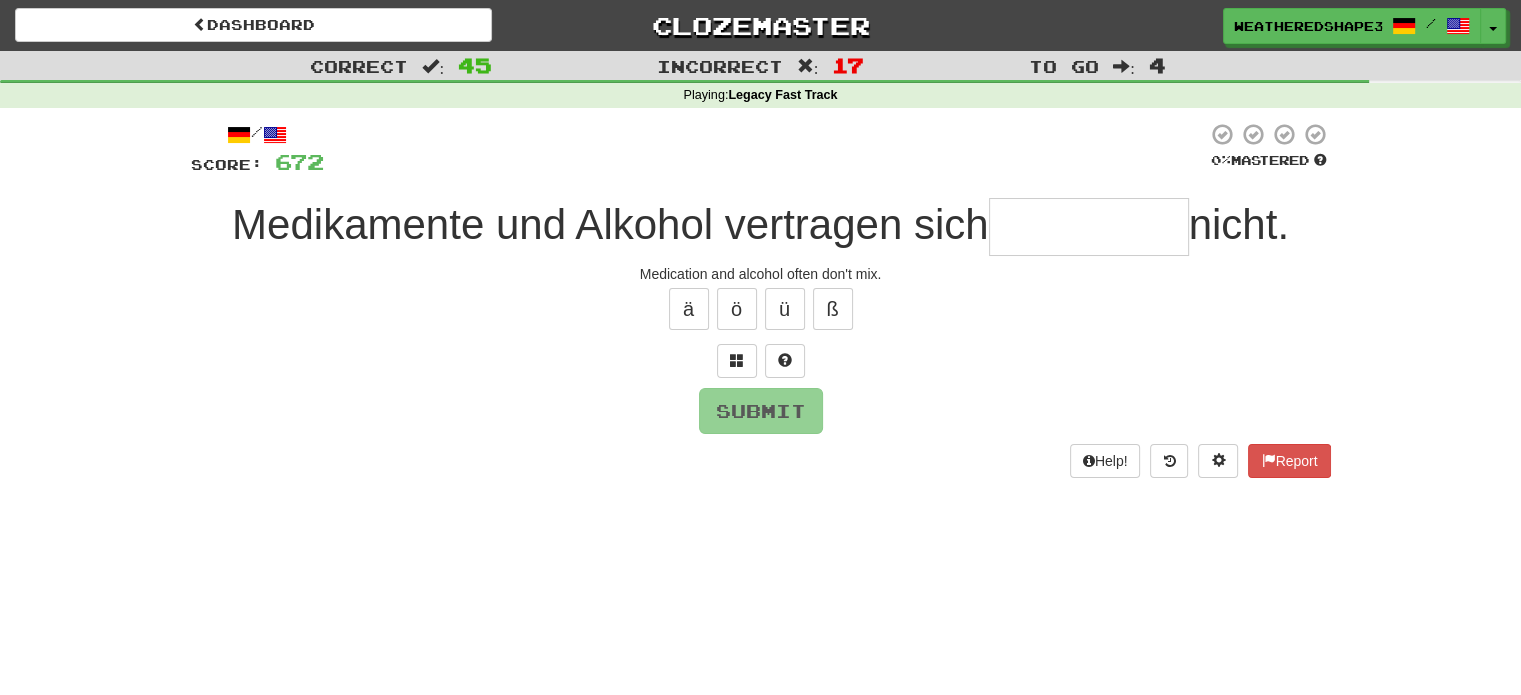 type on "*" 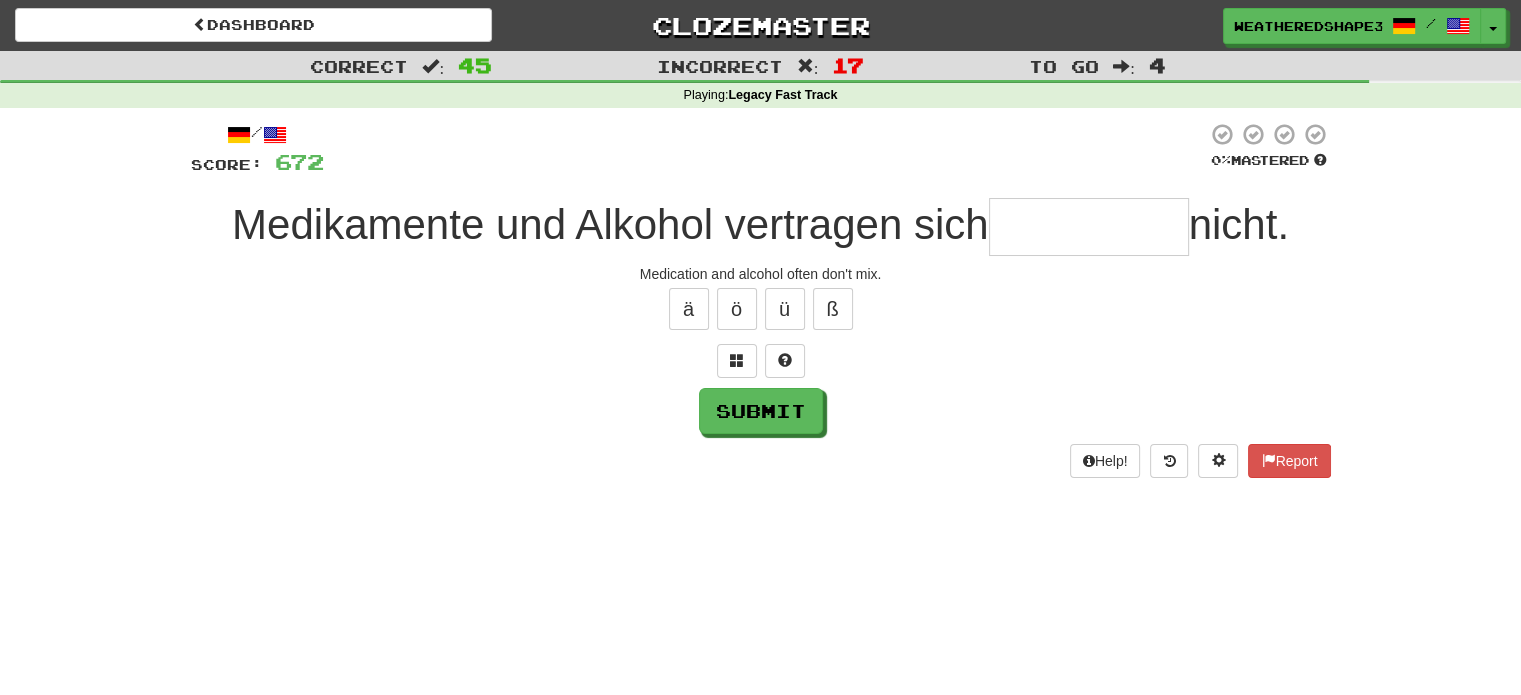 type on "******" 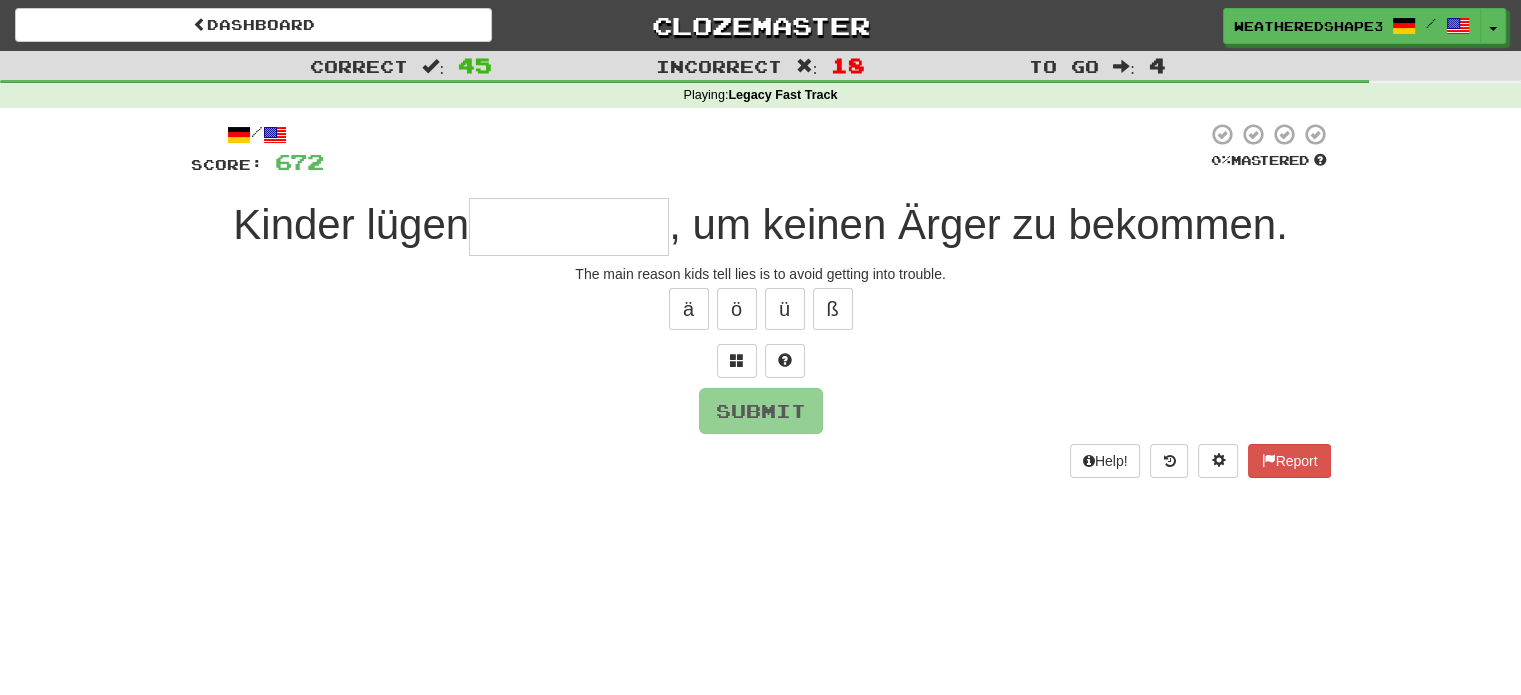 type on "*" 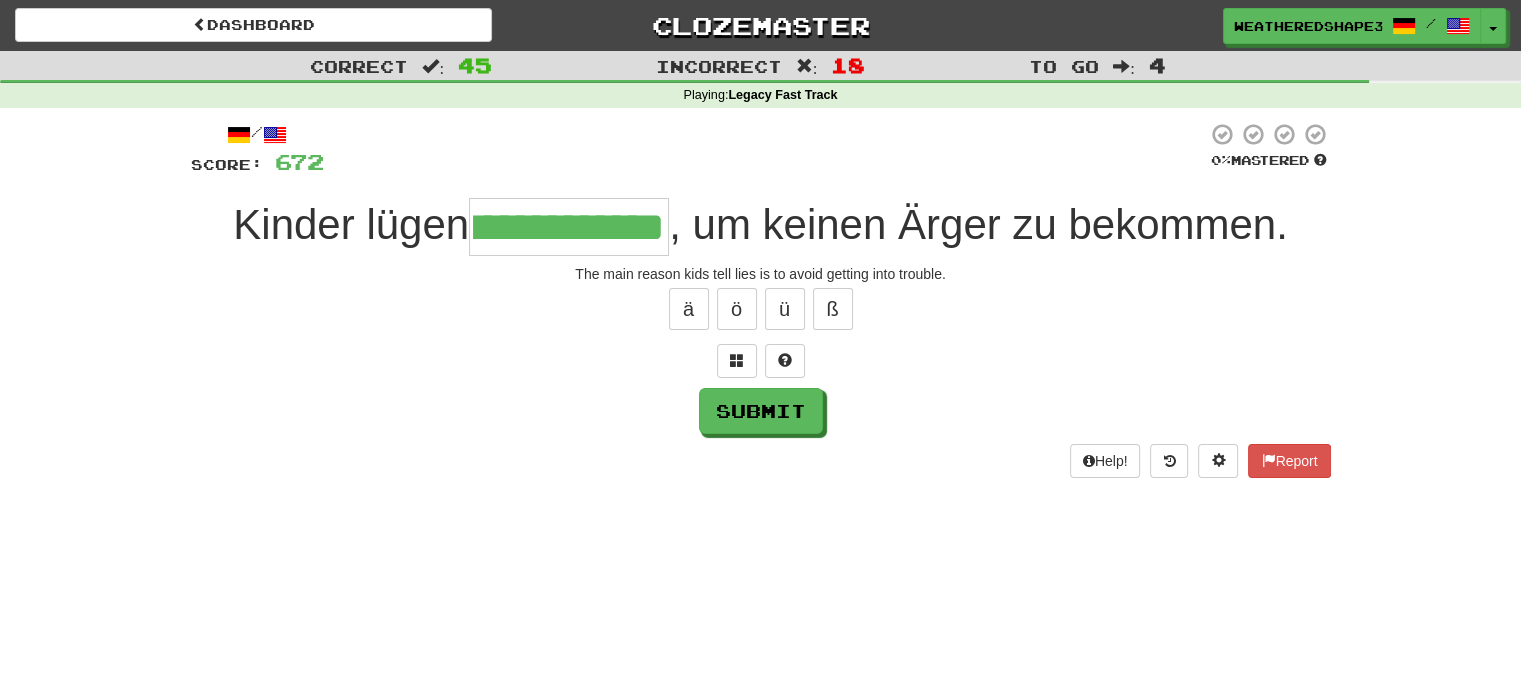 scroll, scrollTop: 0, scrollLeft: 64, axis: horizontal 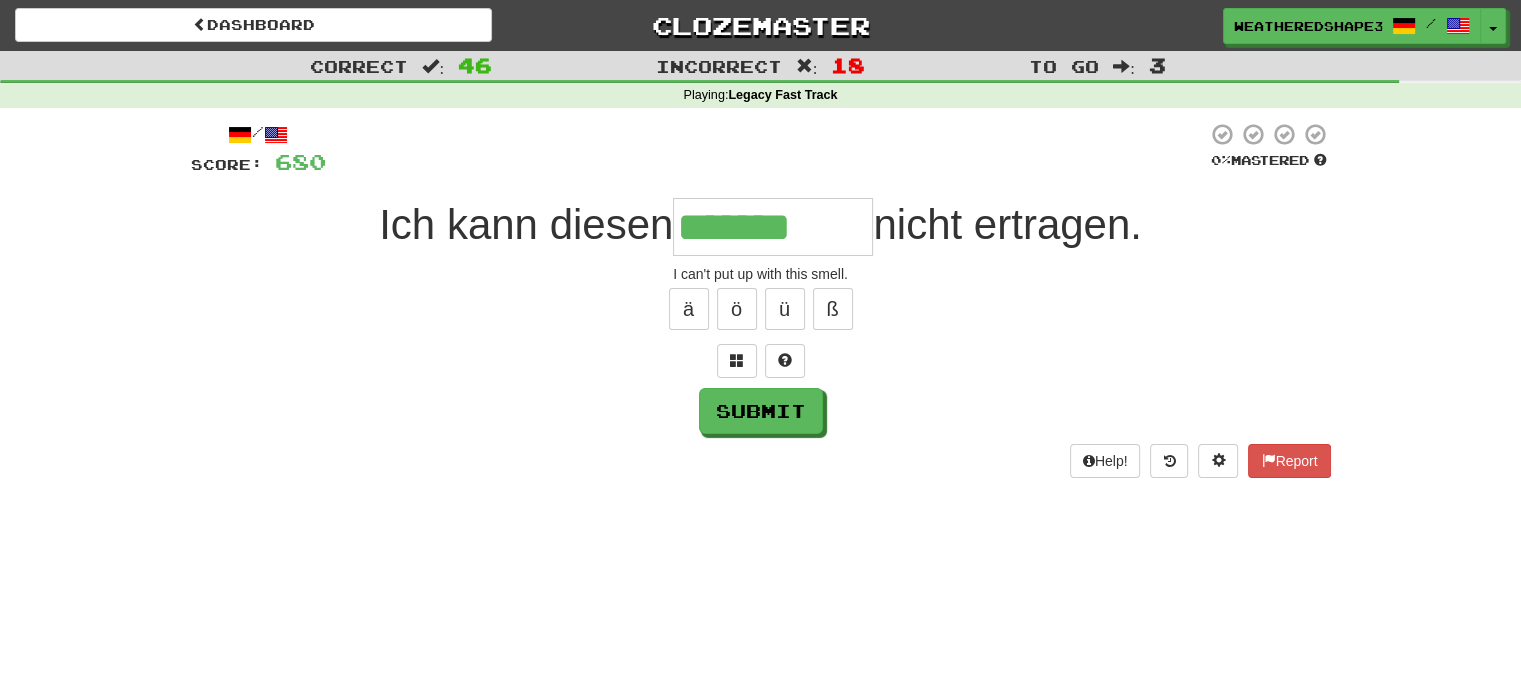 type on "*******" 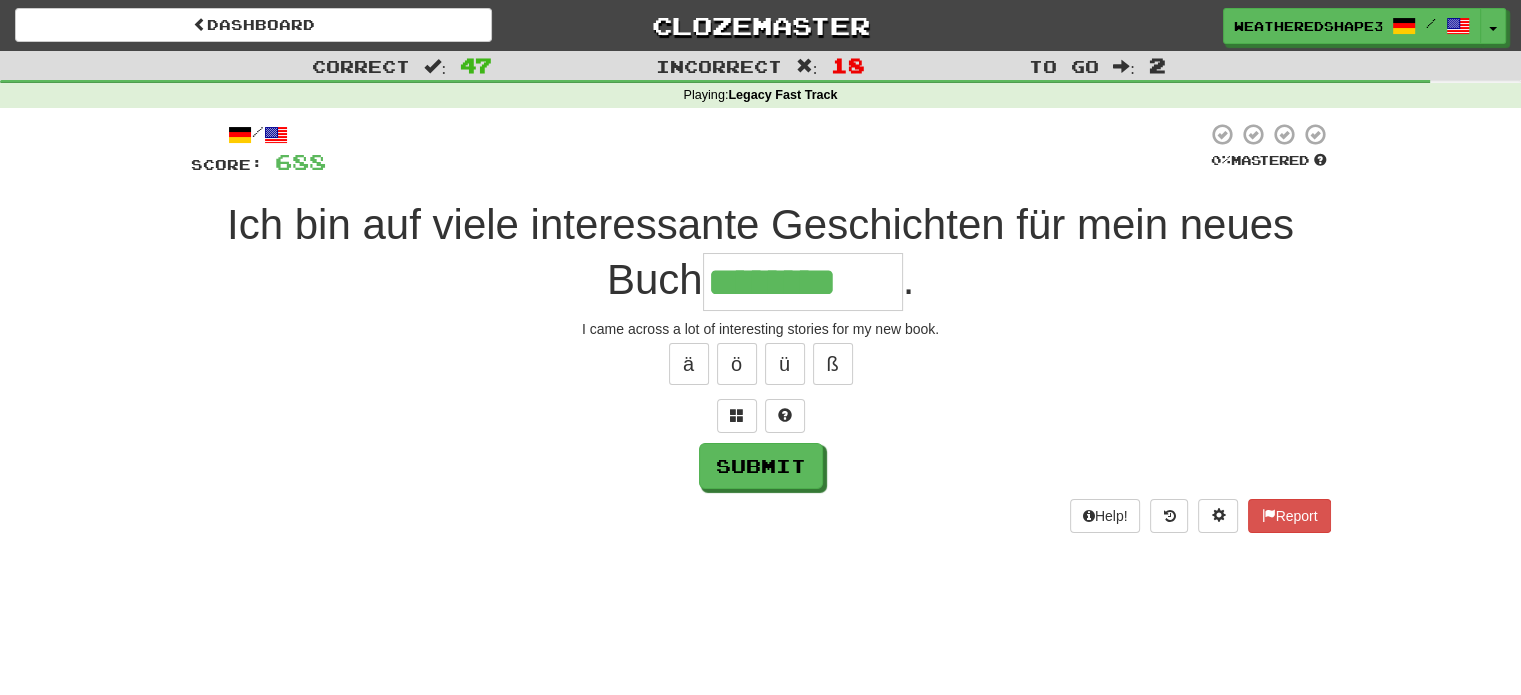 type on "********" 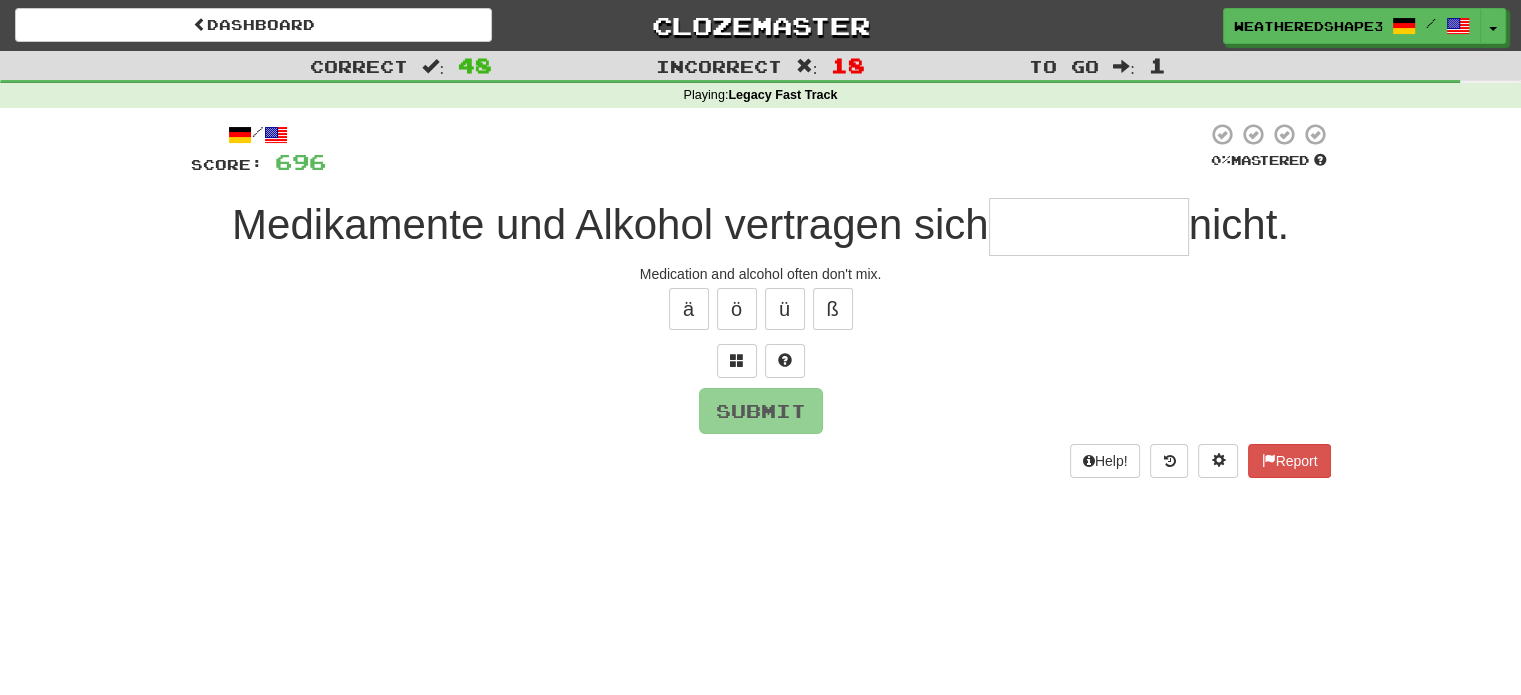 type on "*" 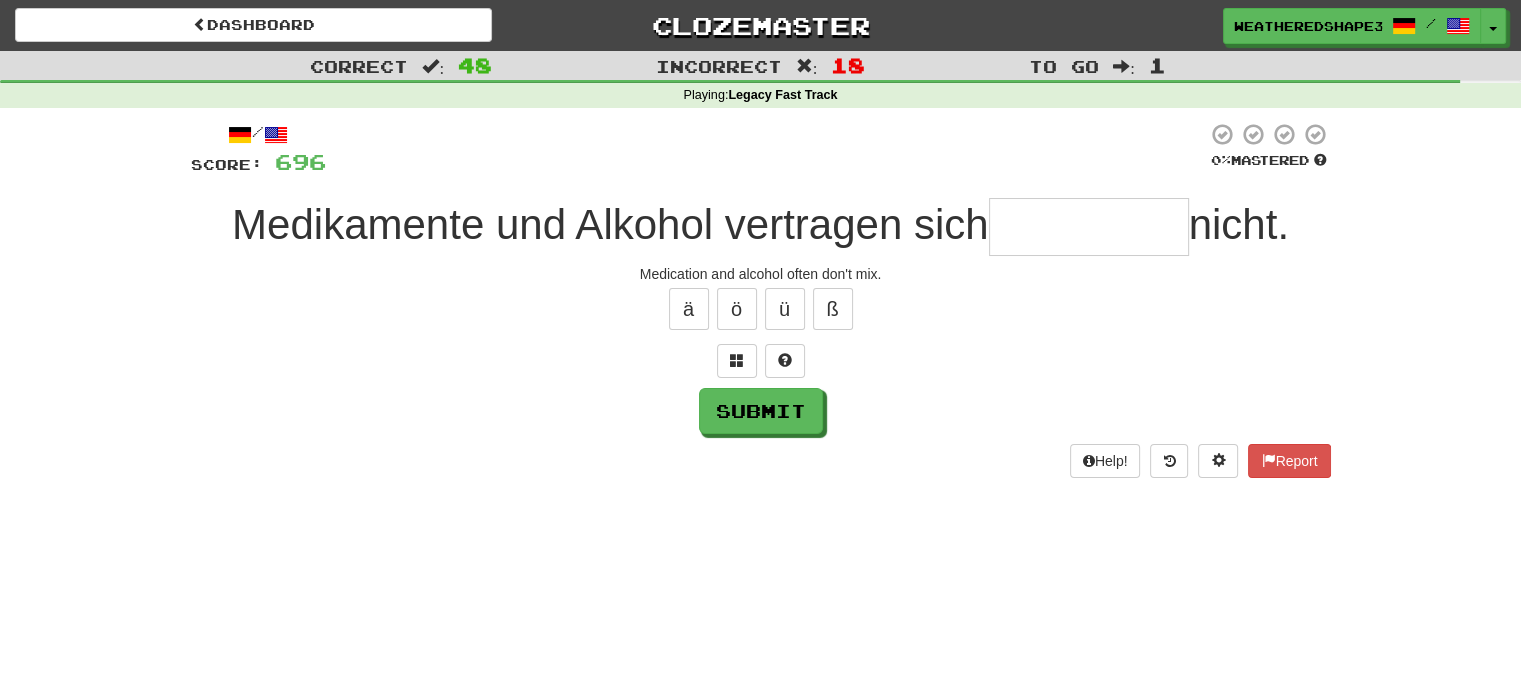 type on "*" 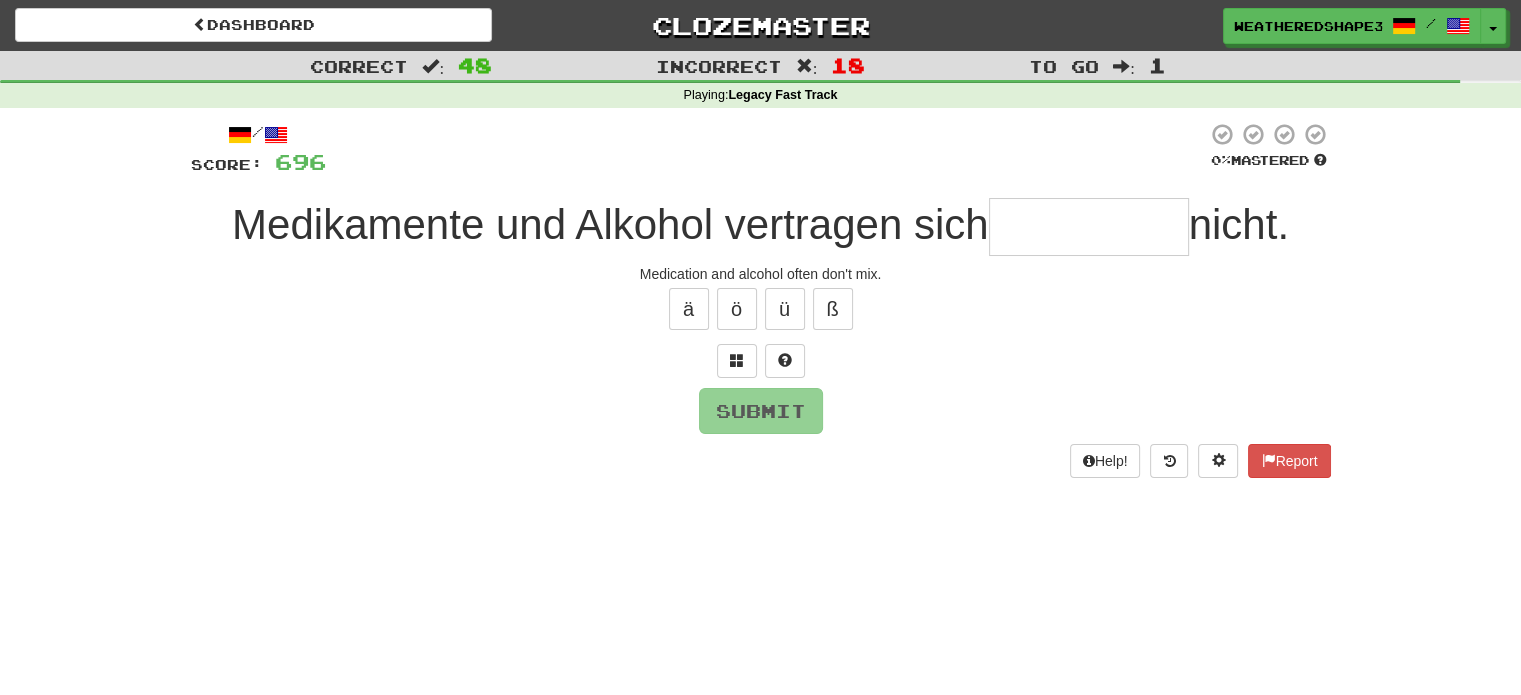 type on "*" 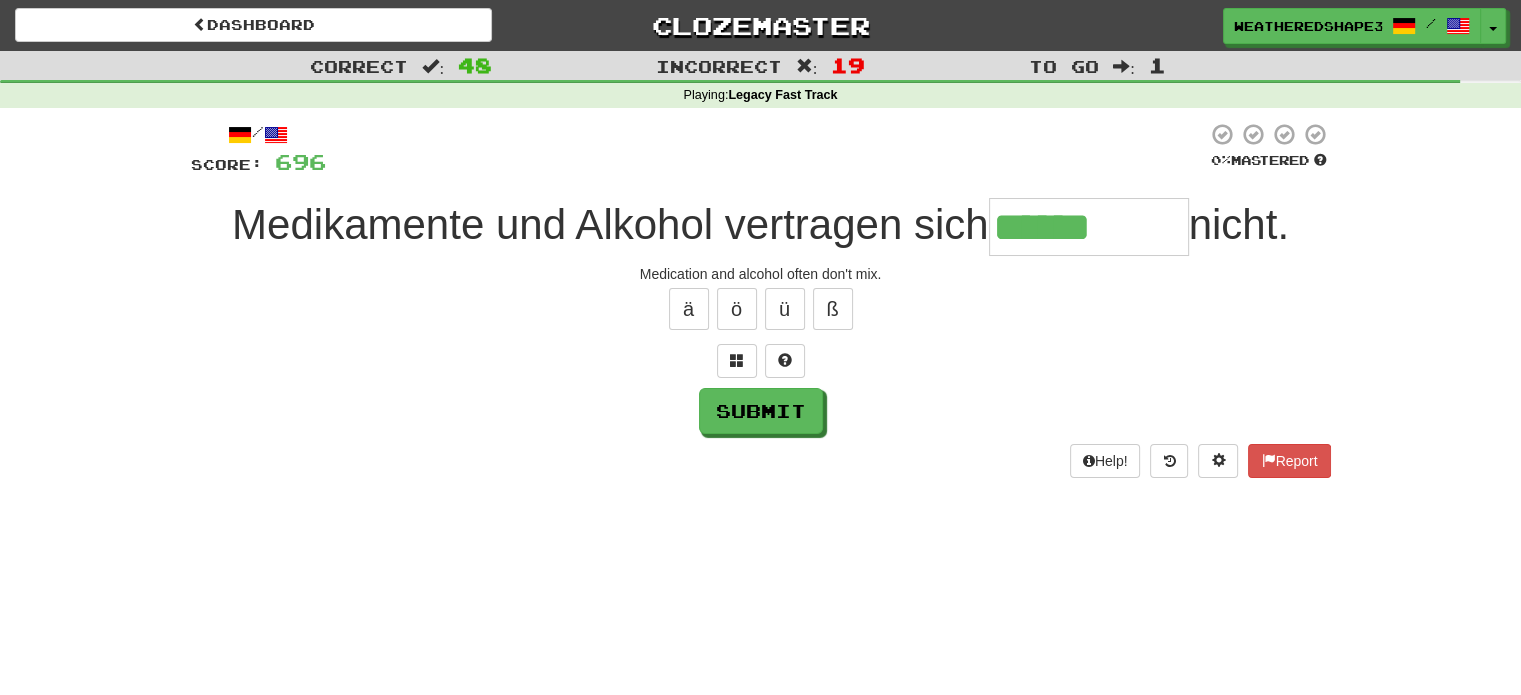 type on "******" 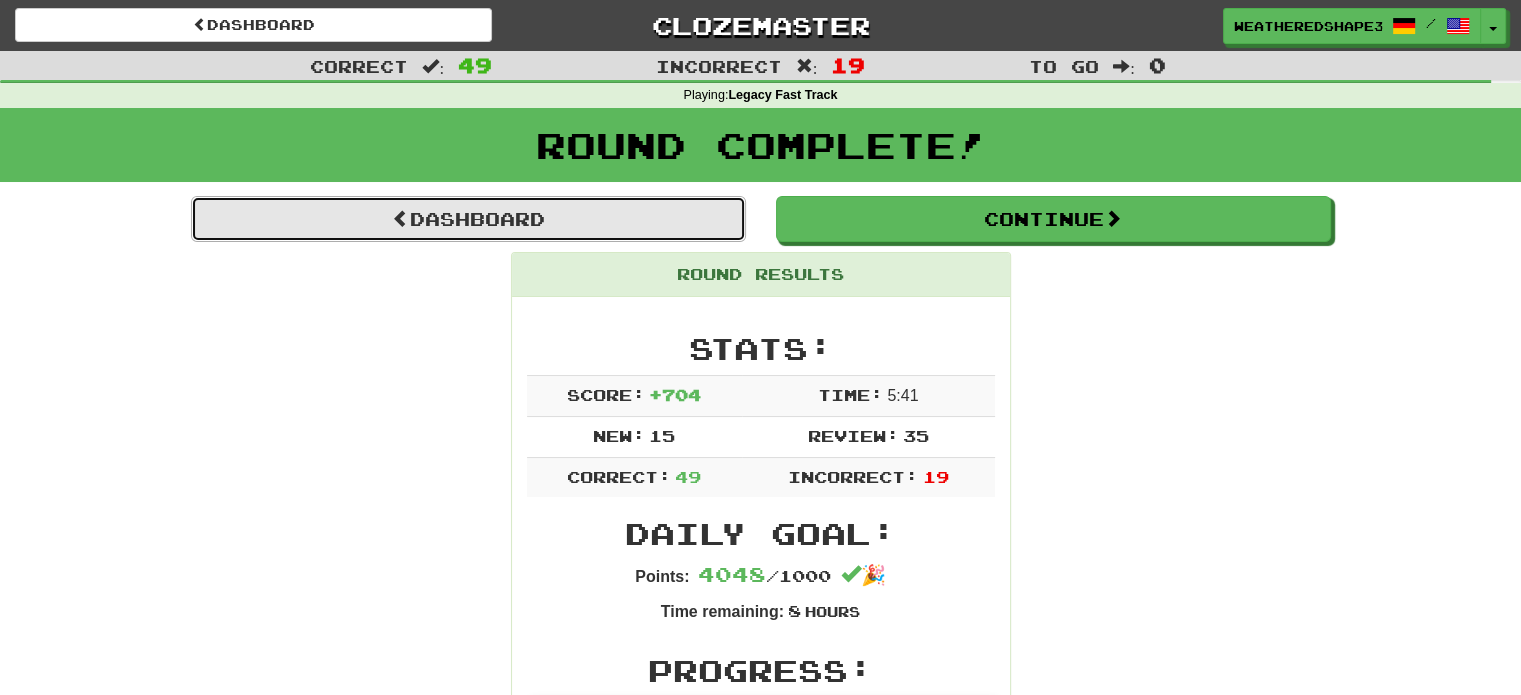 click on "Dashboard" at bounding box center [468, 219] 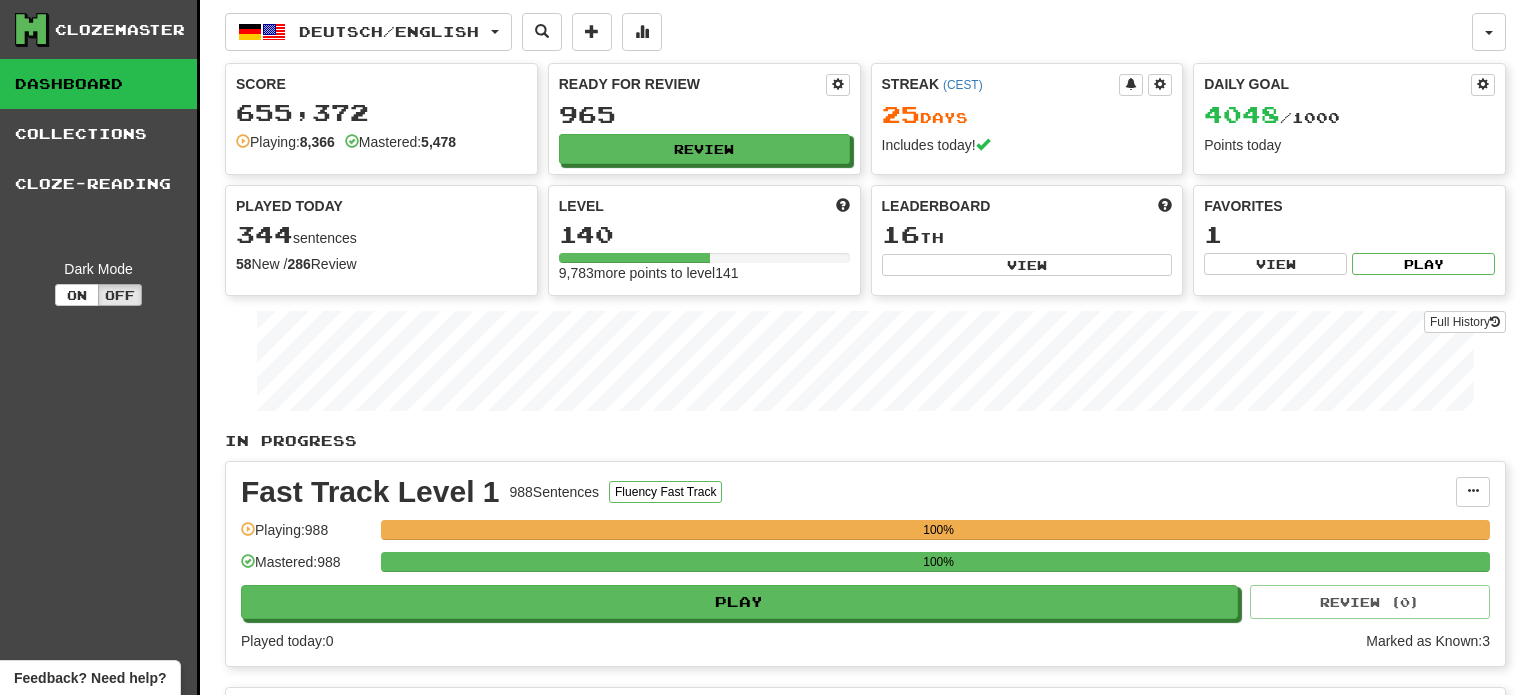 scroll, scrollTop: 0, scrollLeft: 0, axis: both 